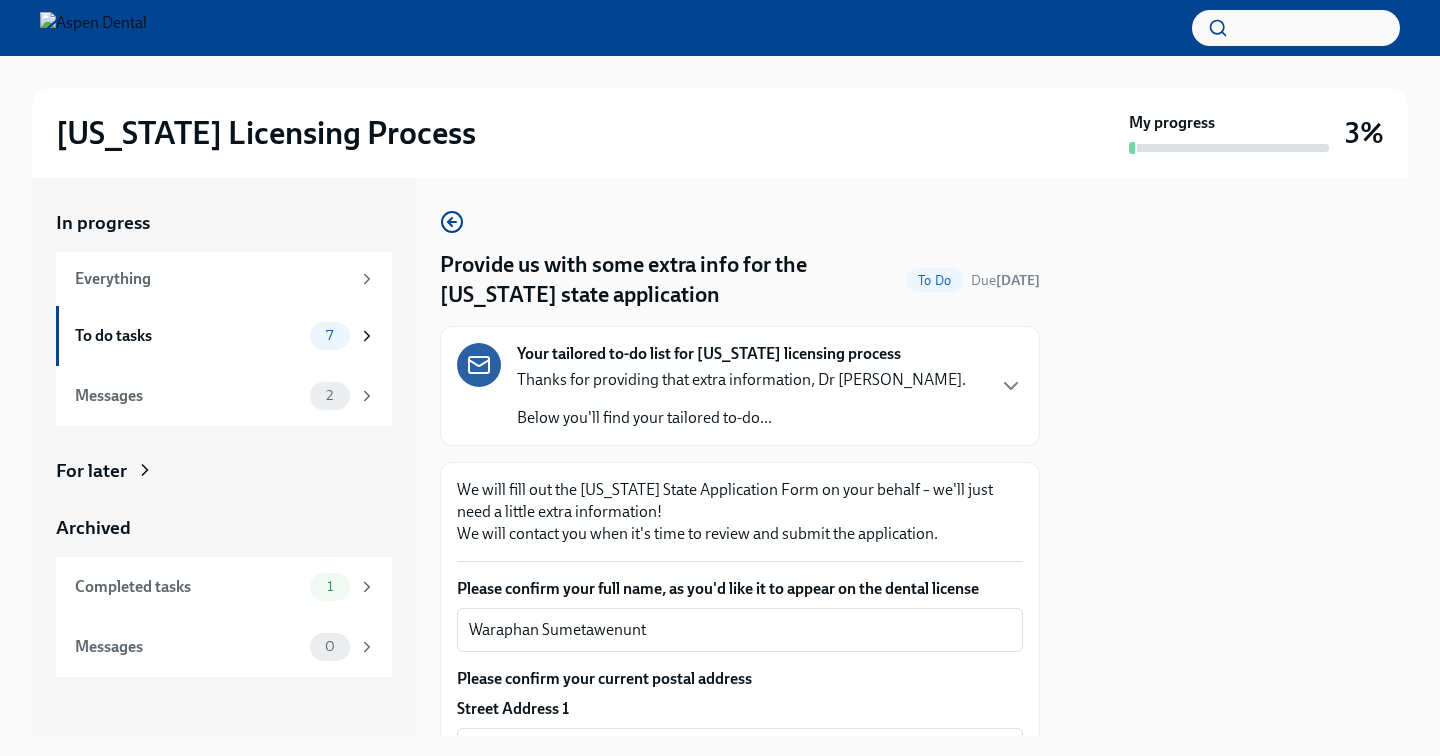 scroll, scrollTop: 0, scrollLeft: 0, axis: both 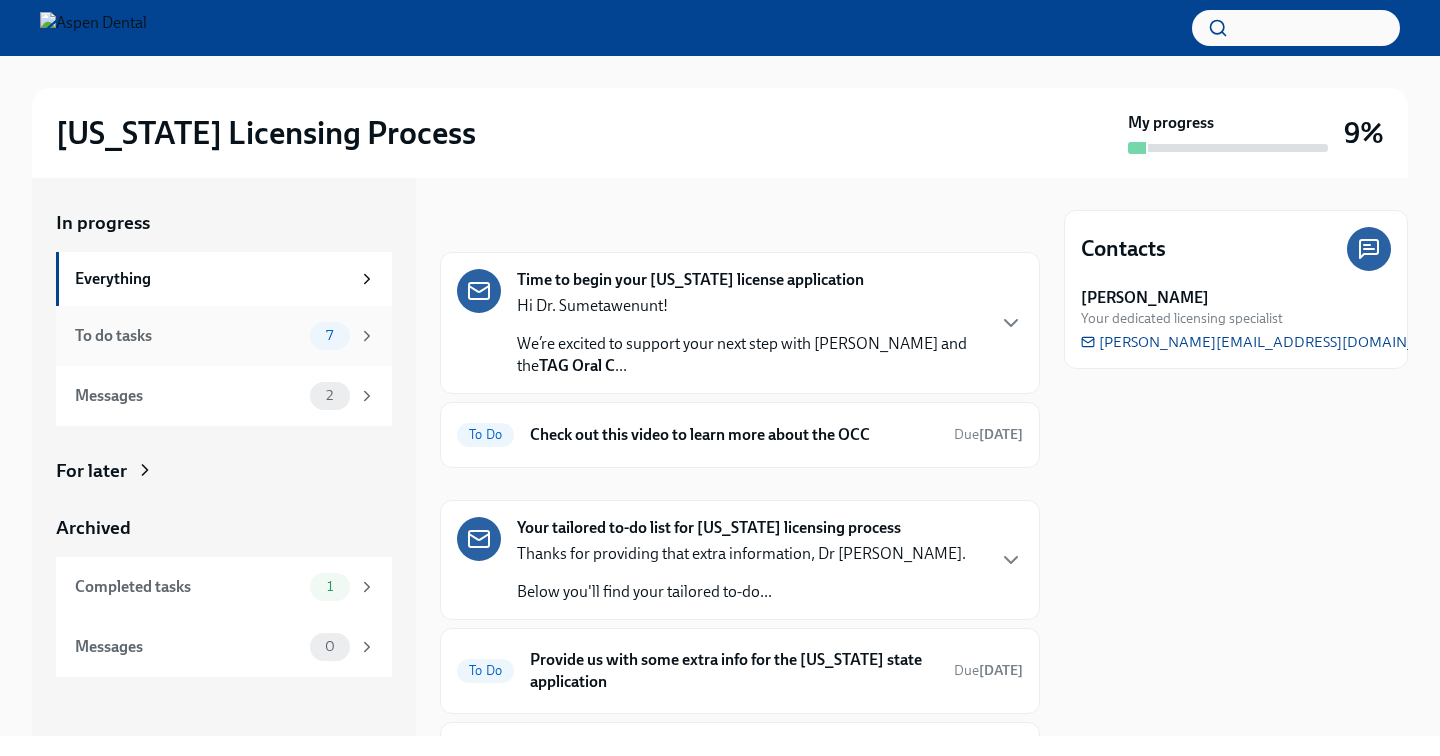 click on "To do tasks" at bounding box center (188, 336) 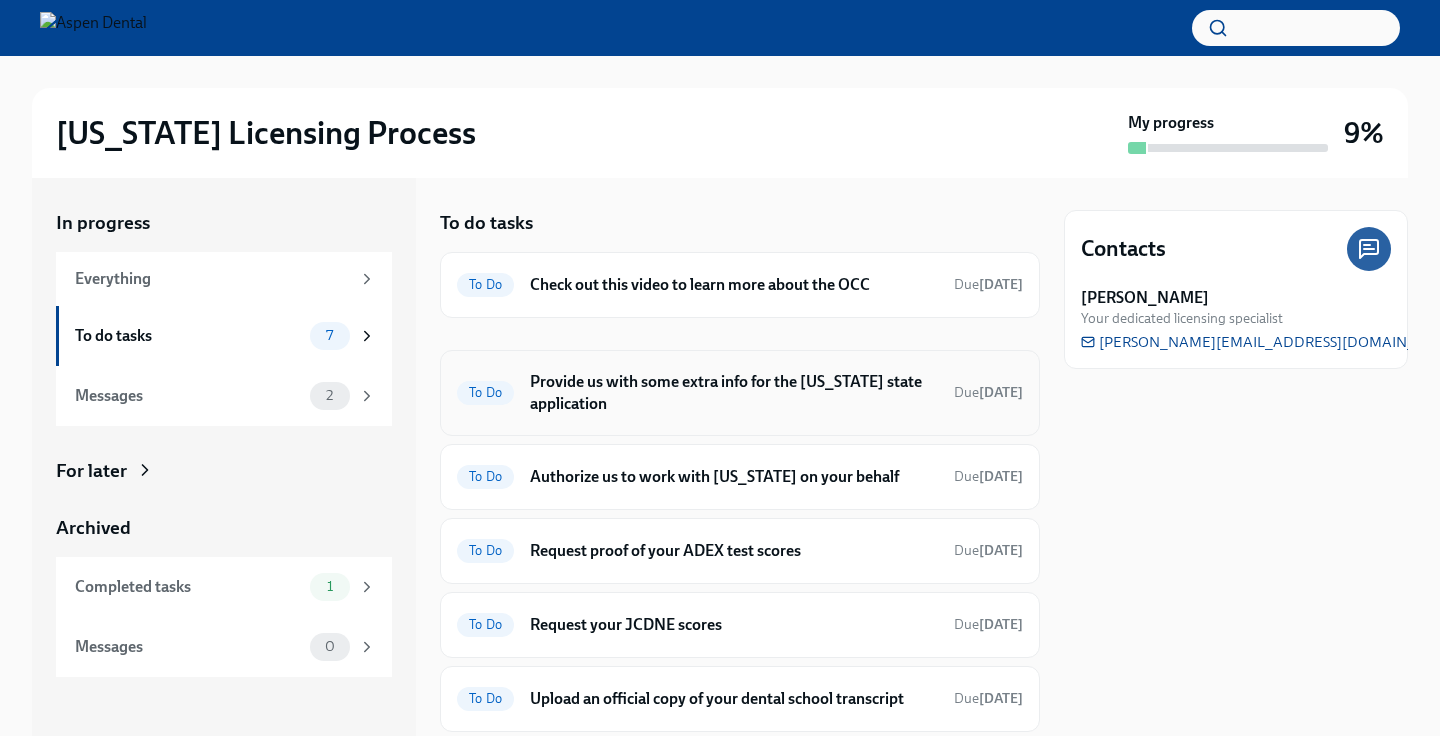click on "To Do" at bounding box center (485, 392) 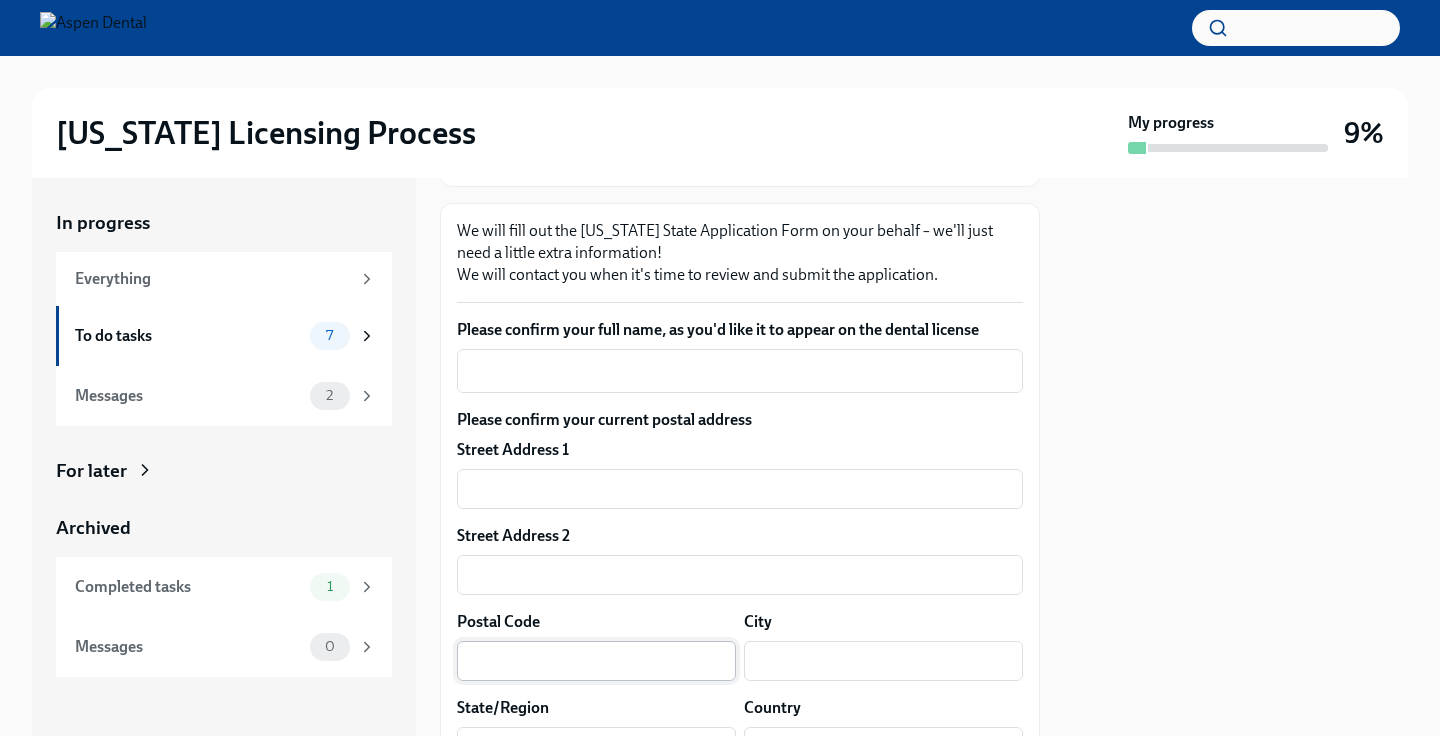 scroll, scrollTop: 252, scrollLeft: 0, axis: vertical 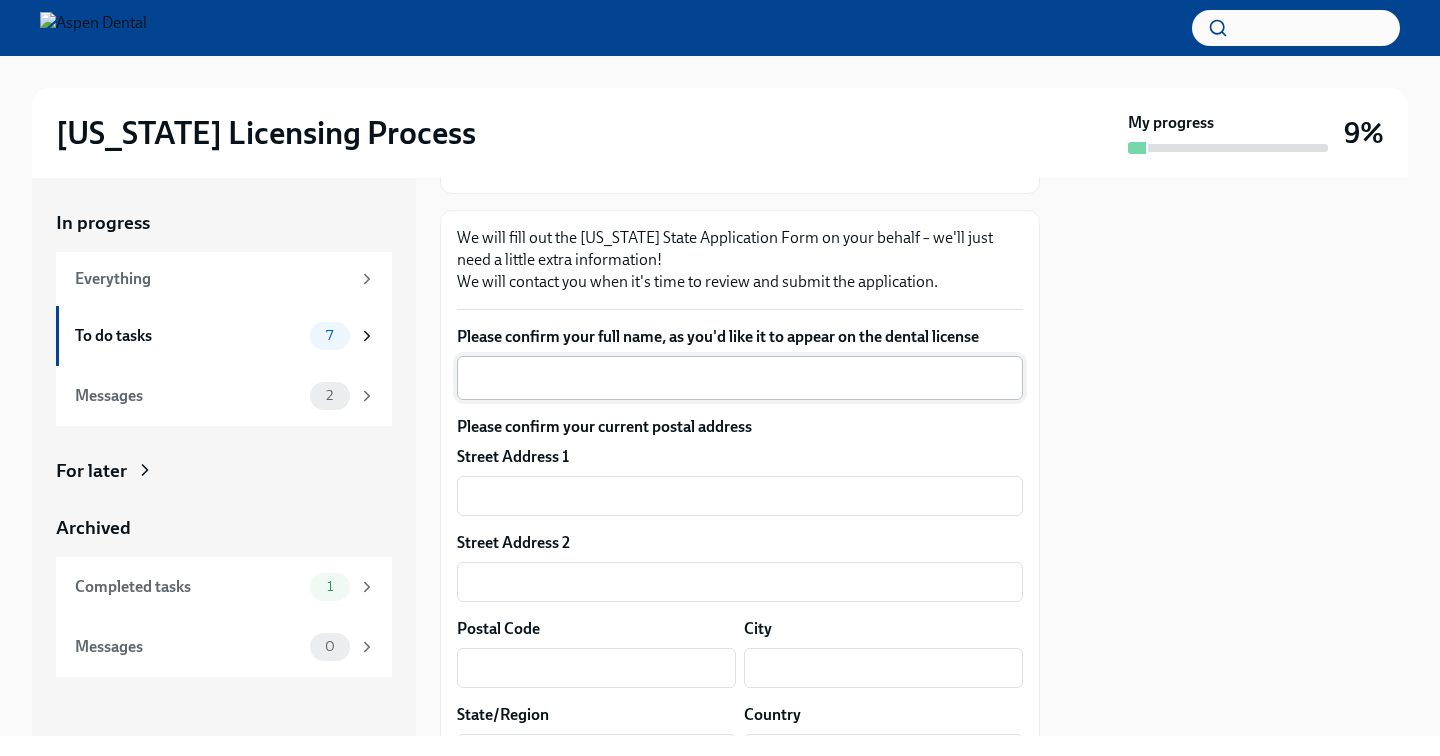 click on "Please confirm your full name, as you'd like it to appear on the dental license" at bounding box center (740, 378) 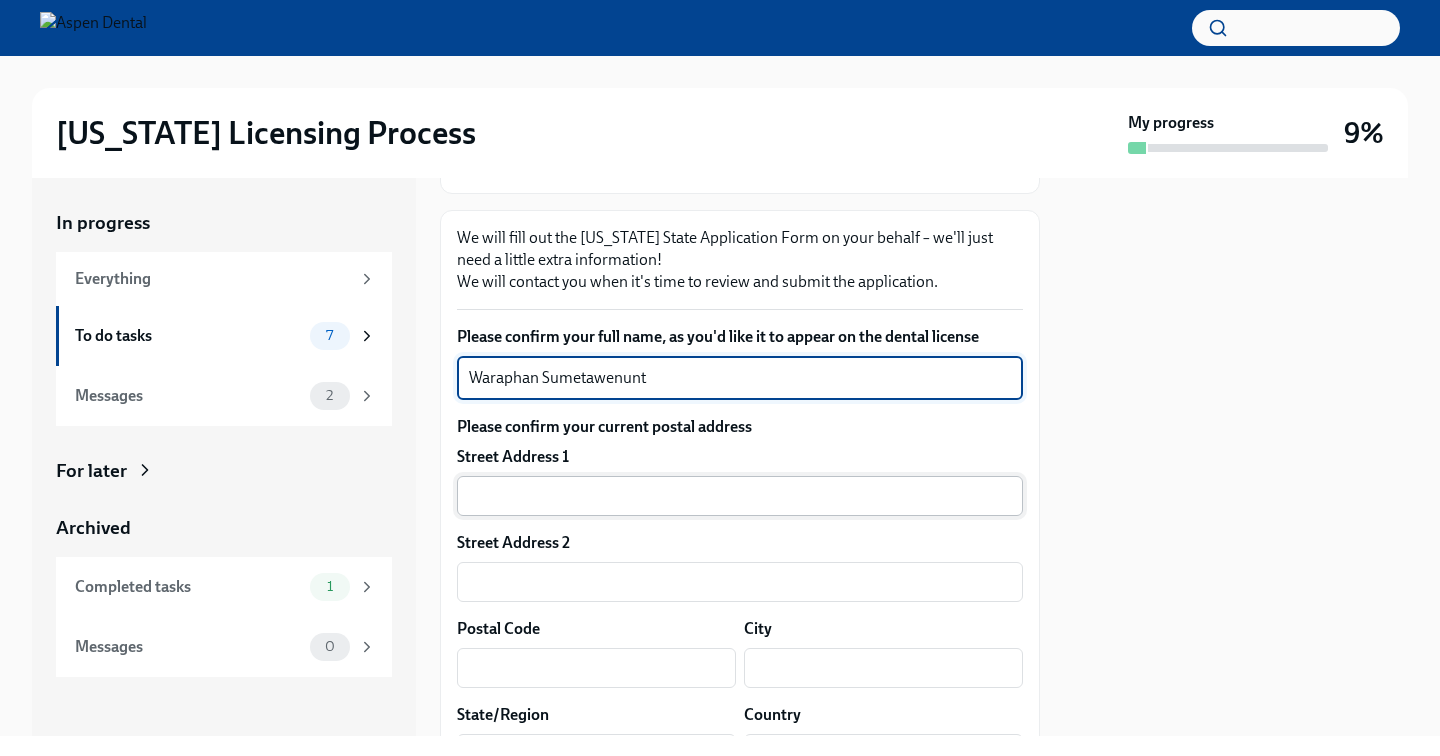 type on "Waraphan Sumetawenunt" 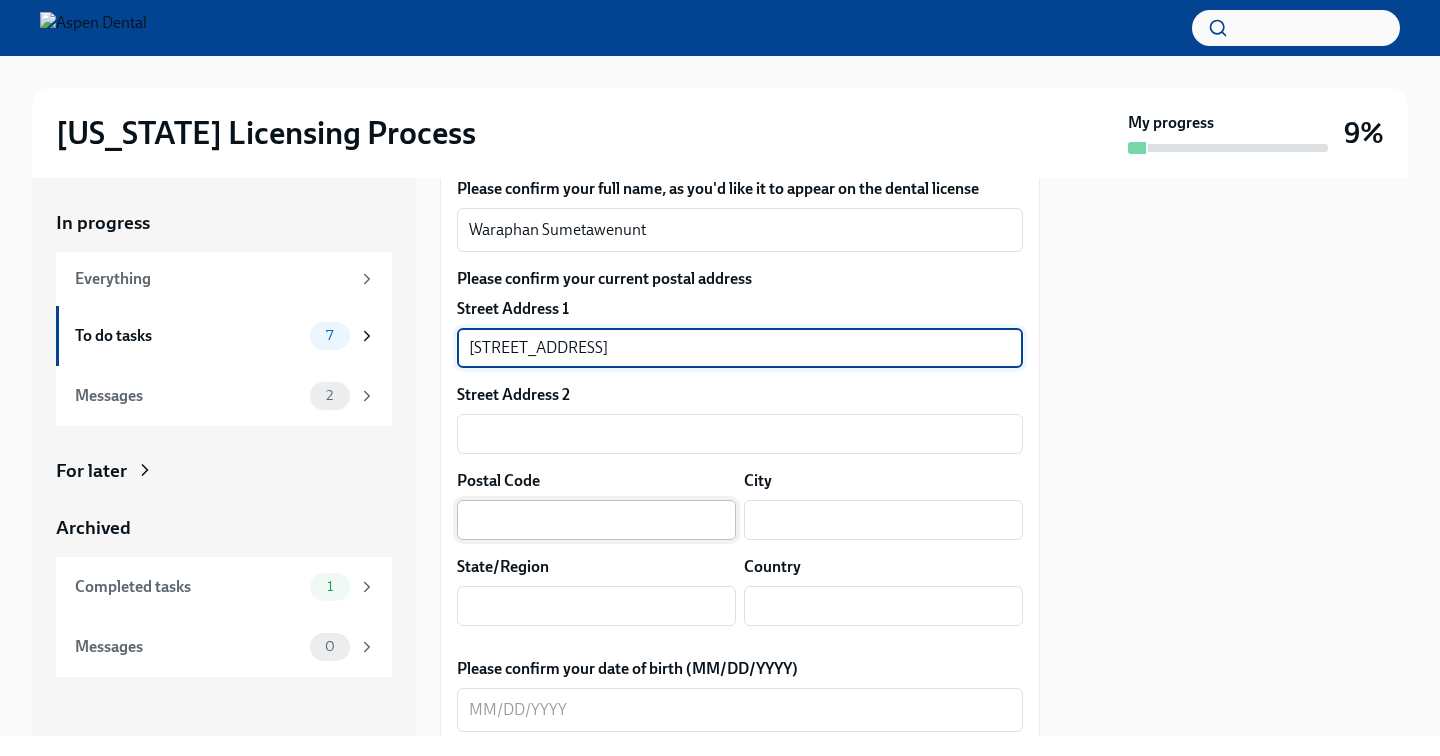 scroll, scrollTop: 403, scrollLeft: 0, axis: vertical 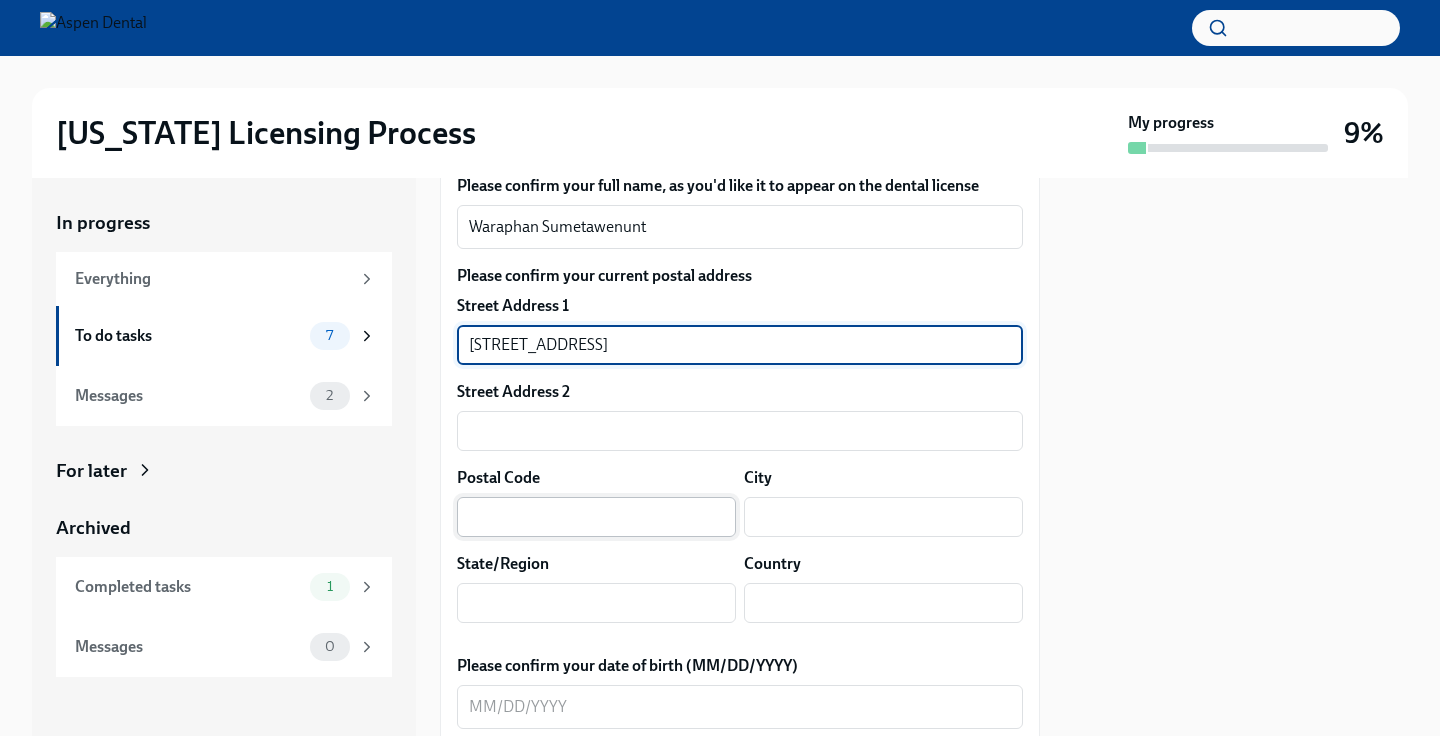 type on "[STREET_ADDRESS]" 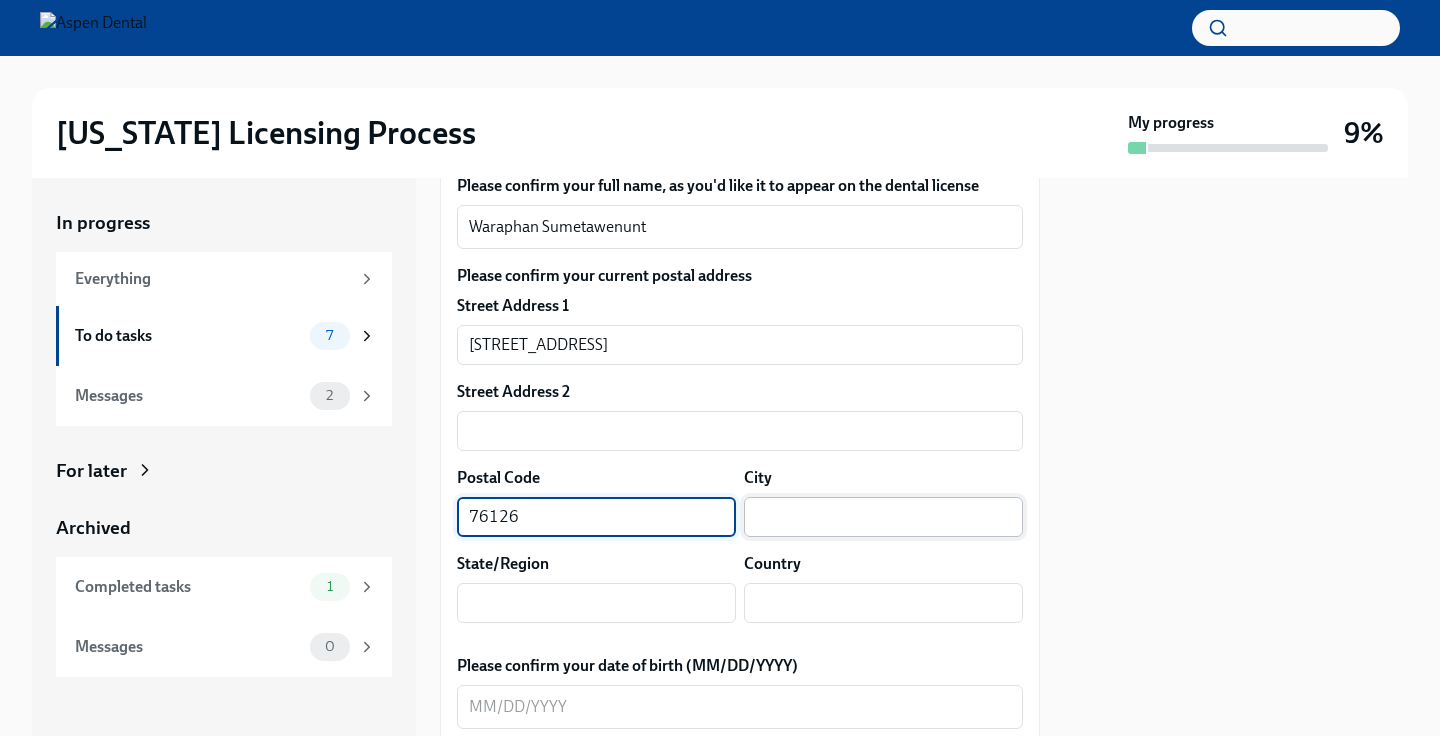 type on "76126" 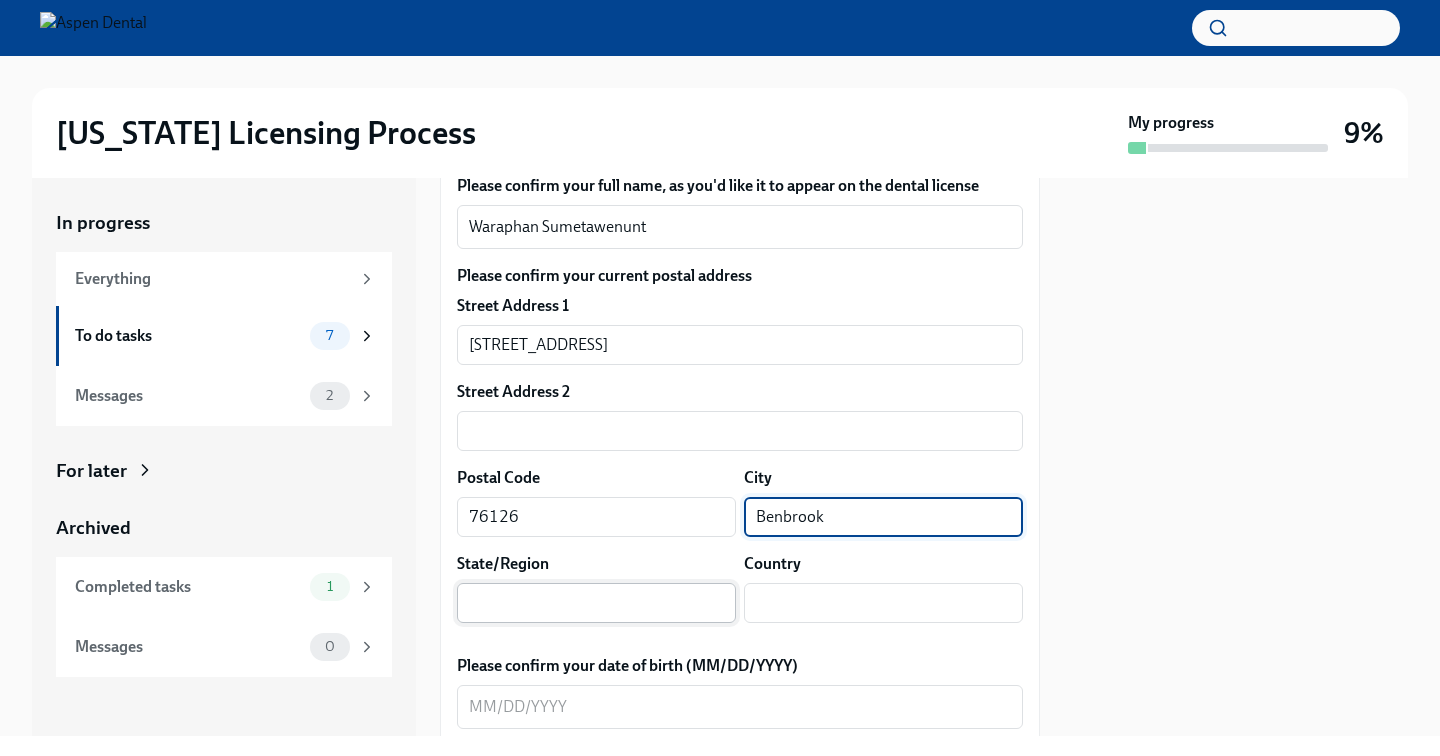 type on "Benbrook" 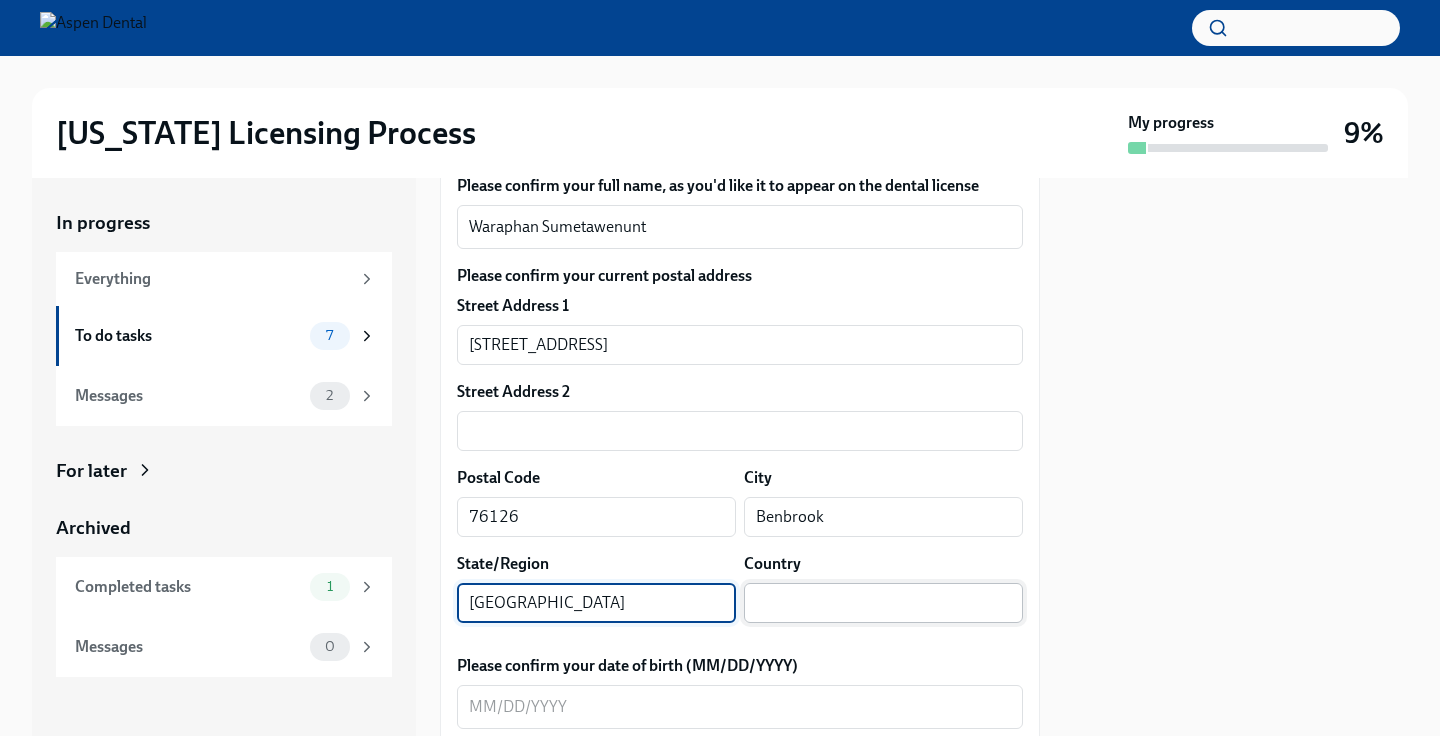 type on "[GEOGRAPHIC_DATA]" 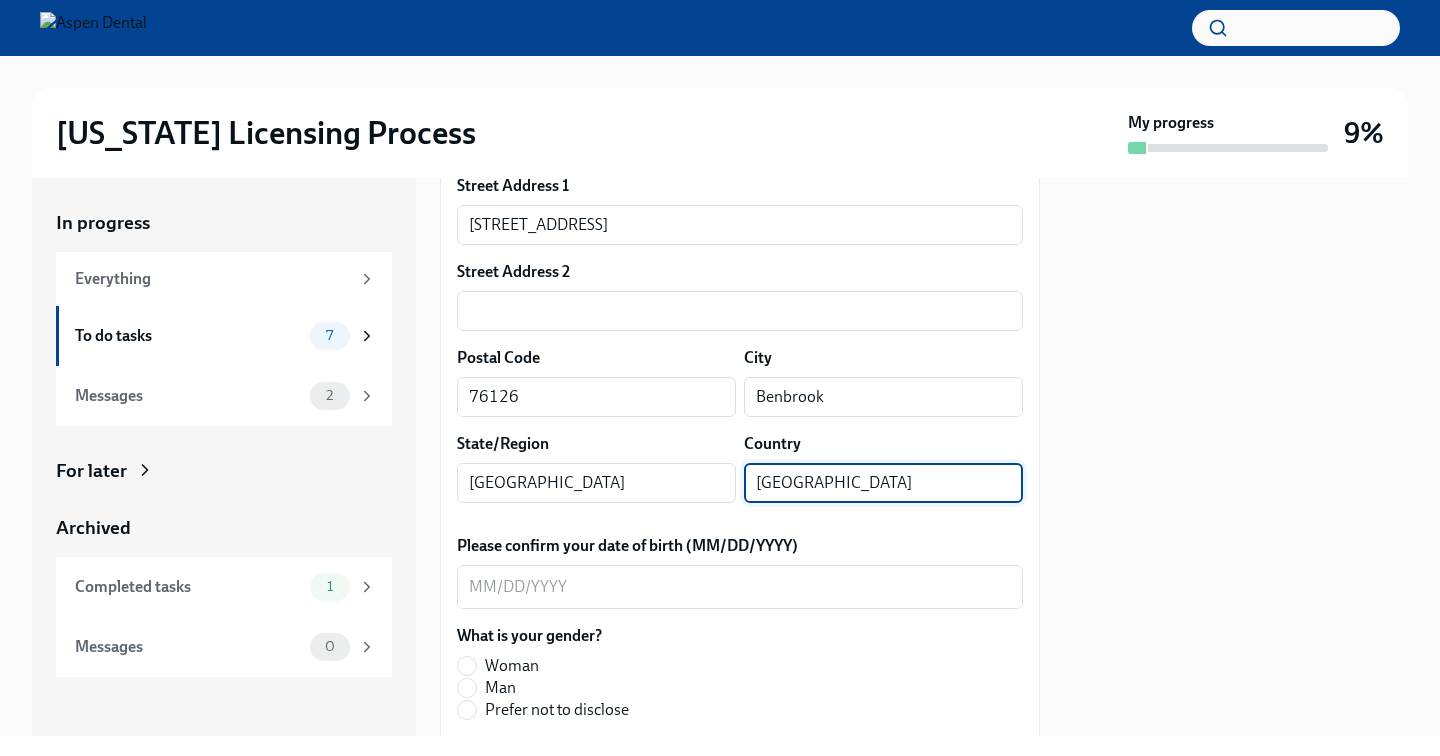 scroll, scrollTop: 570, scrollLeft: 0, axis: vertical 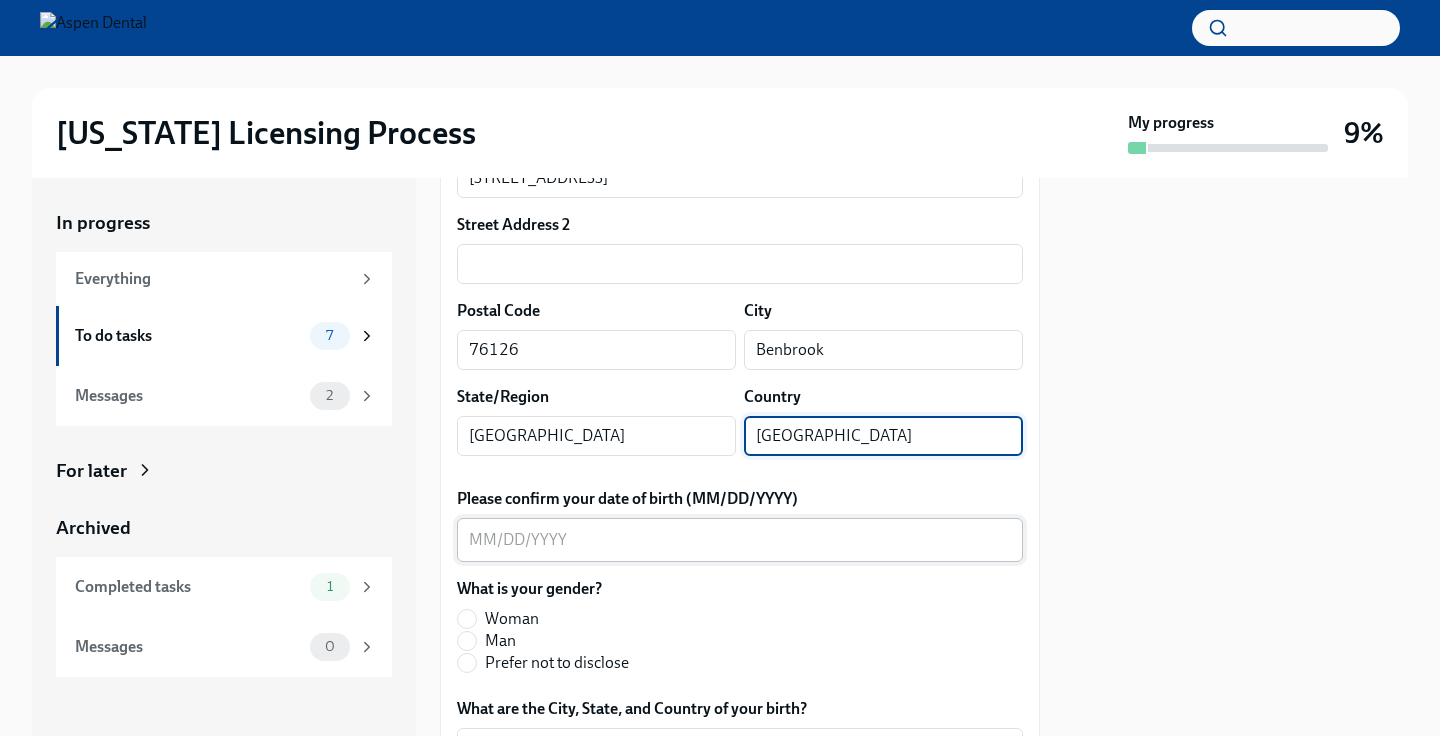 type on "[GEOGRAPHIC_DATA]" 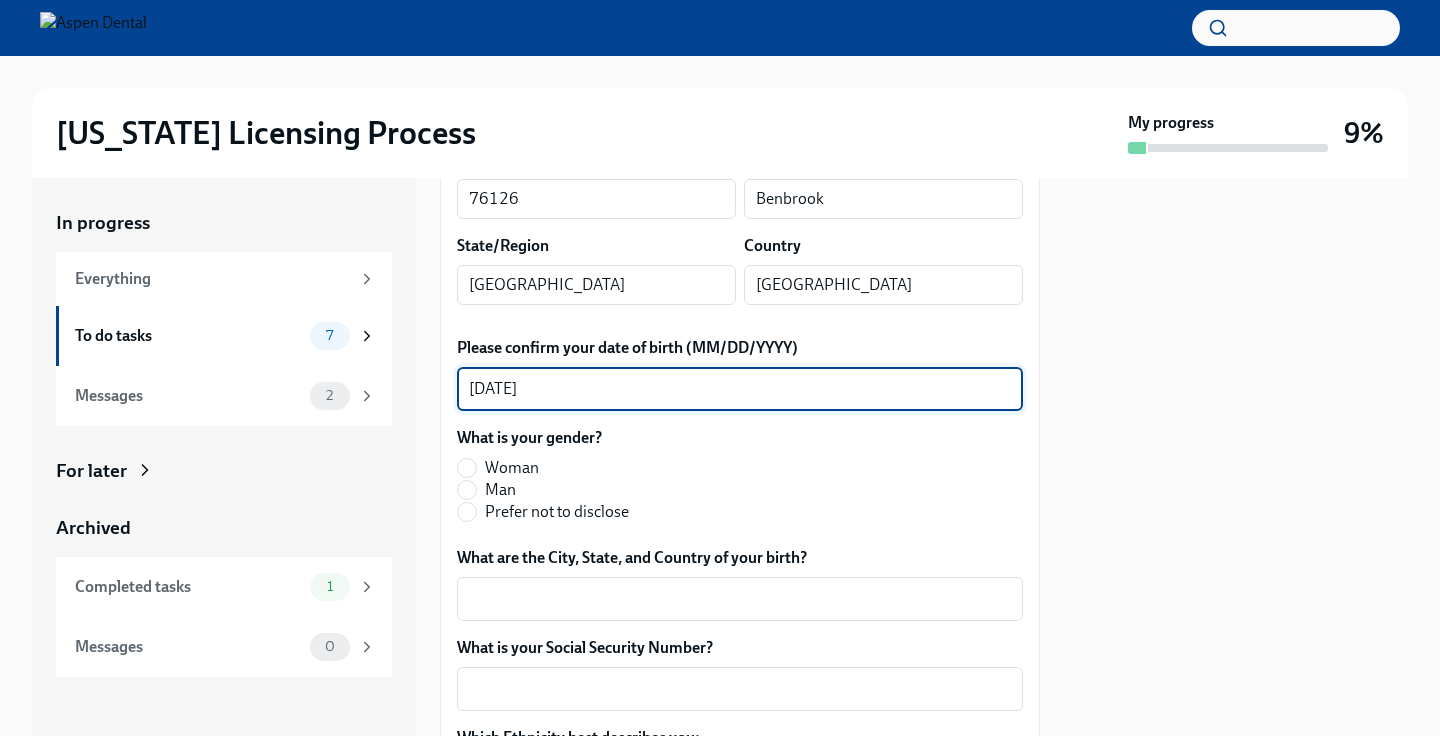 scroll, scrollTop: 759, scrollLeft: 0, axis: vertical 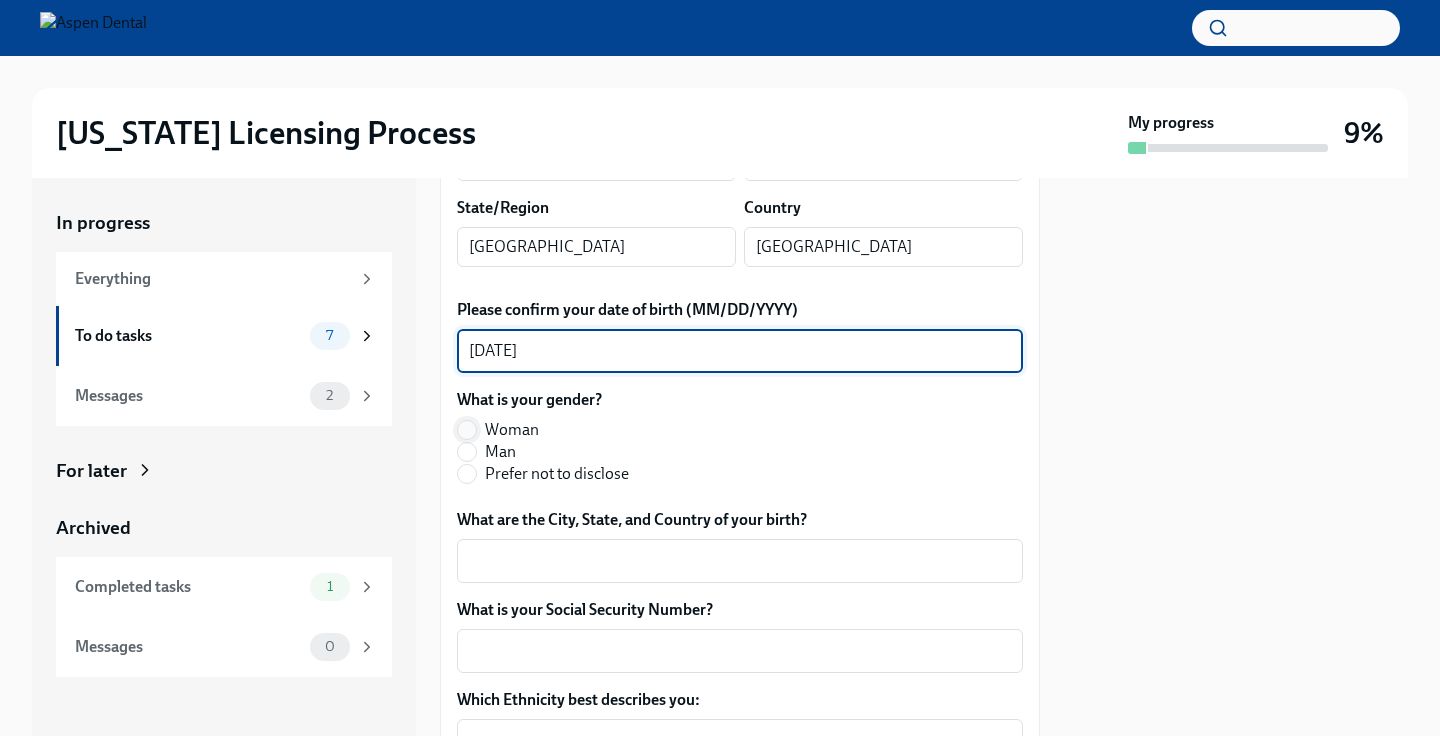 type on "06/17/1998" 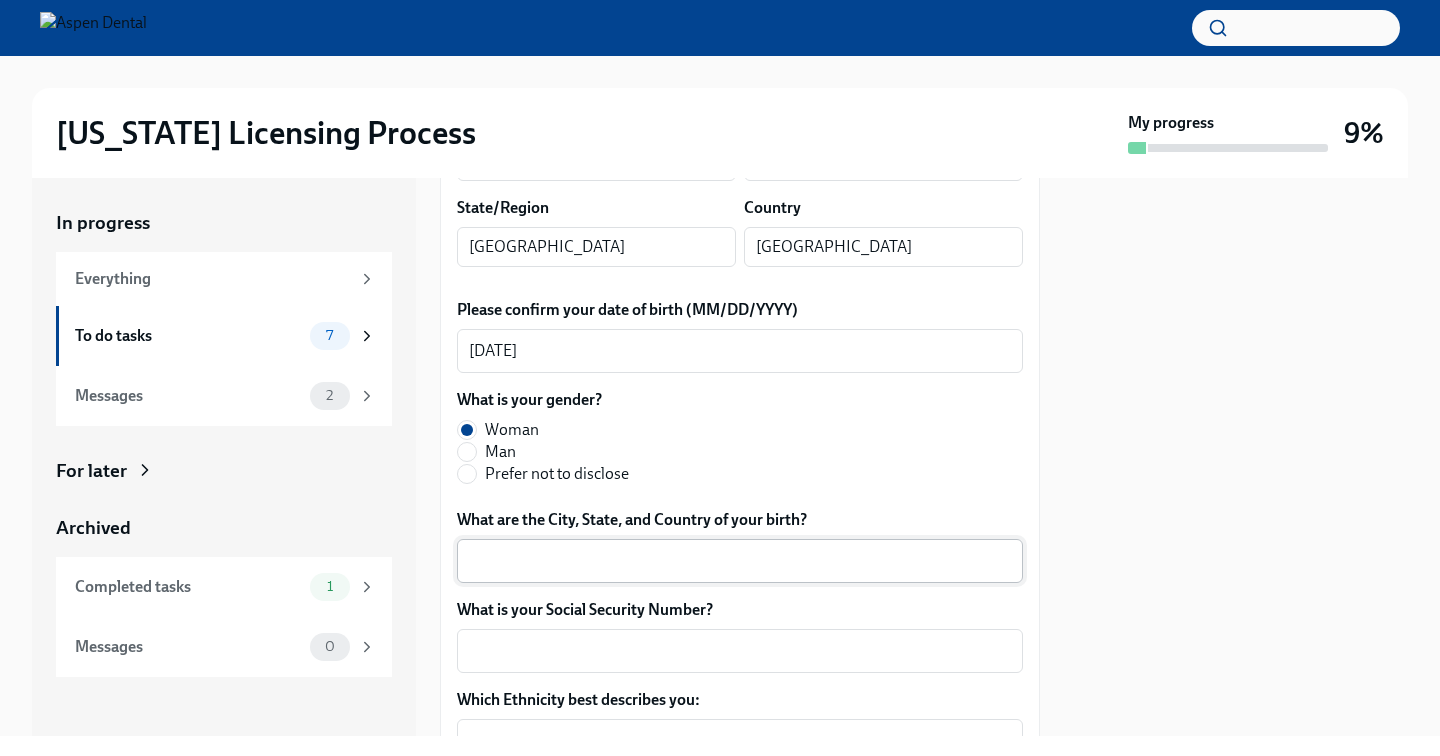 click on "What are the City, State, and Country of your birth?" at bounding box center (740, 561) 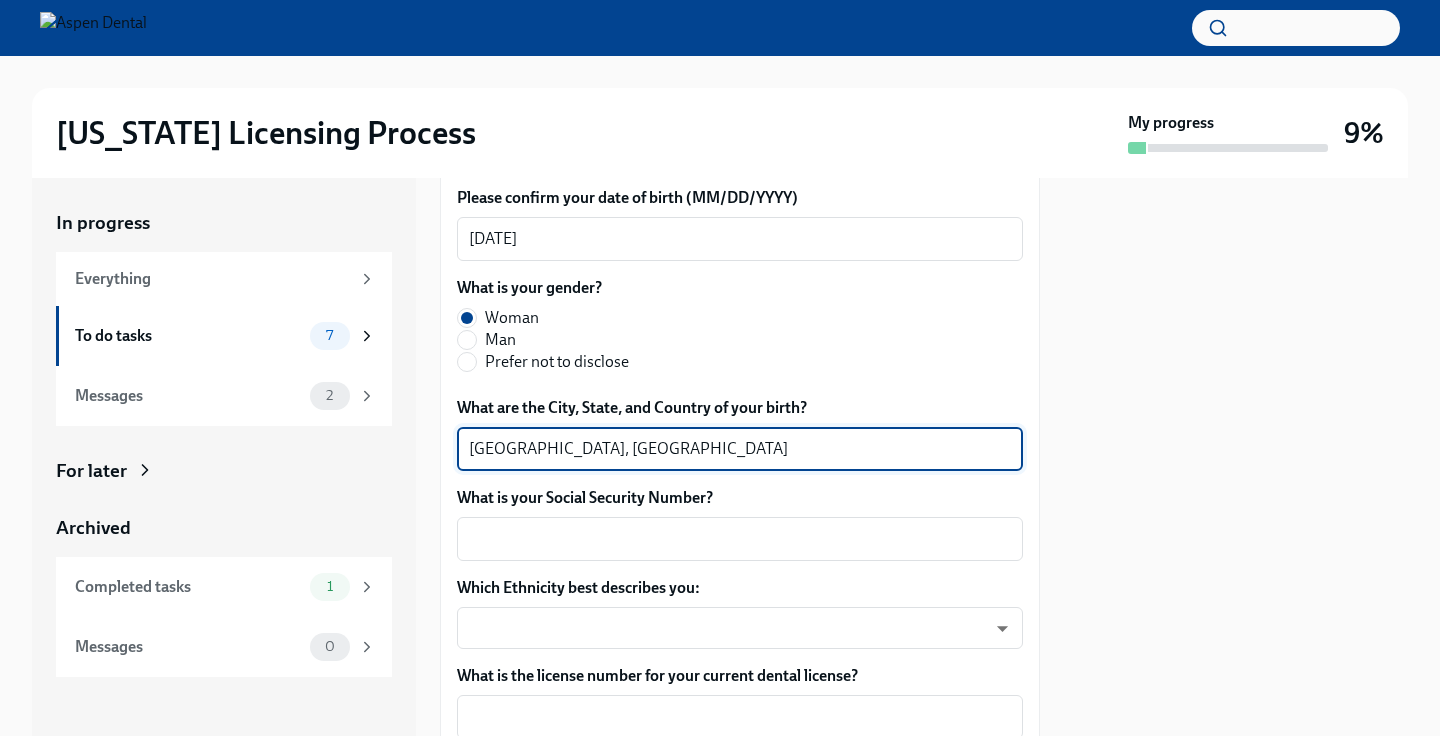 scroll, scrollTop: 886, scrollLeft: 0, axis: vertical 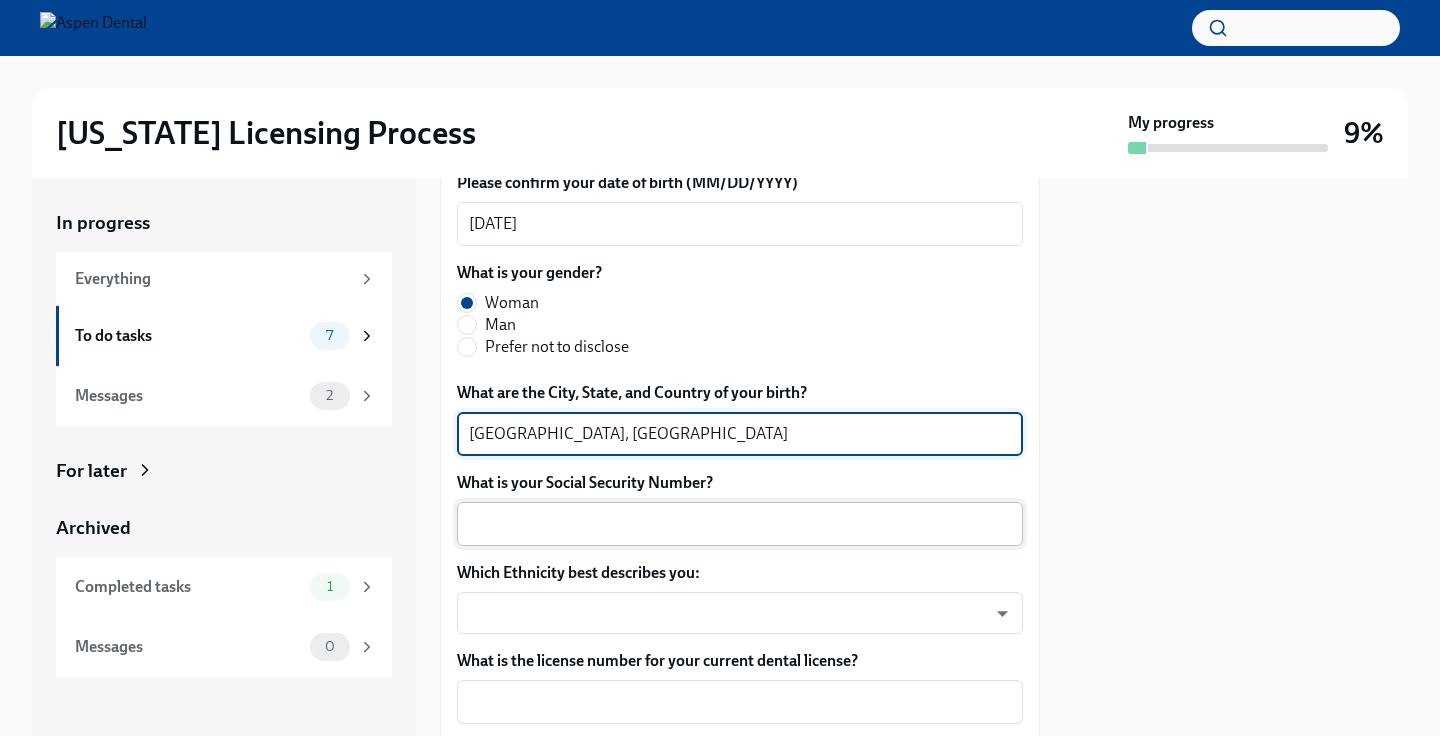 type on "[GEOGRAPHIC_DATA], [GEOGRAPHIC_DATA]" 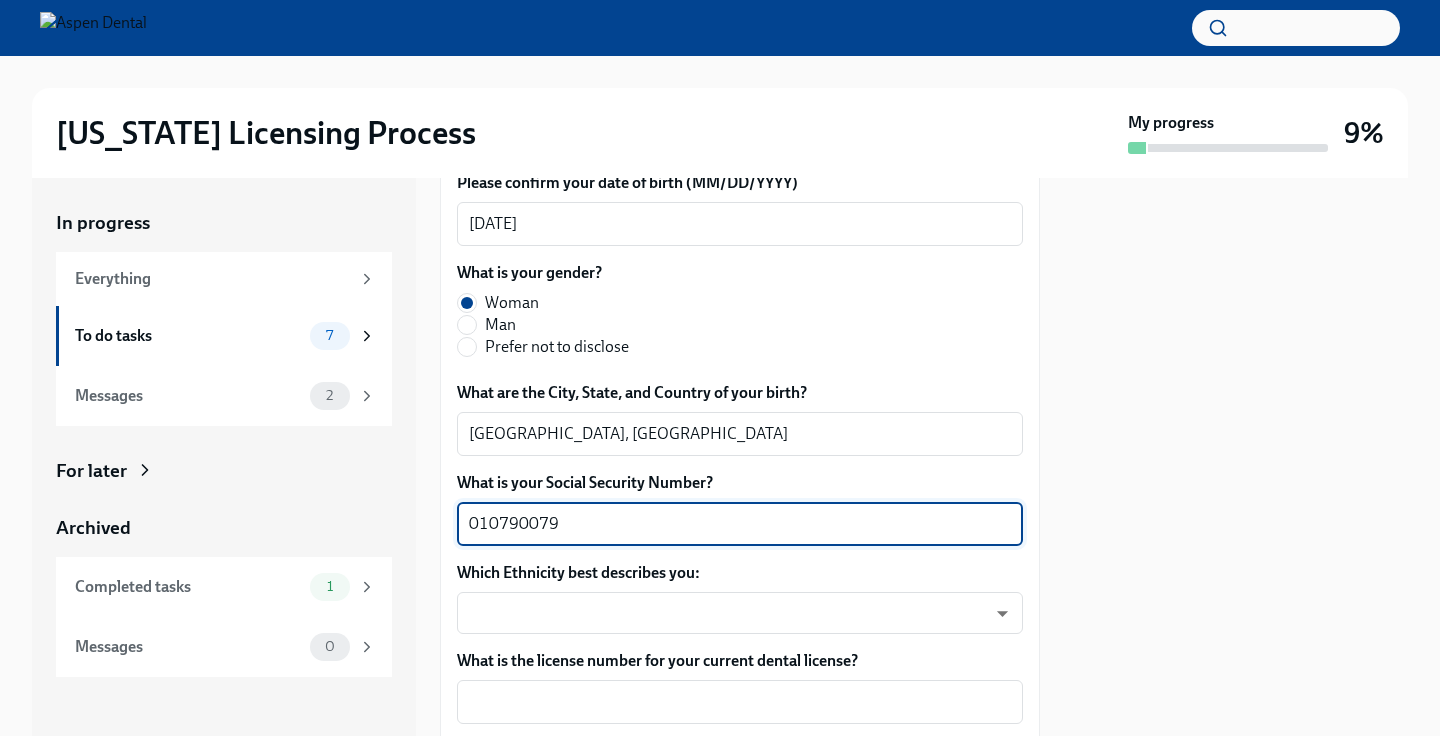 scroll, scrollTop: 925, scrollLeft: 0, axis: vertical 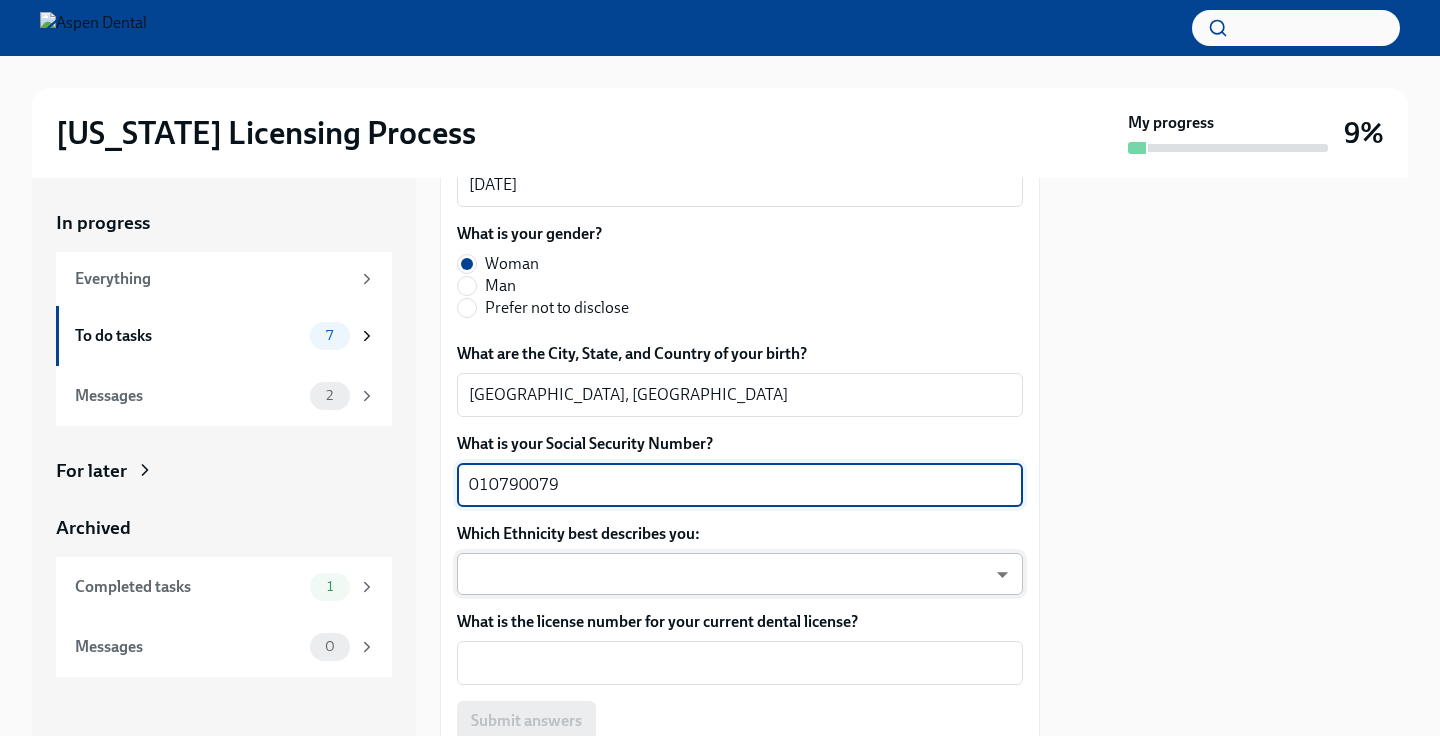 type on "010790079" 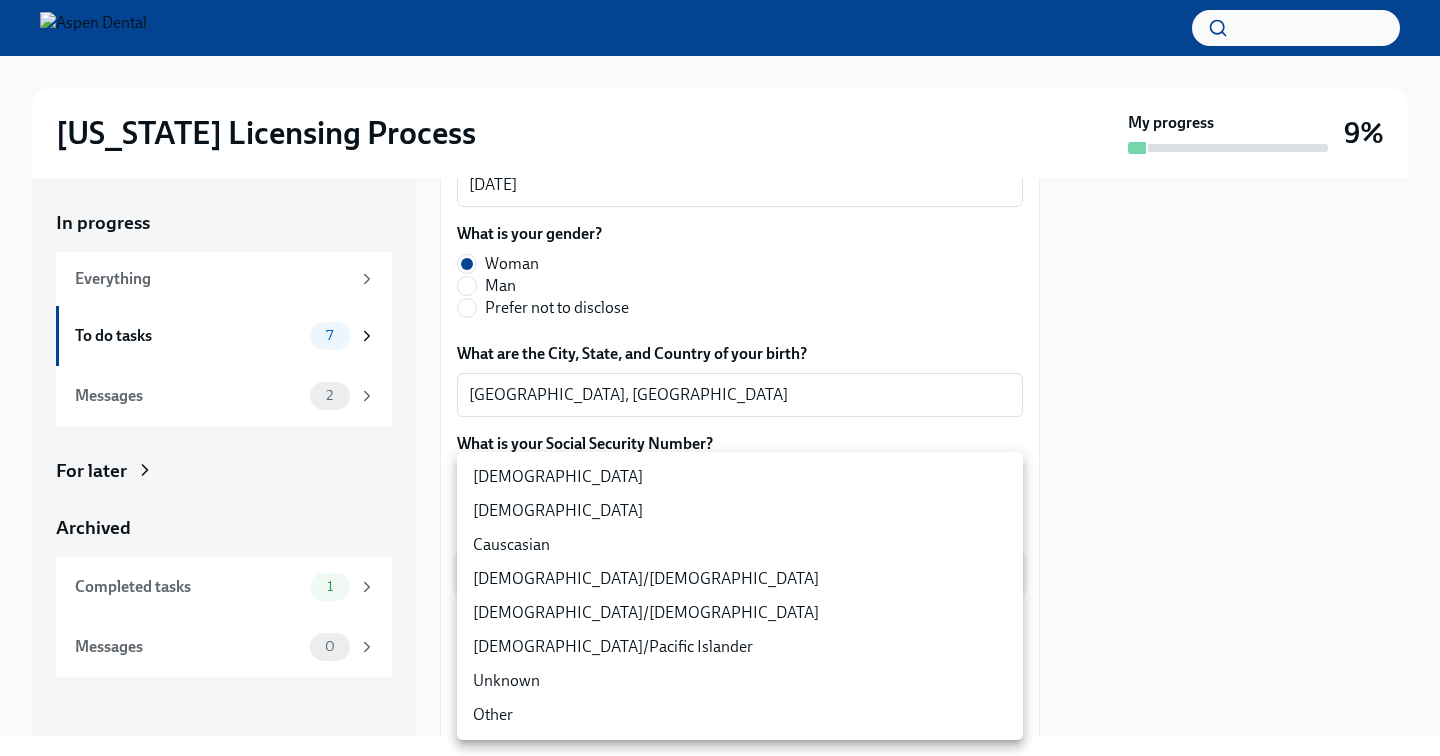 click on "[DEMOGRAPHIC_DATA]" at bounding box center (740, 511) 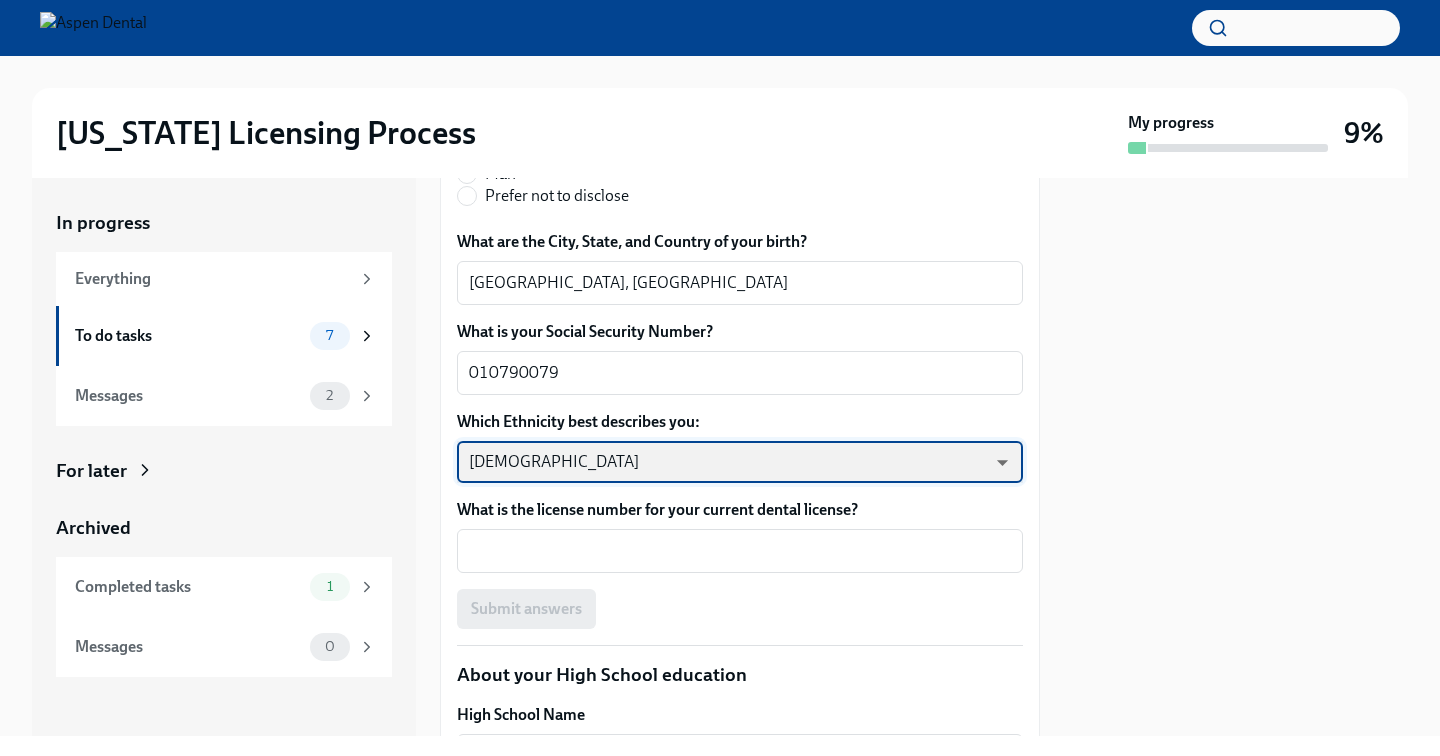 scroll, scrollTop: 1038, scrollLeft: 0, axis: vertical 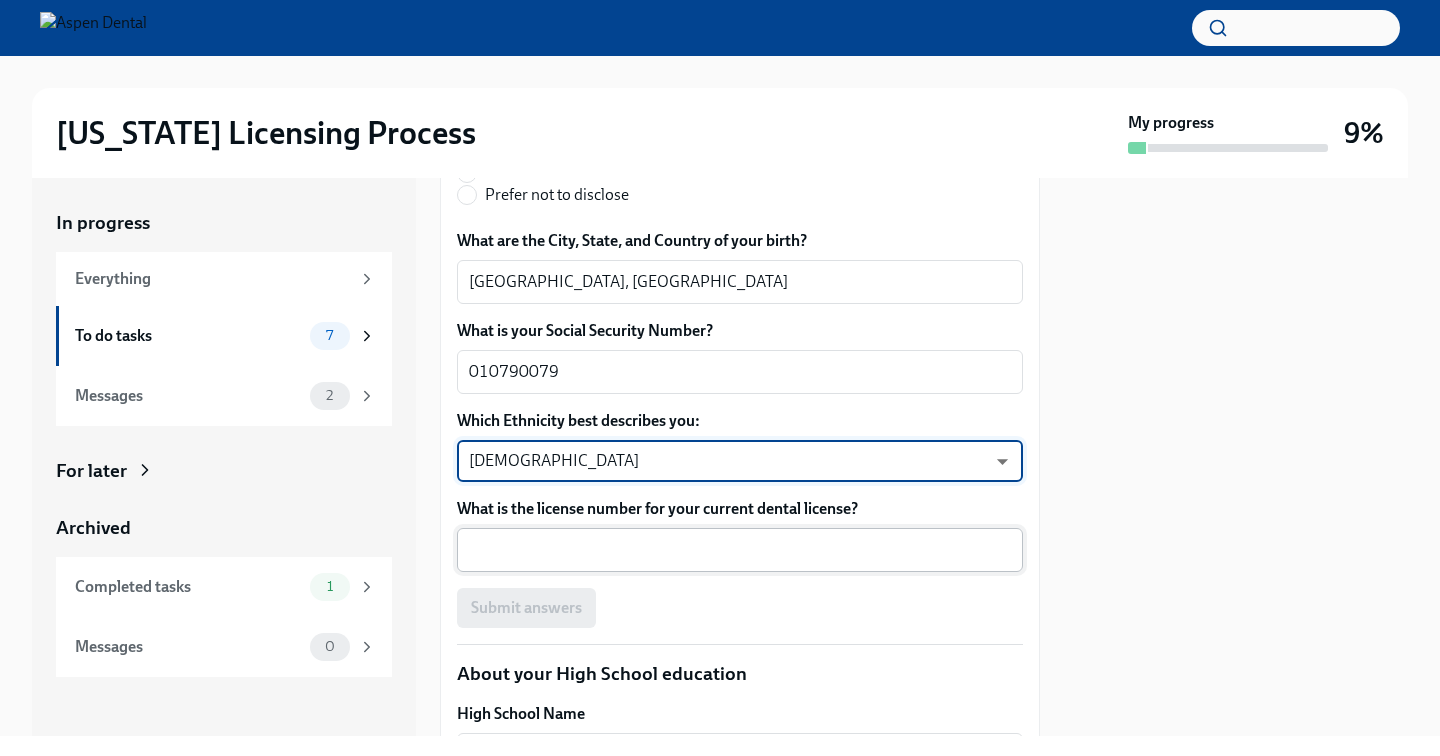 click on "What is the license number for your current dental license?" at bounding box center (740, 550) 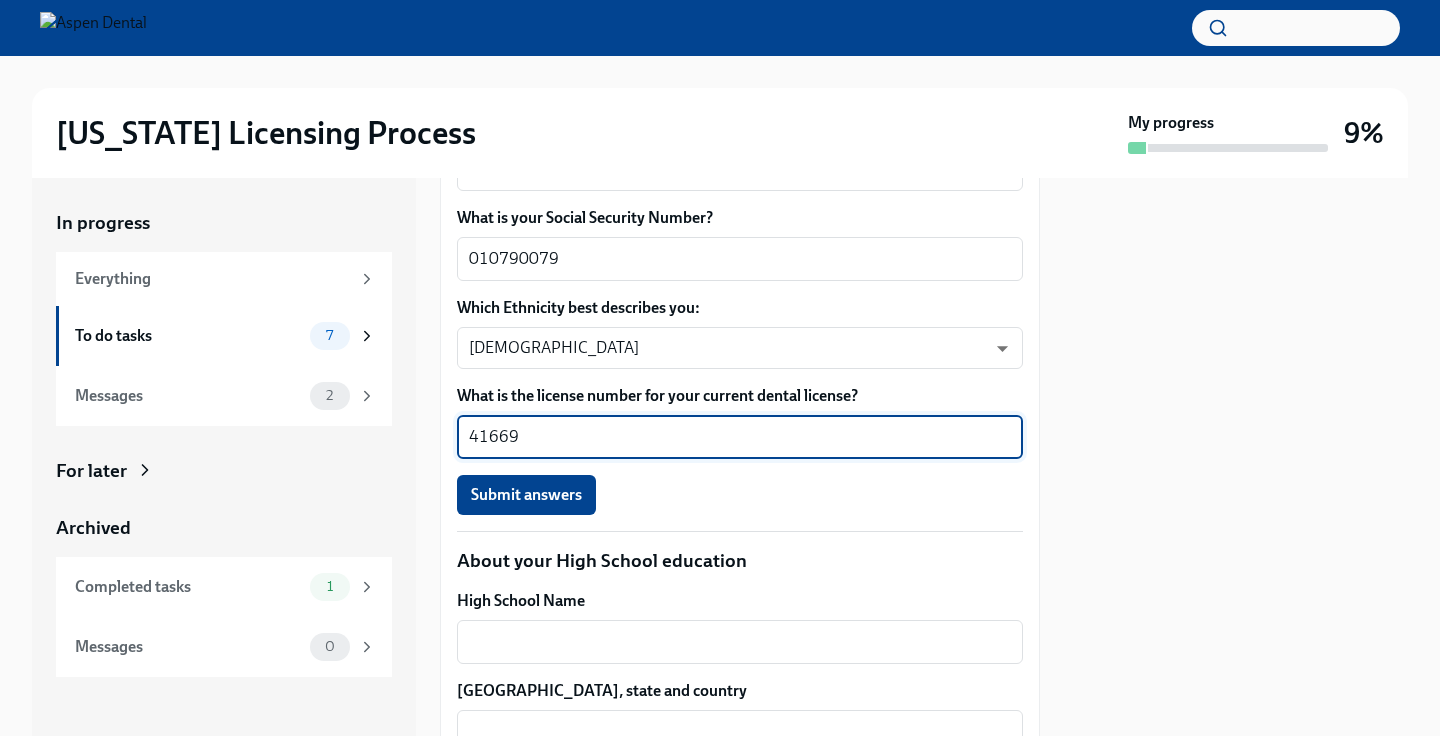 scroll, scrollTop: 1153, scrollLeft: 0, axis: vertical 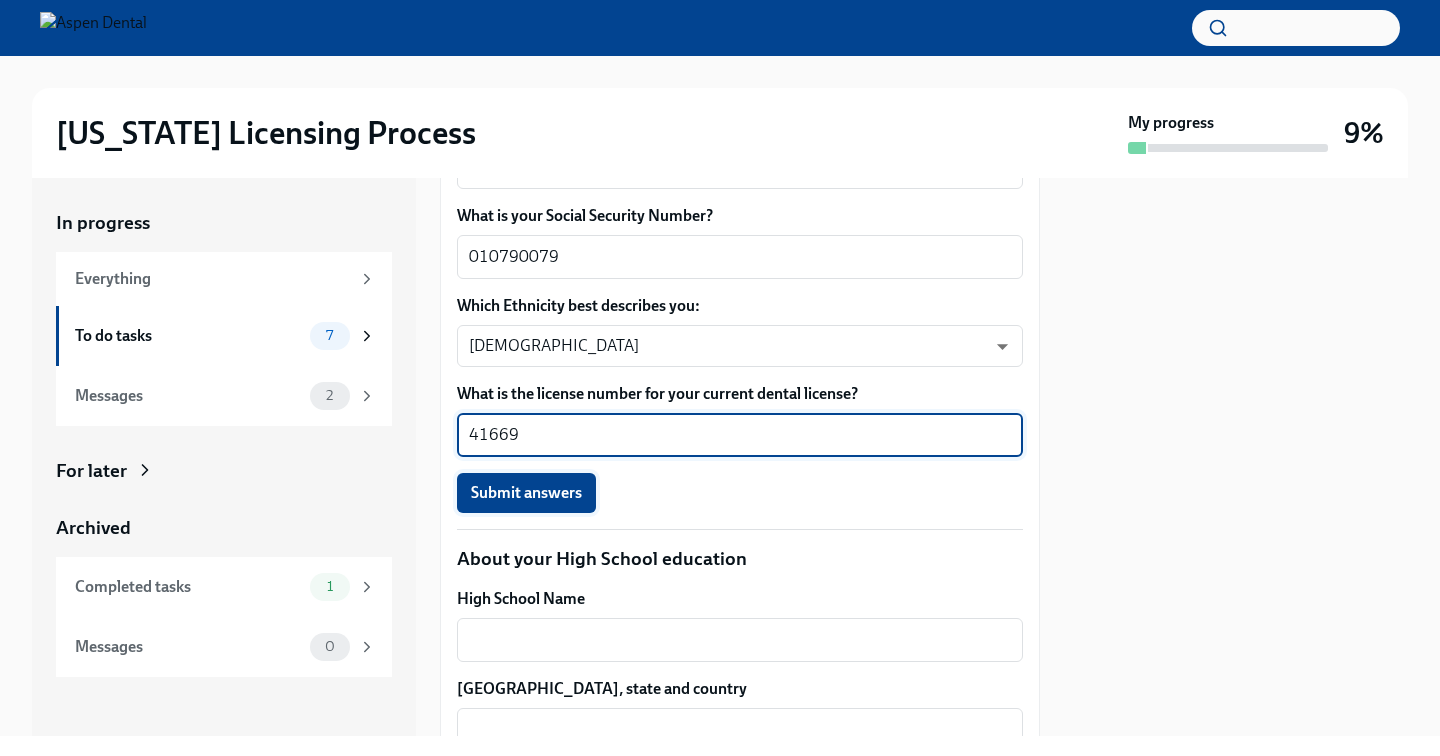 type on "41669" 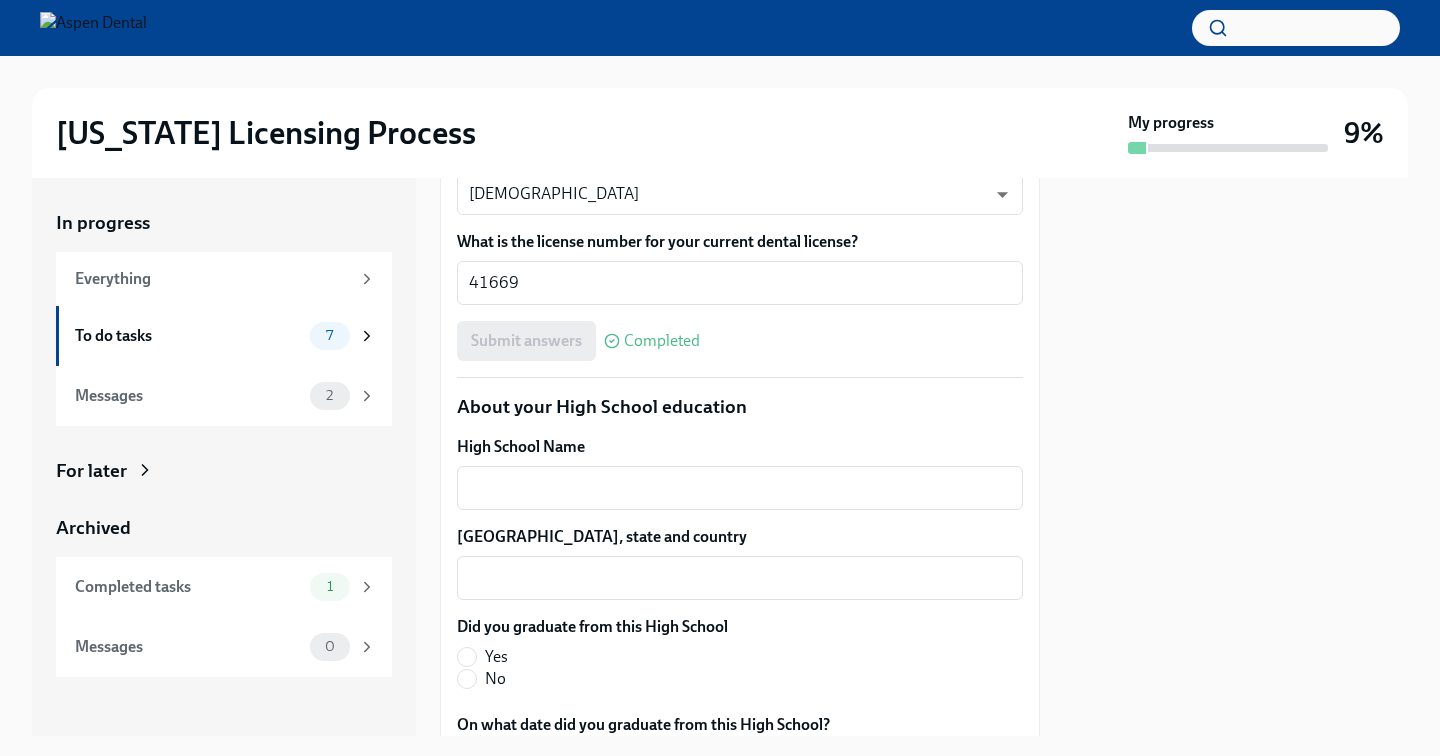 scroll, scrollTop: 1322, scrollLeft: 0, axis: vertical 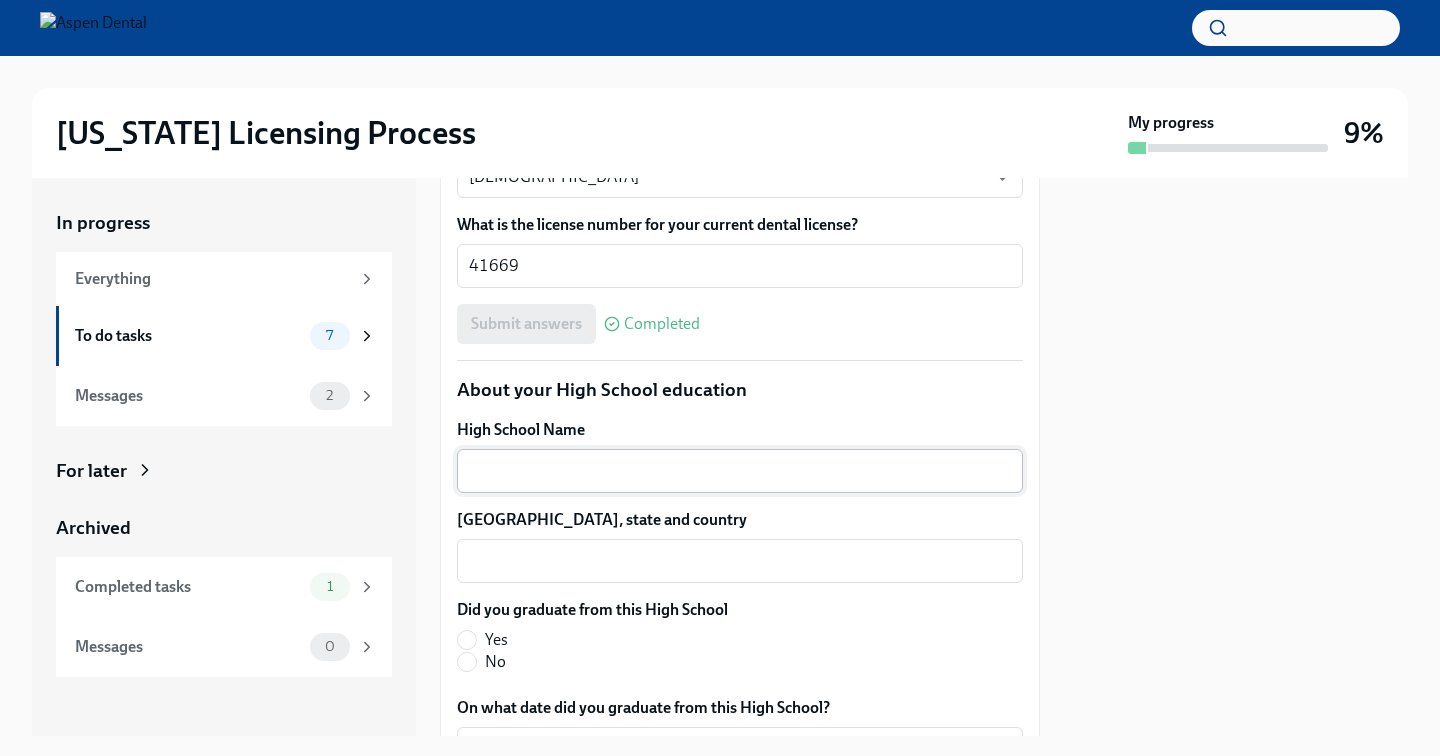 click on "High School Name" at bounding box center [740, 471] 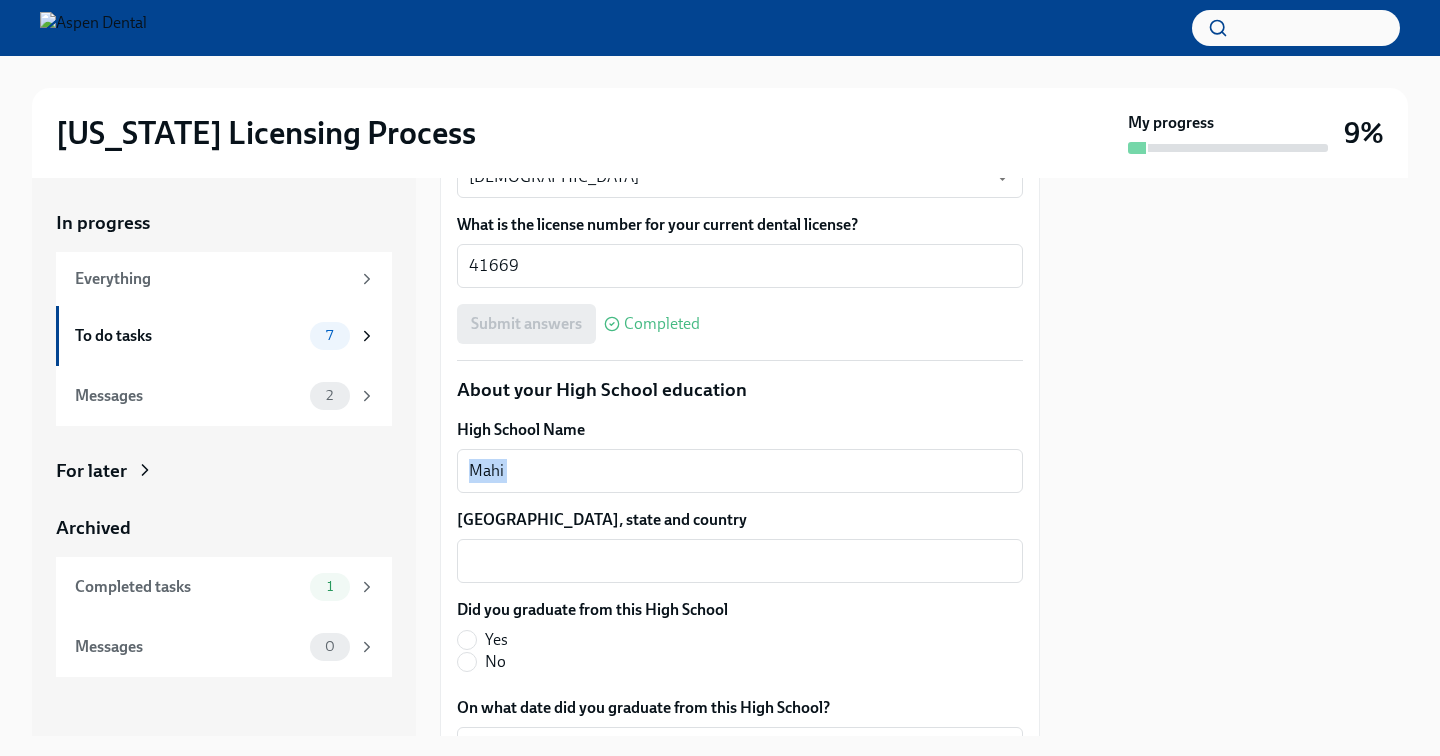 drag, startPoint x: 515, startPoint y: 457, endPoint x: 446, endPoint y: 459, distance: 69.02898 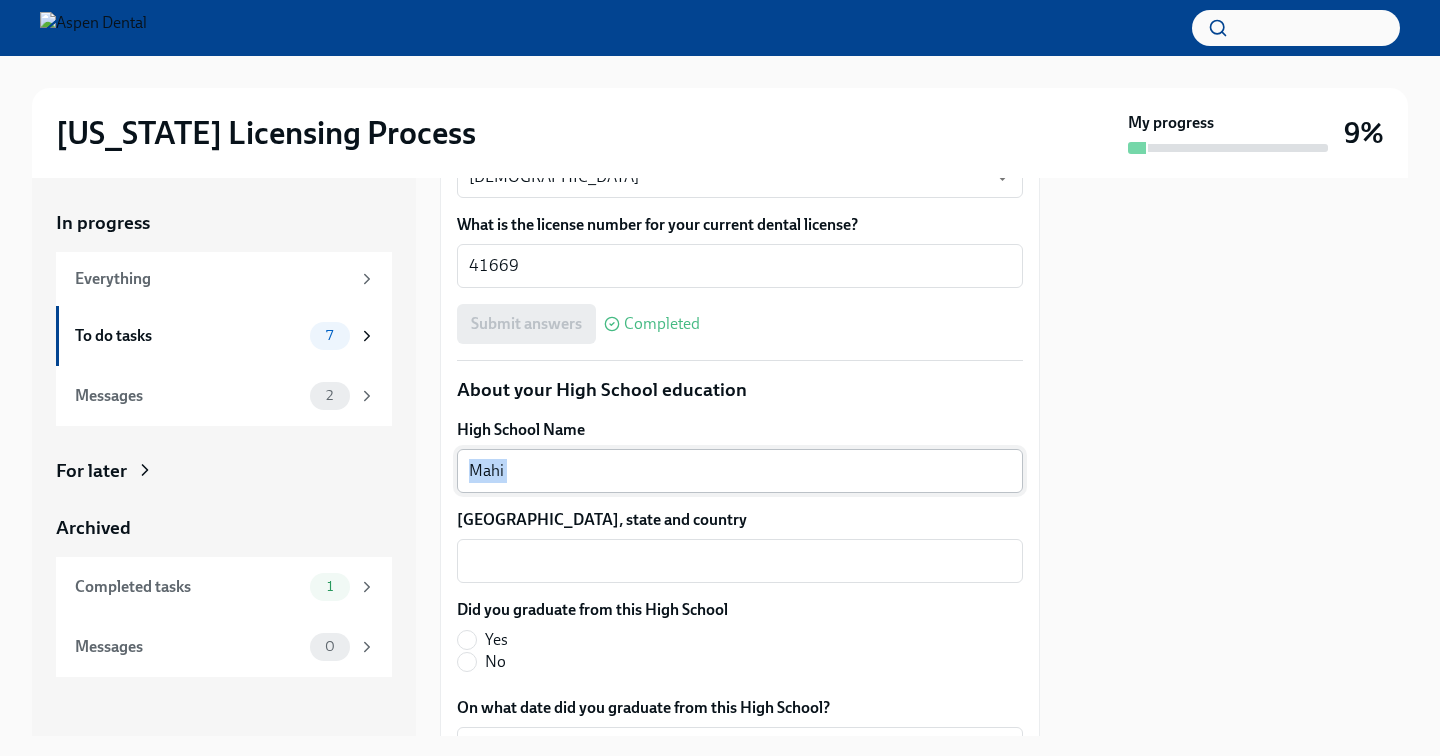 click on "Mahi" at bounding box center [740, 471] 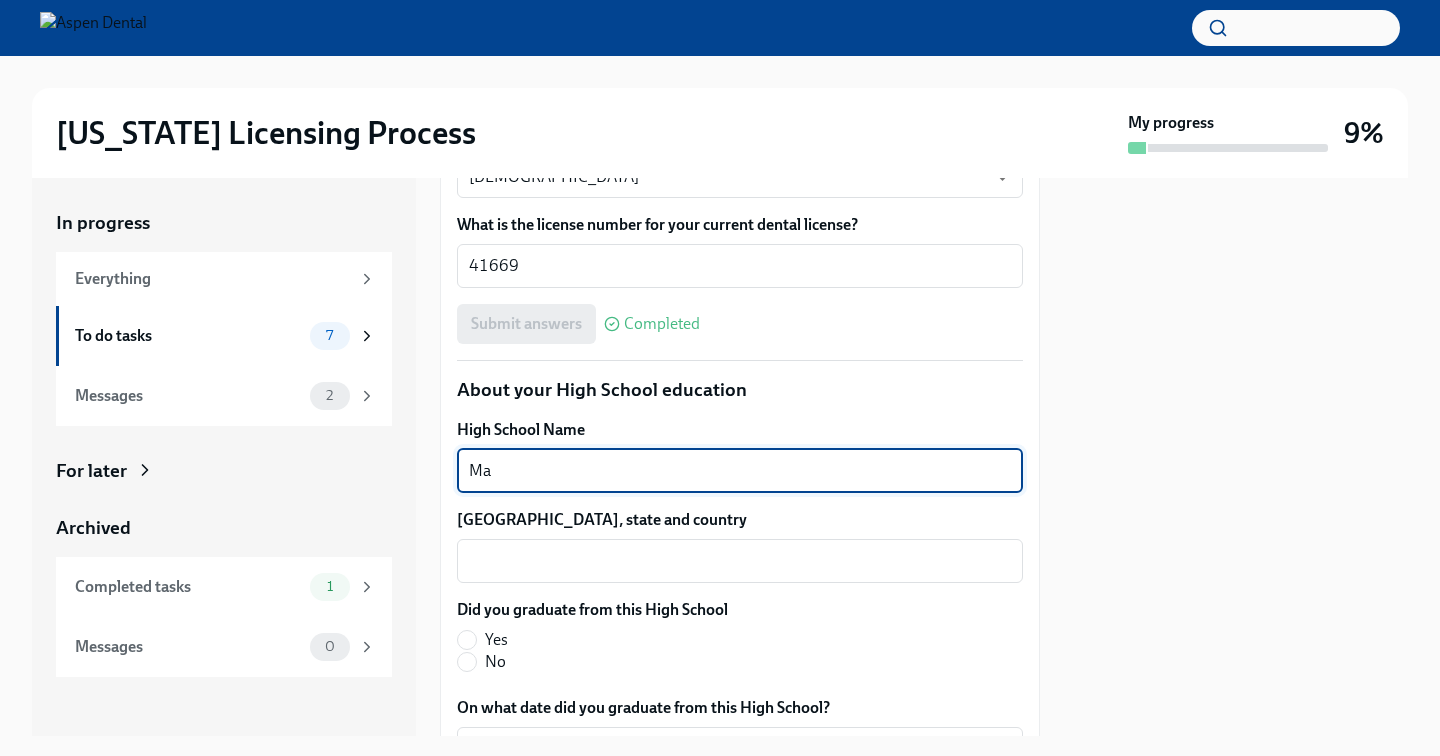 type on "M" 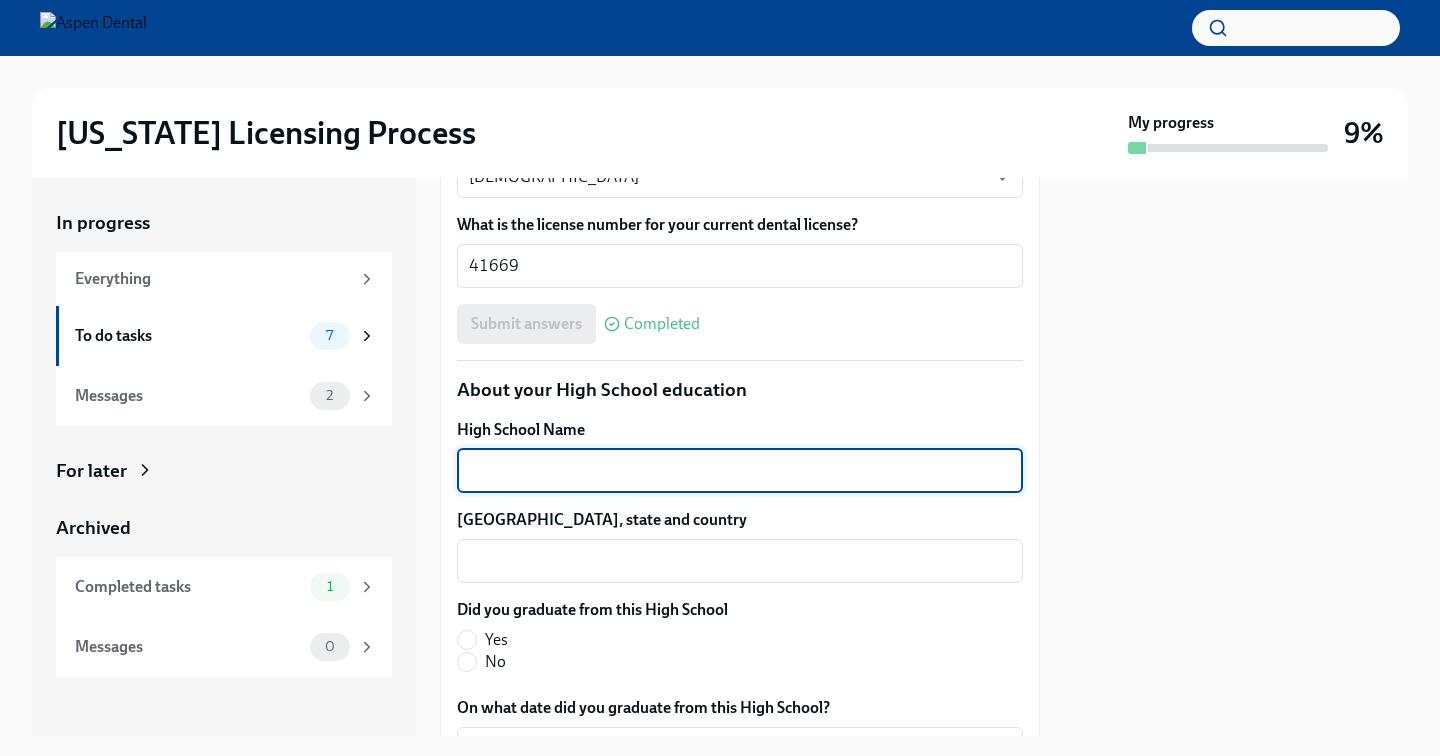 paste on "Mahidol University International Demonstration School" 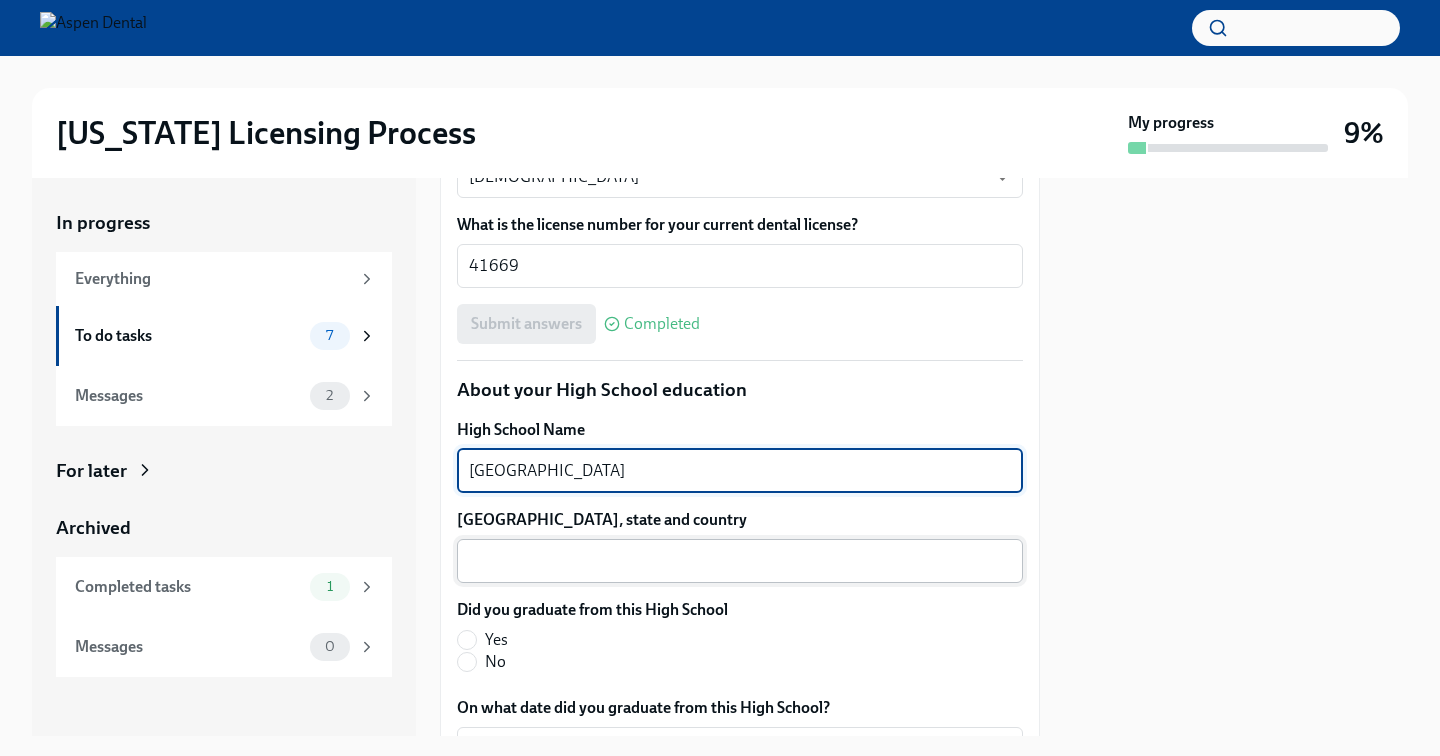 type on "Mahidol University International Demonstration School" 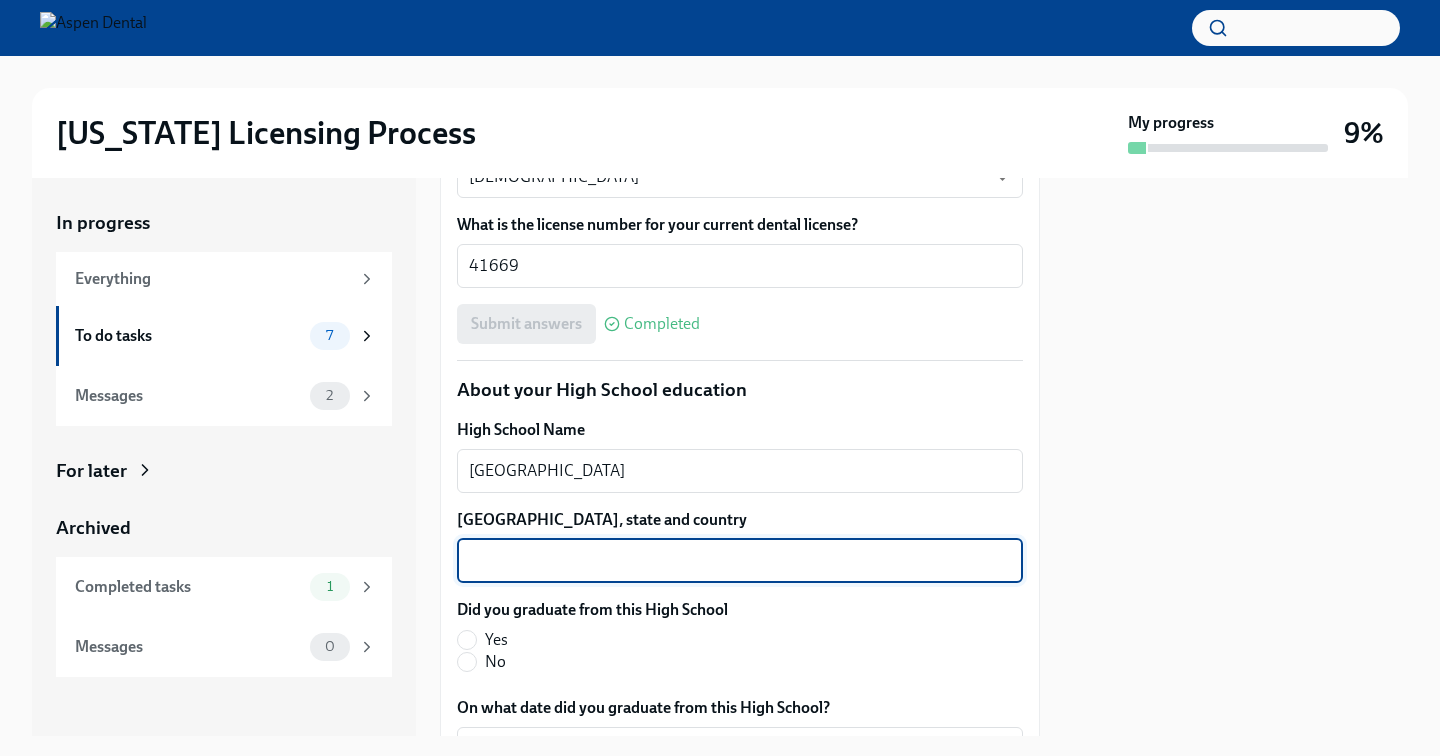paste on "Nakhon Pathom" 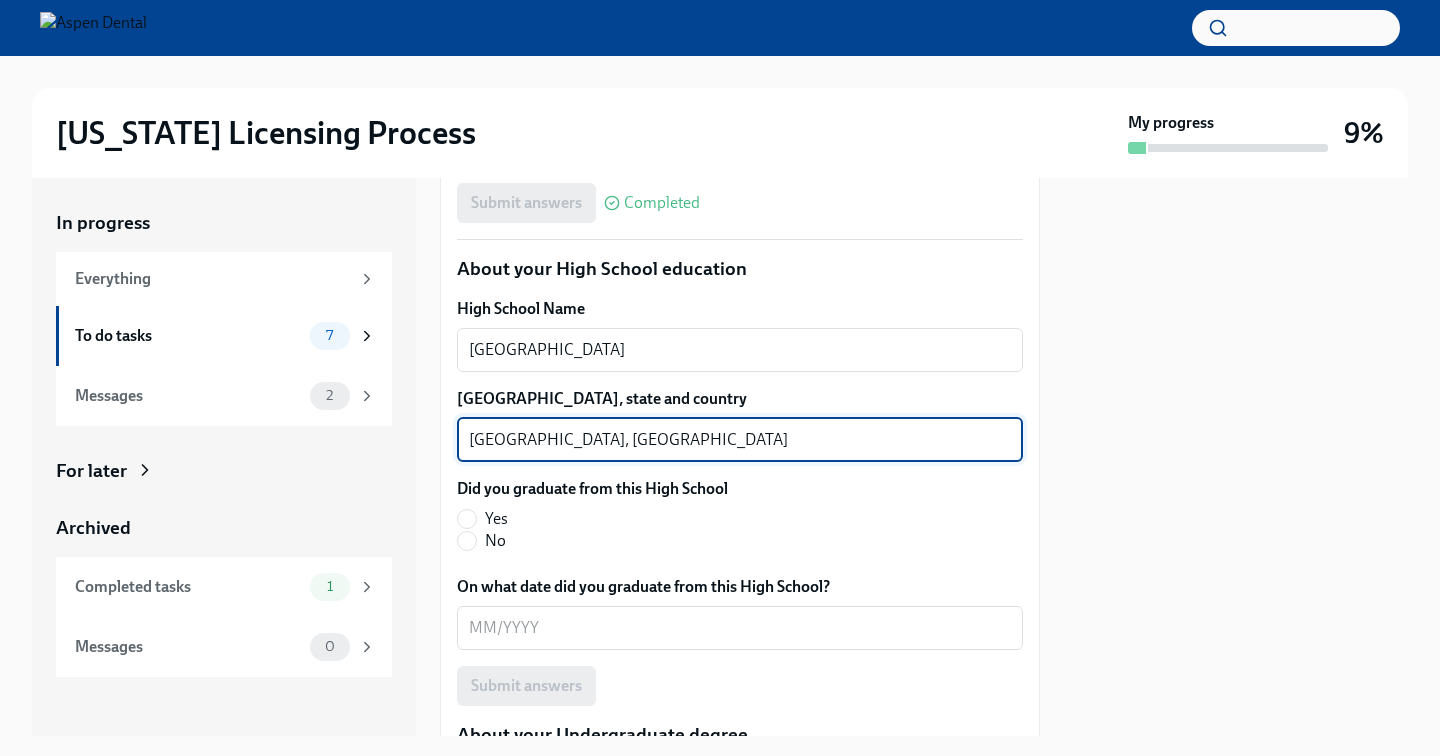 scroll, scrollTop: 1446, scrollLeft: 0, axis: vertical 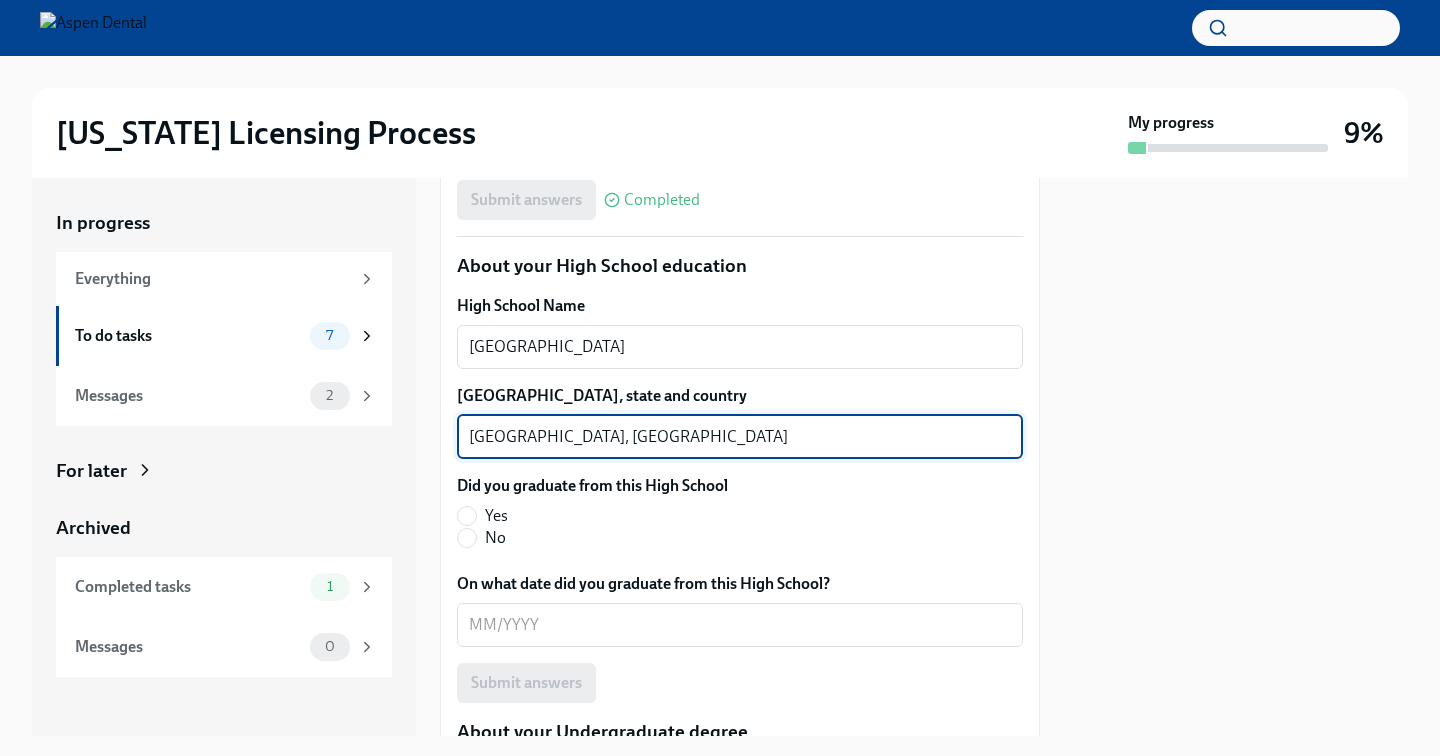 type on "Nakhon Pathom, Thailand" 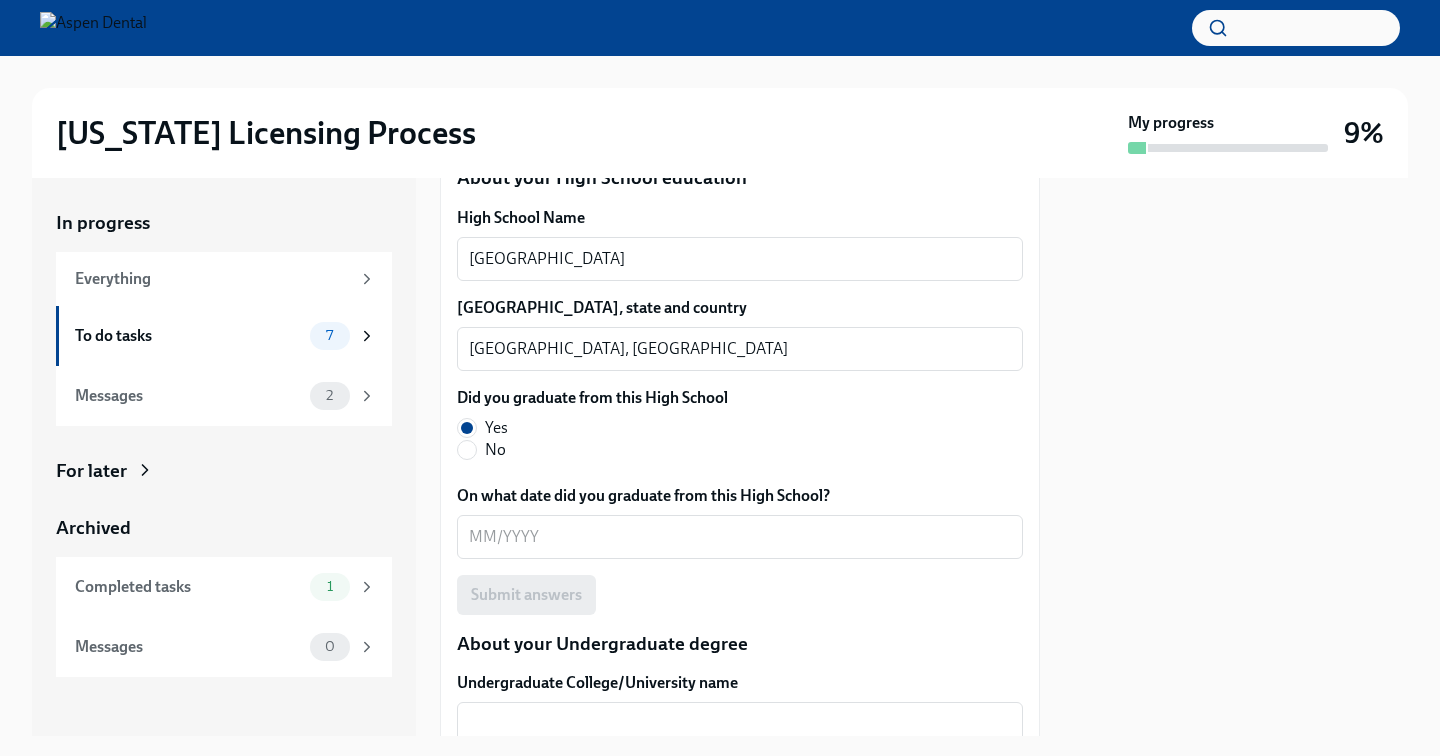 scroll, scrollTop: 1539, scrollLeft: 0, axis: vertical 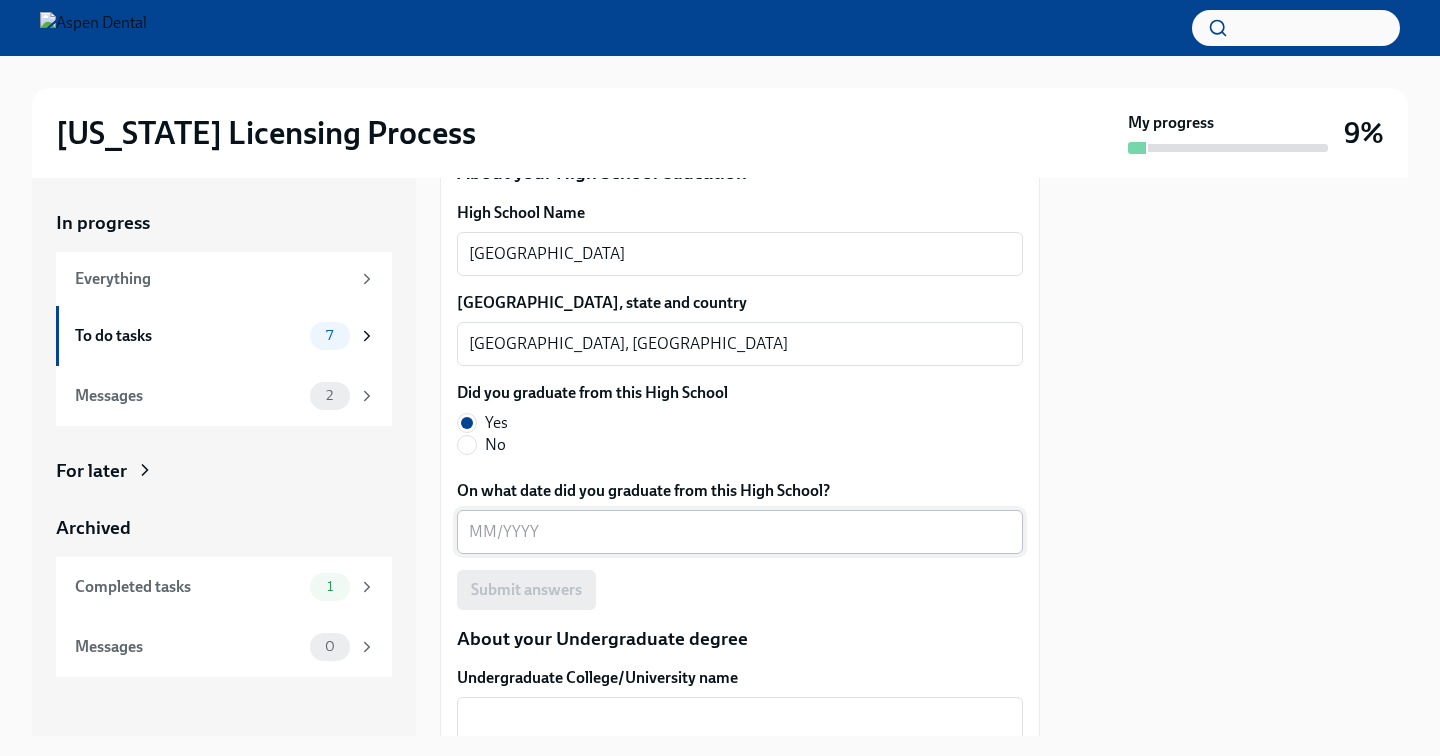 click on "On what date did you graduate from this High School?" at bounding box center (740, 532) 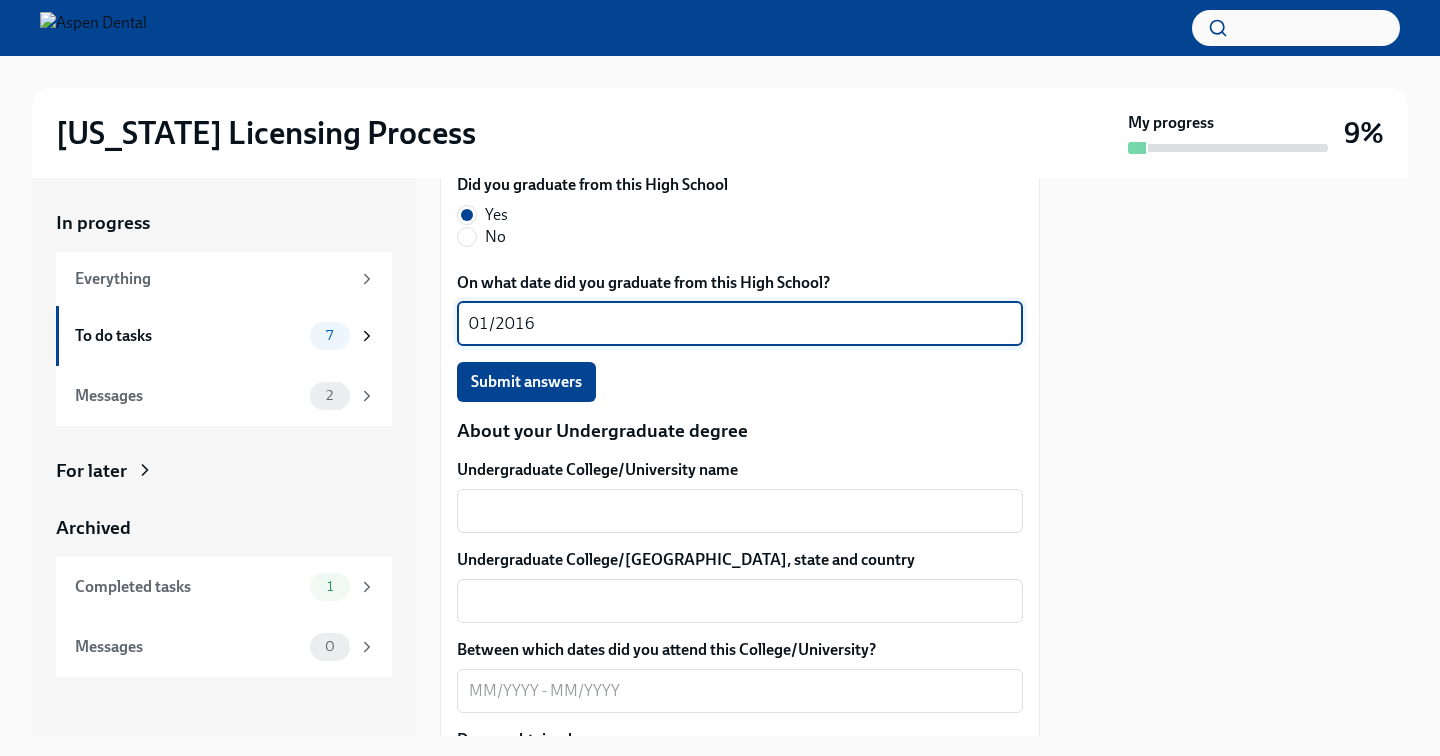 scroll, scrollTop: 1751, scrollLeft: 0, axis: vertical 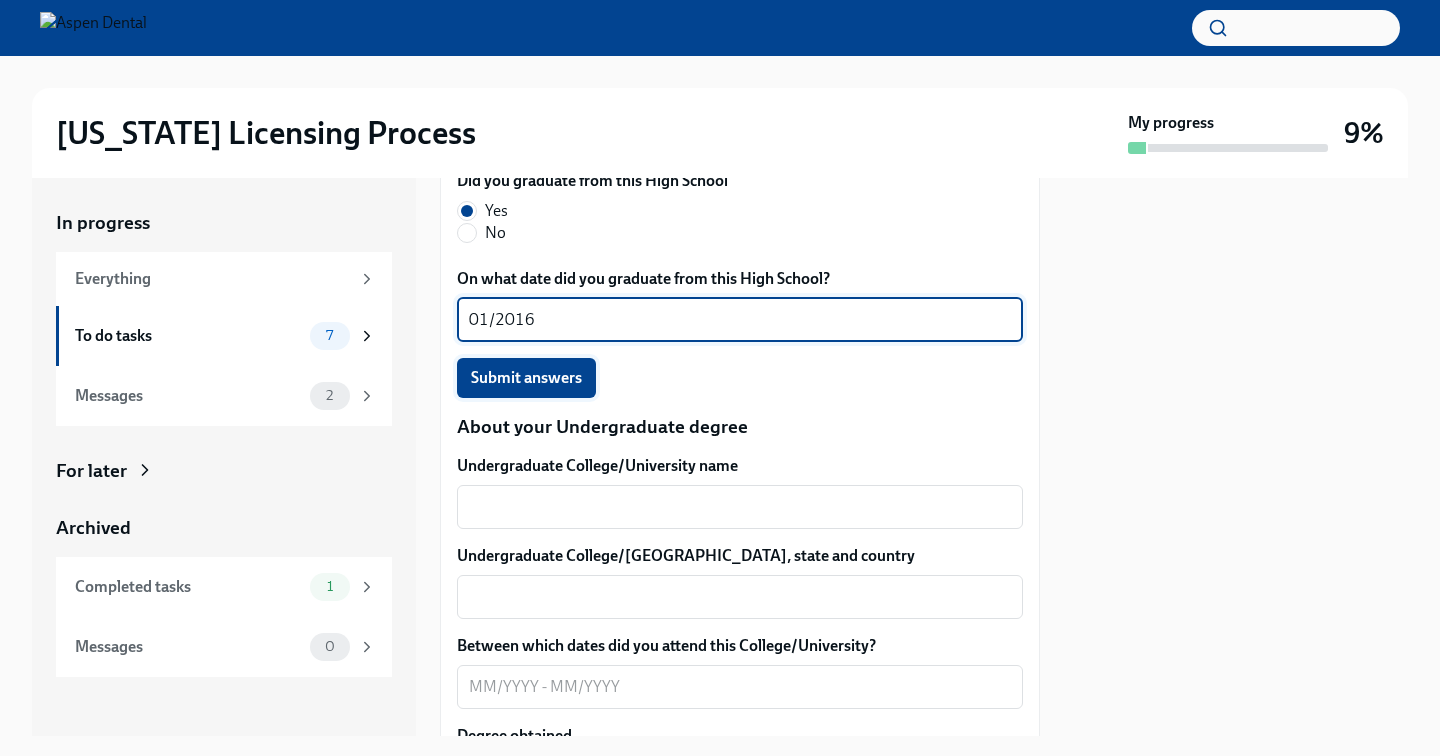 type on "01/2016" 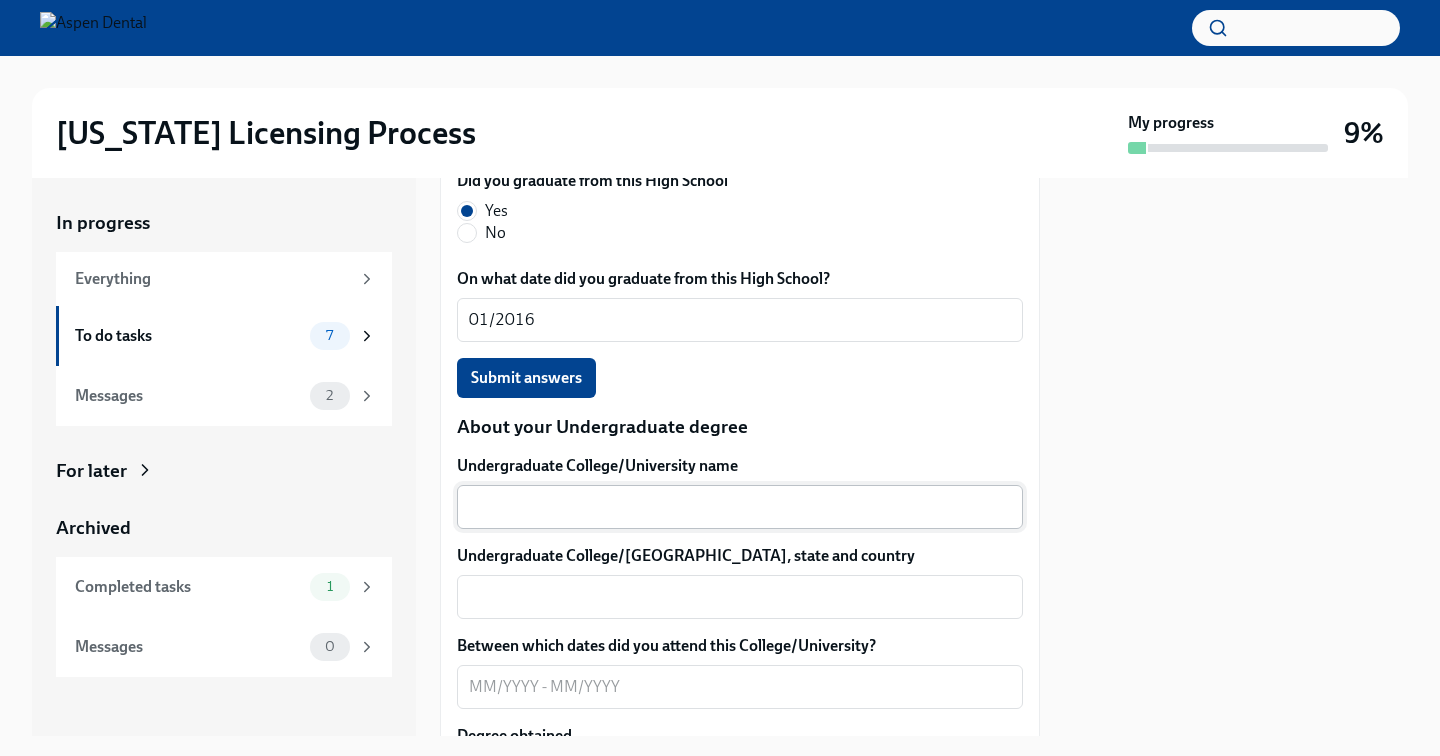 click on "Undergraduate College/University name" at bounding box center (740, 507) 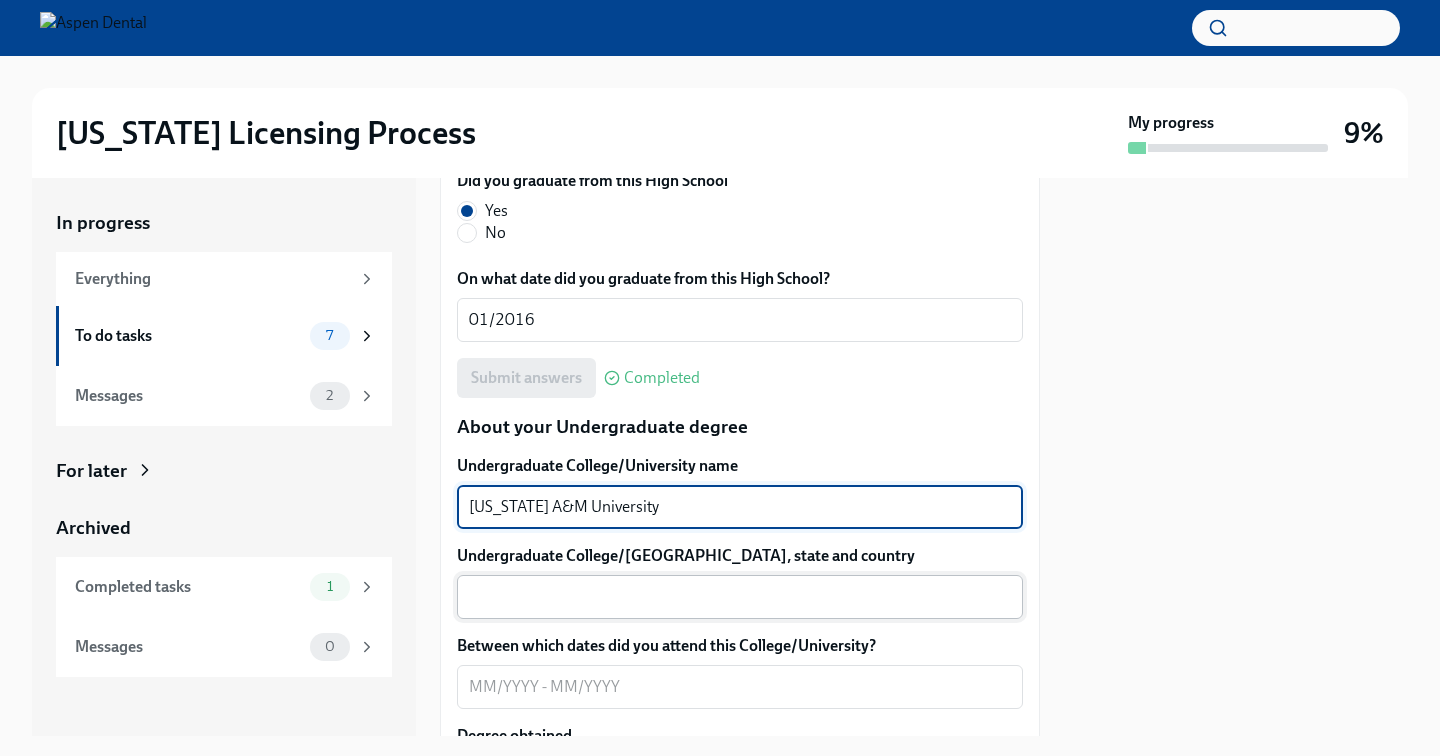 type on "Texas A&M University" 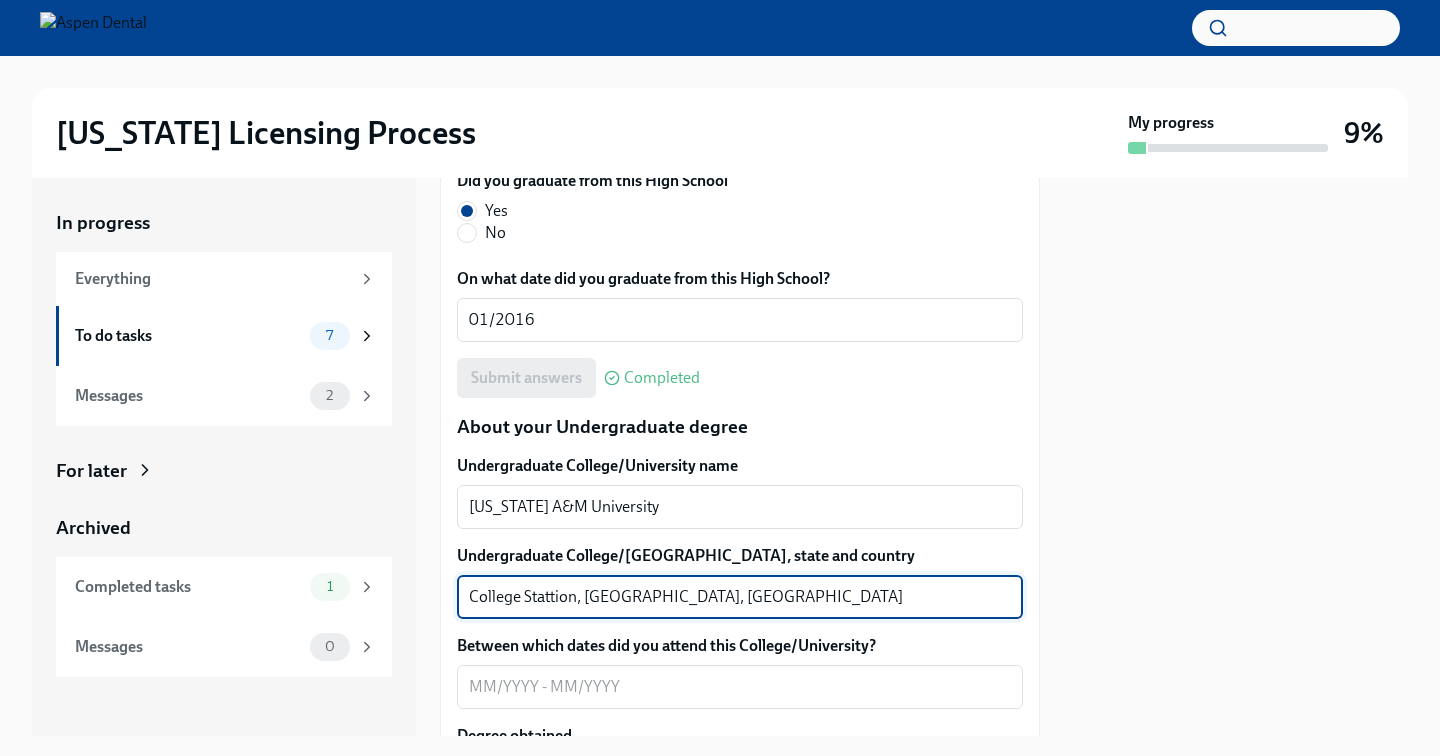 scroll, scrollTop: 1759, scrollLeft: 0, axis: vertical 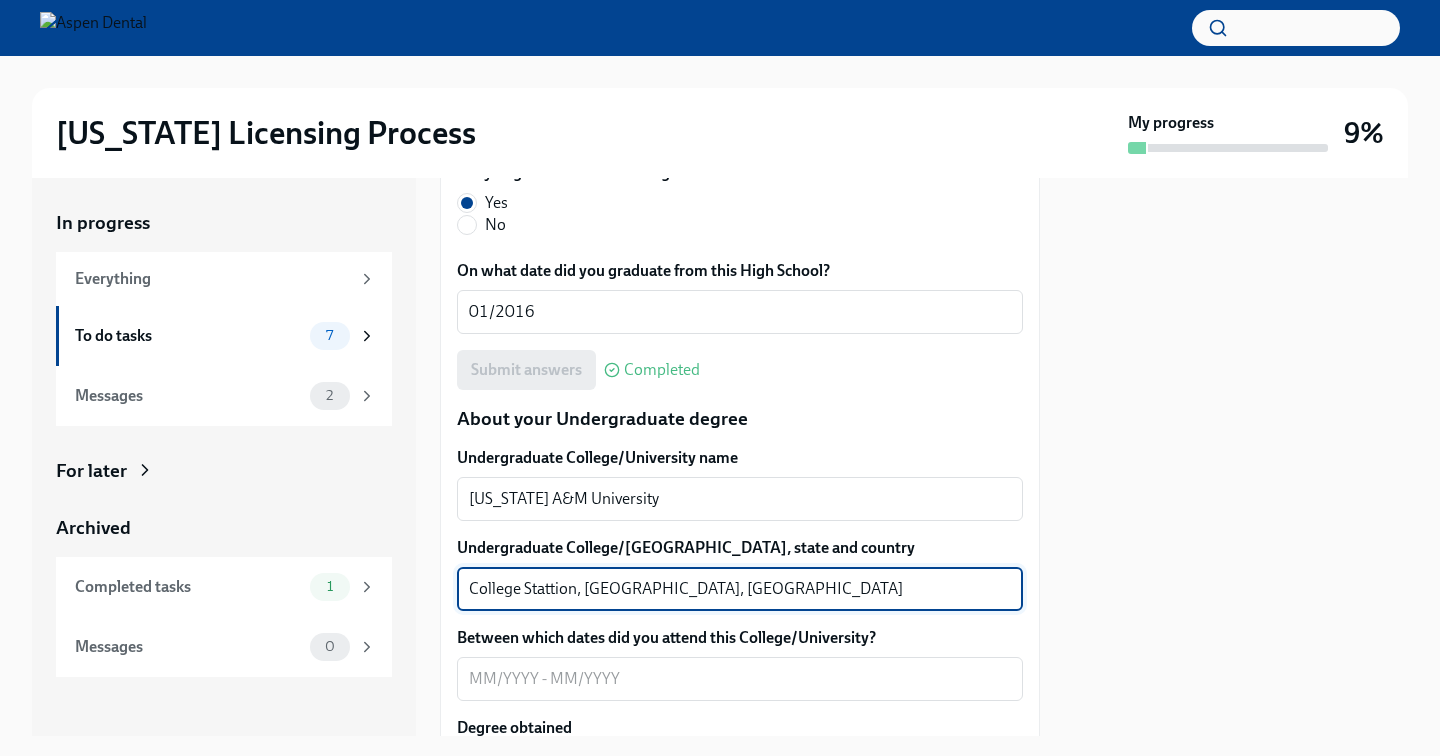 click on "College Stattion, TX, USA" at bounding box center (740, 589) 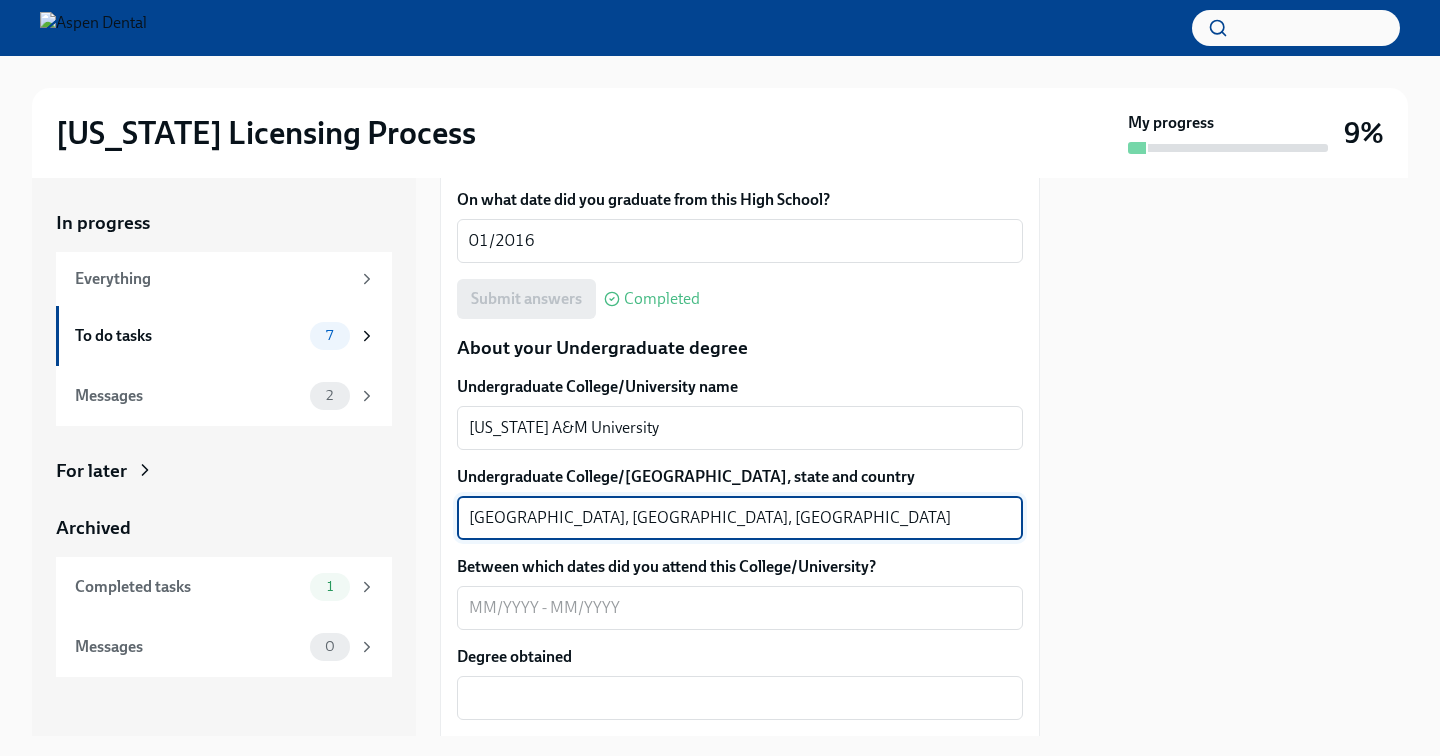 scroll, scrollTop: 1839, scrollLeft: 0, axis: vertical 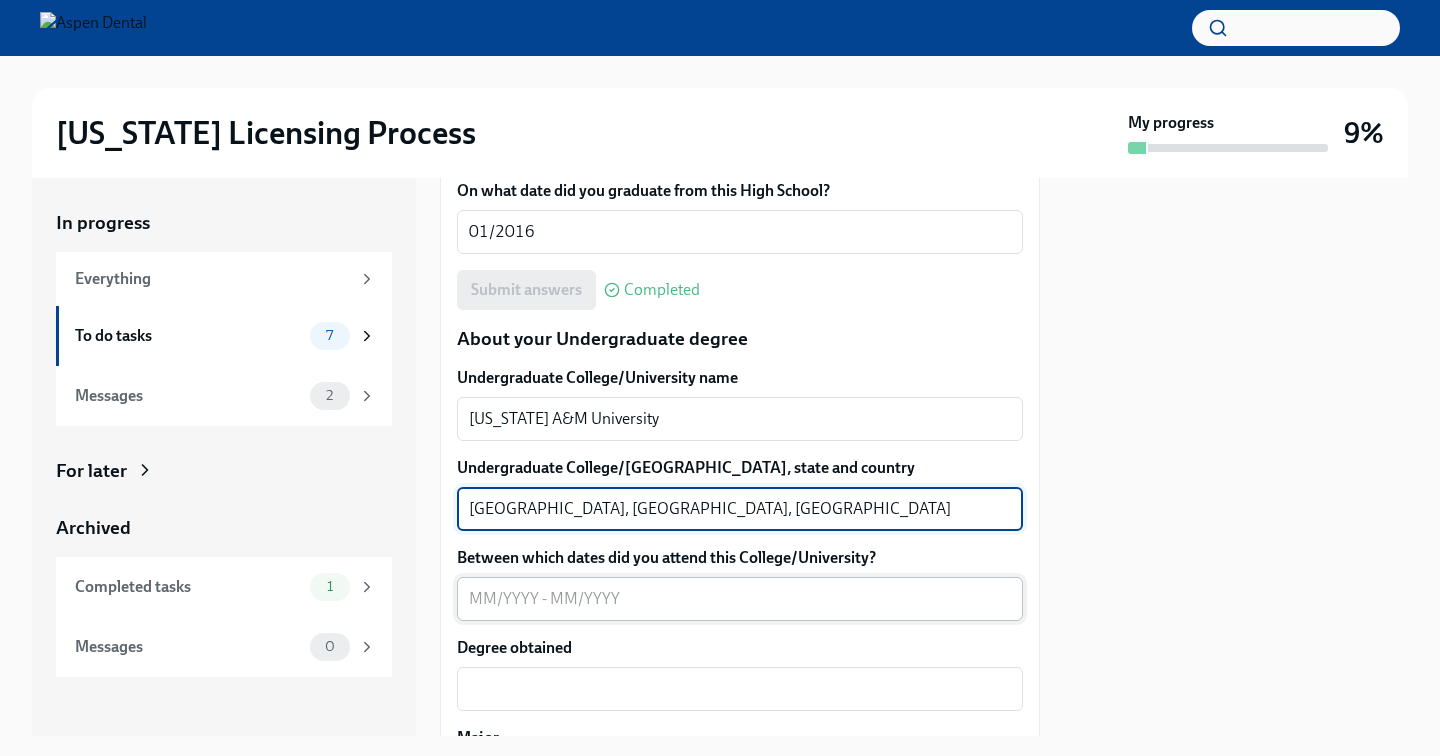 type on "College Station, TX, USA" 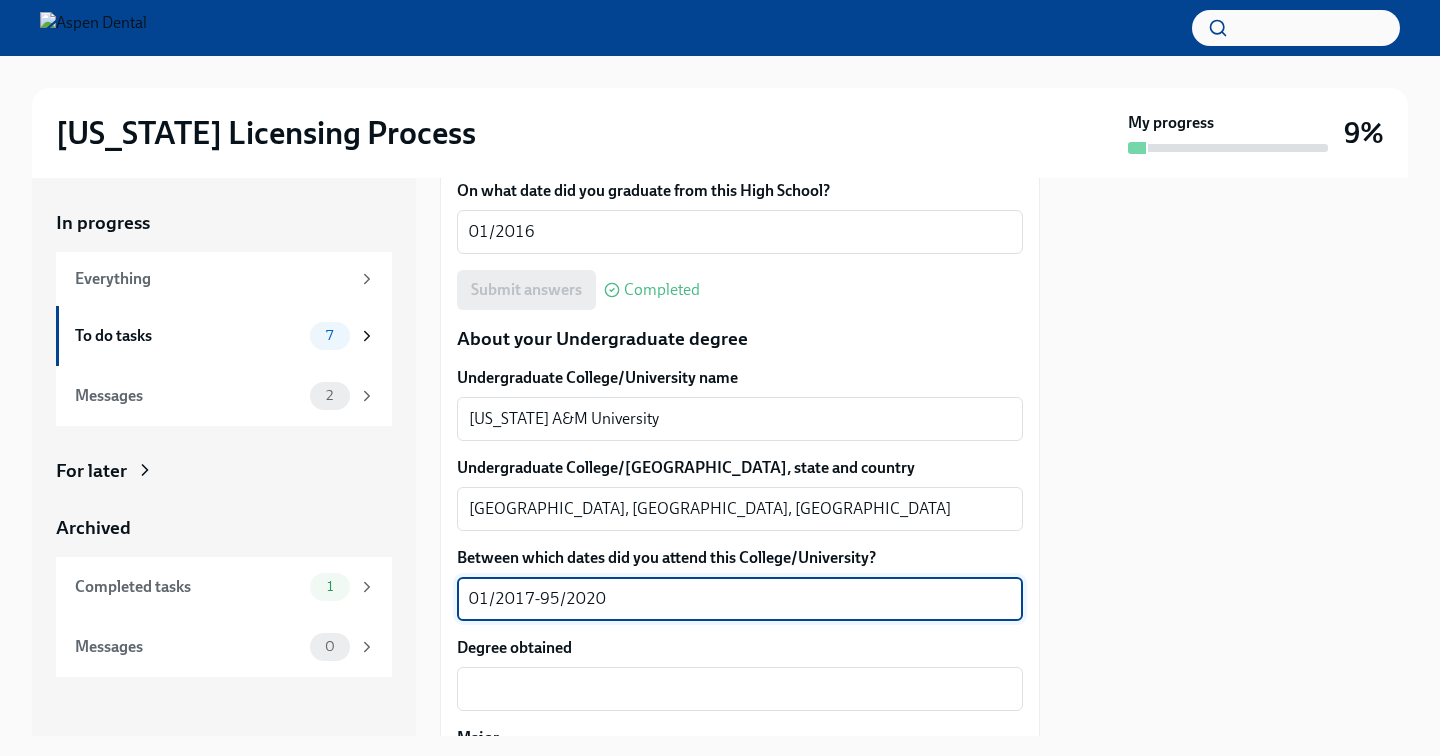 click on "01/2017-95/2020" at bounding box center (740, 599) 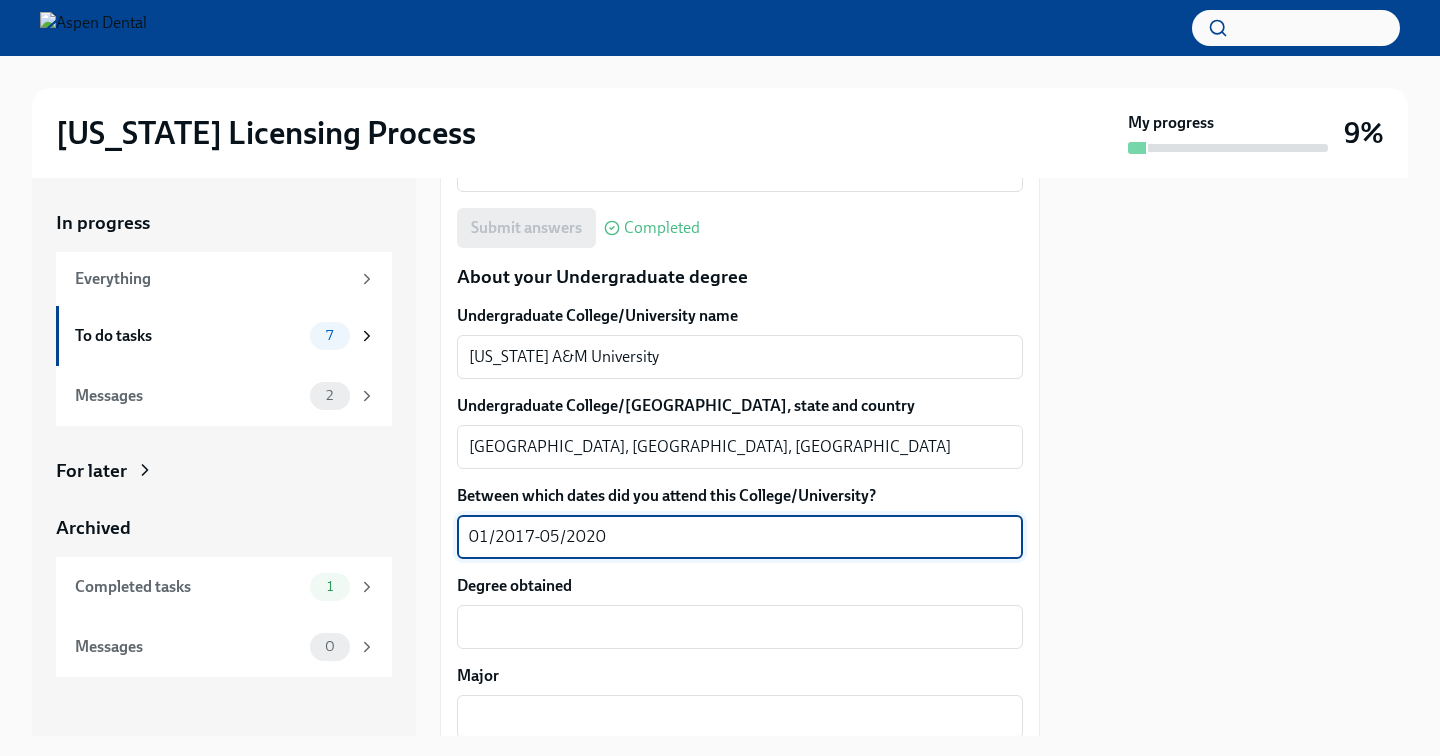 scroll, scrollTop: 1915, scrollLeft: 0, axis: vertical 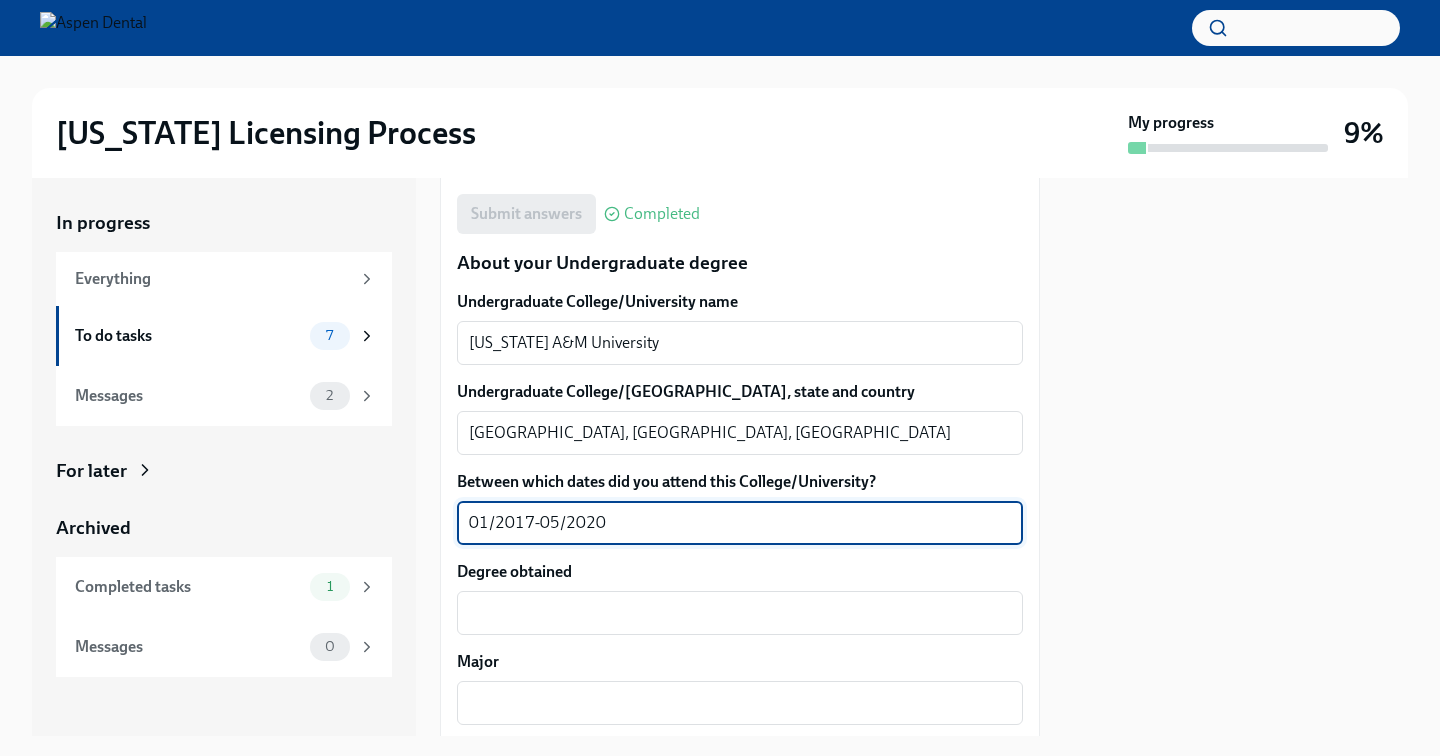 type on "01/2017-05/2020" 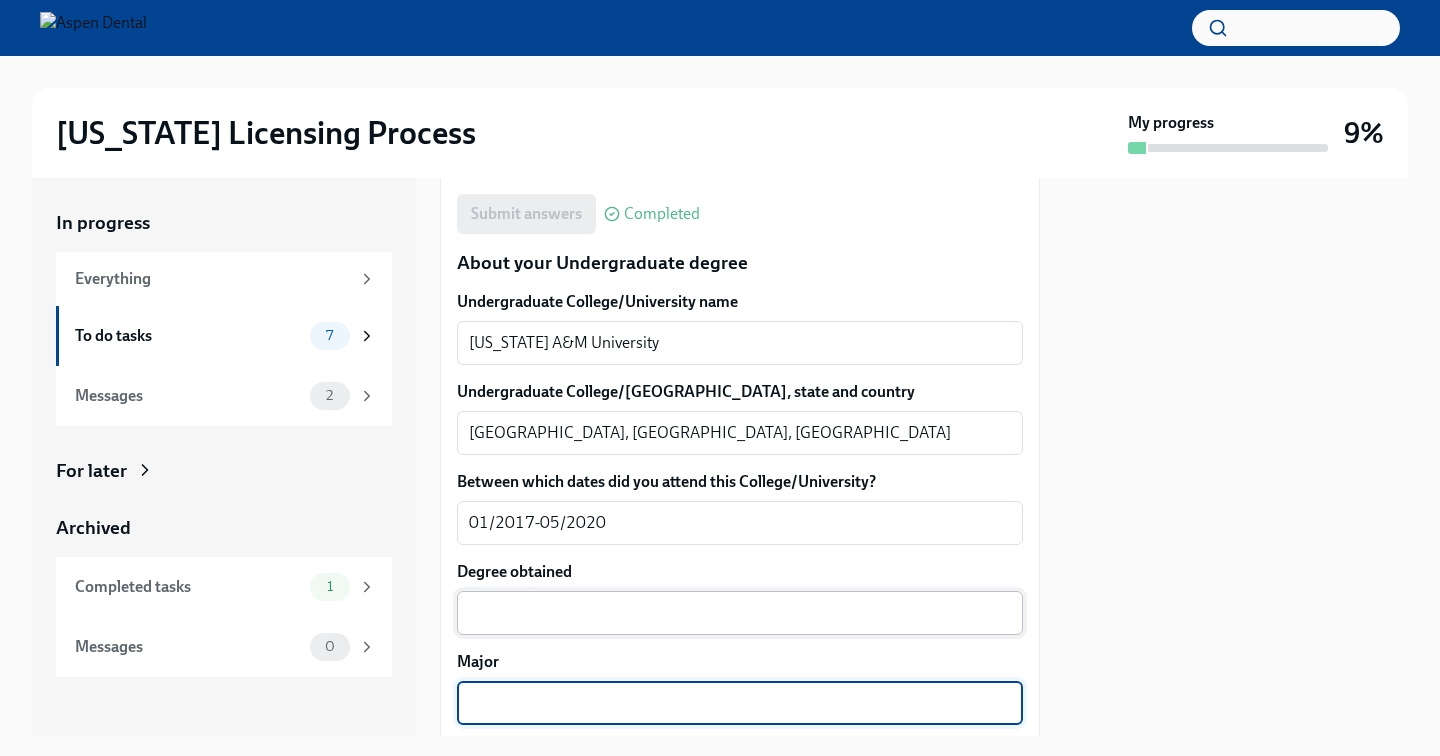 click on "x ​" at bounding box center [740, 613] 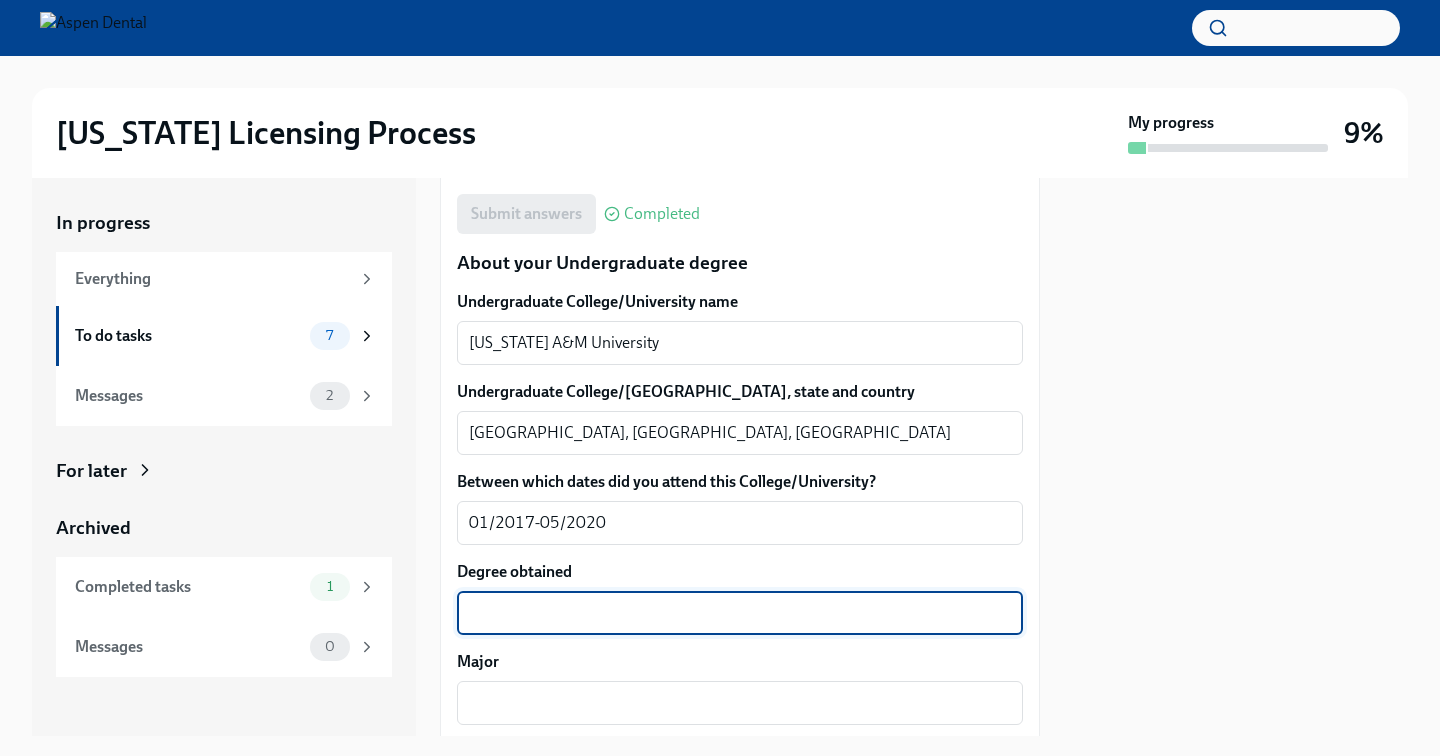 paste on "Bachelor of Science in Biomedical Sciences" 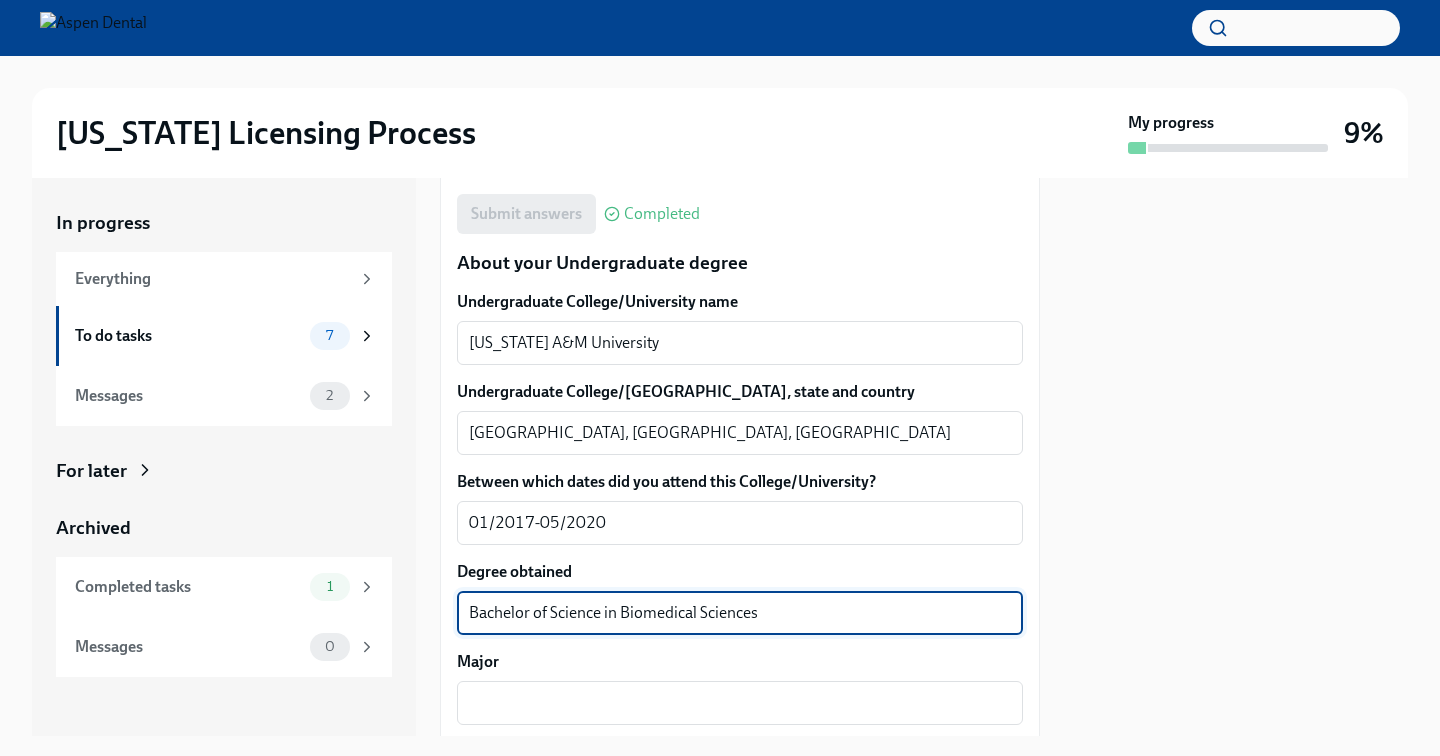 drag, startPoint x: 782, startPoint y: 619, endPoint x: 624, endPoint y: 603, distance: 158.80806 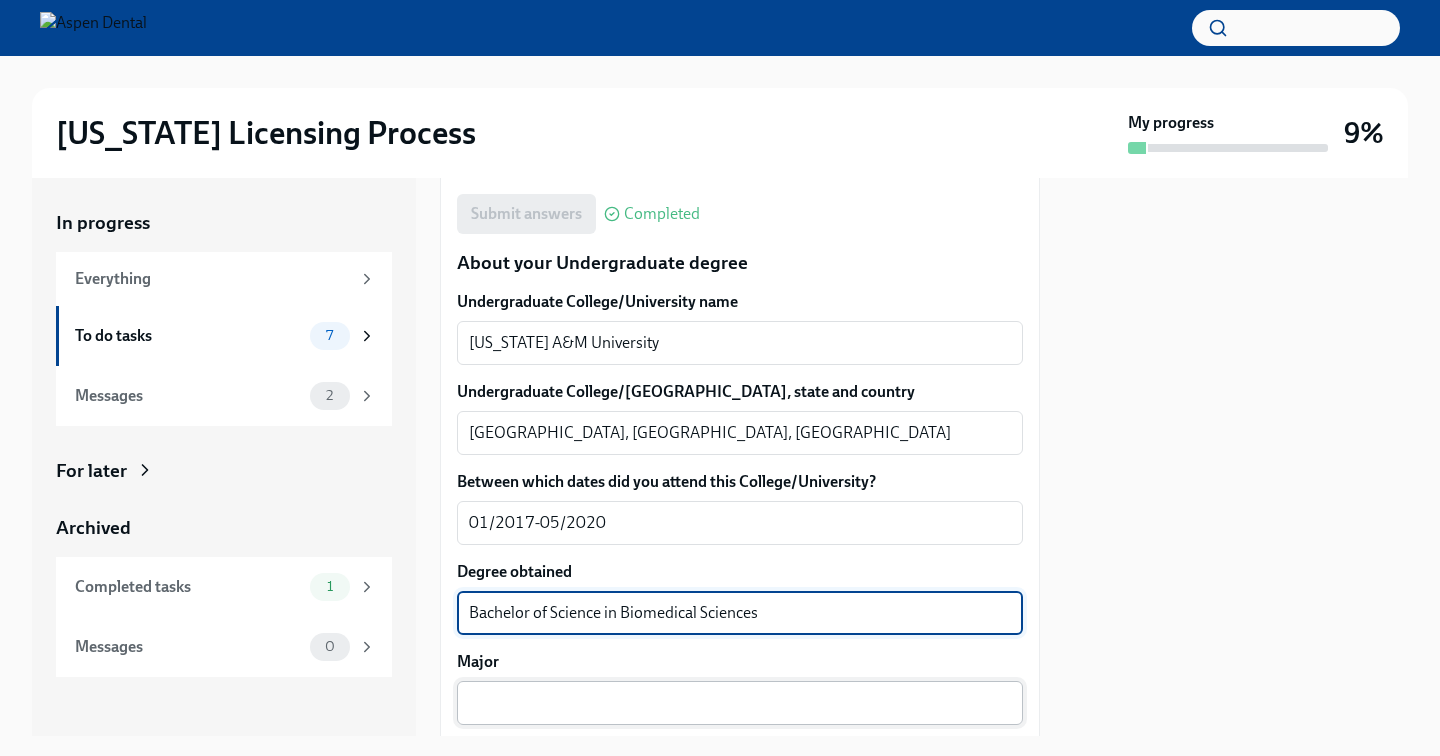 type on "Bachelor of Science in Biomedical Sciences" 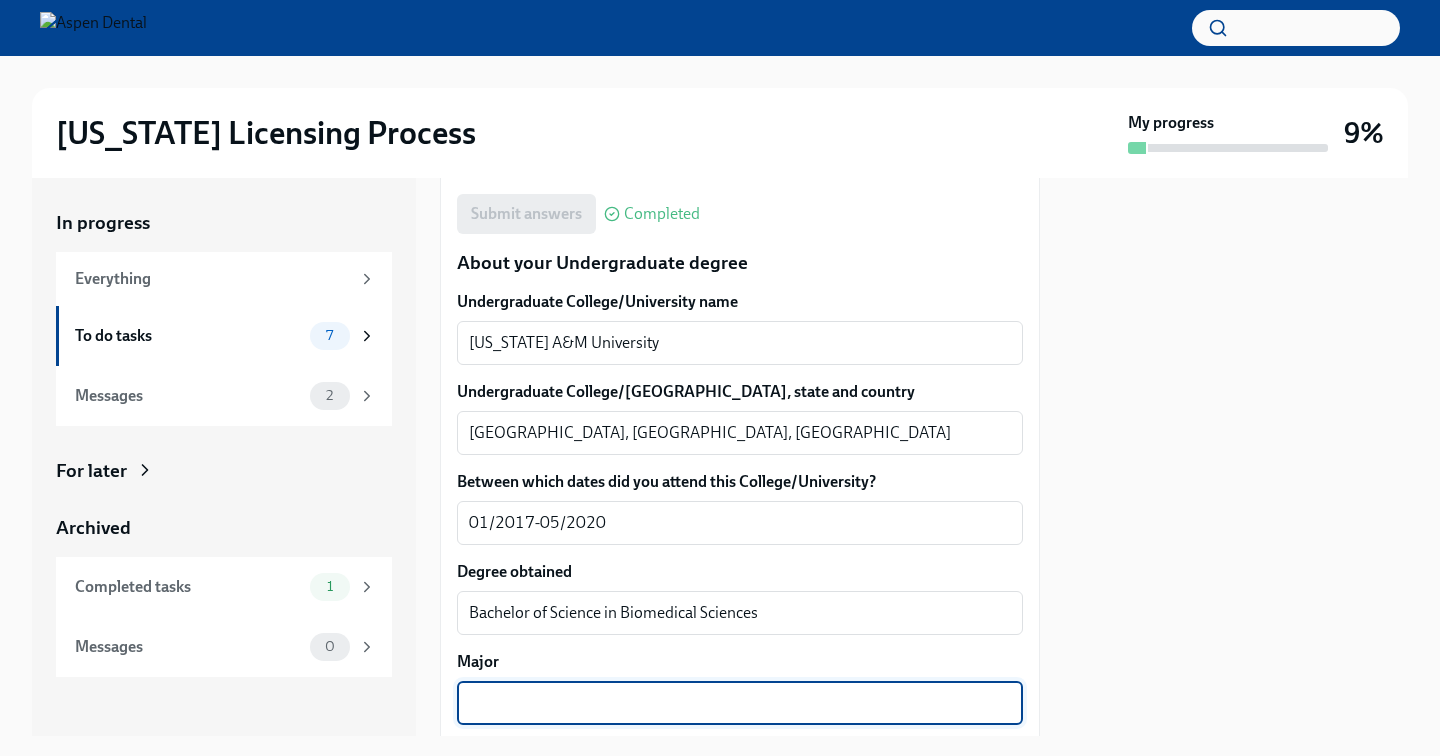 paste on "Biomedical Sciences" 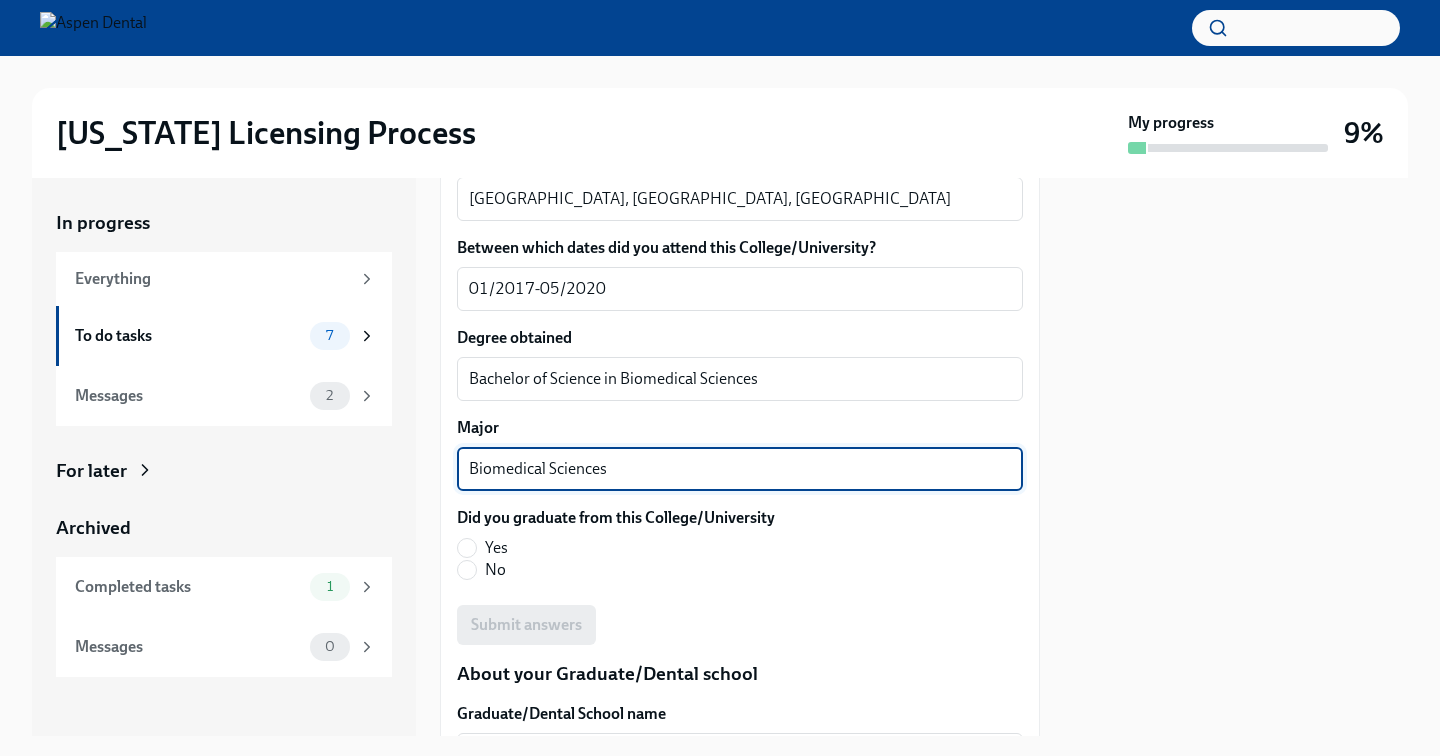 scroll, scrollTop: 2151, scrollLeft: 0, axis: vertical 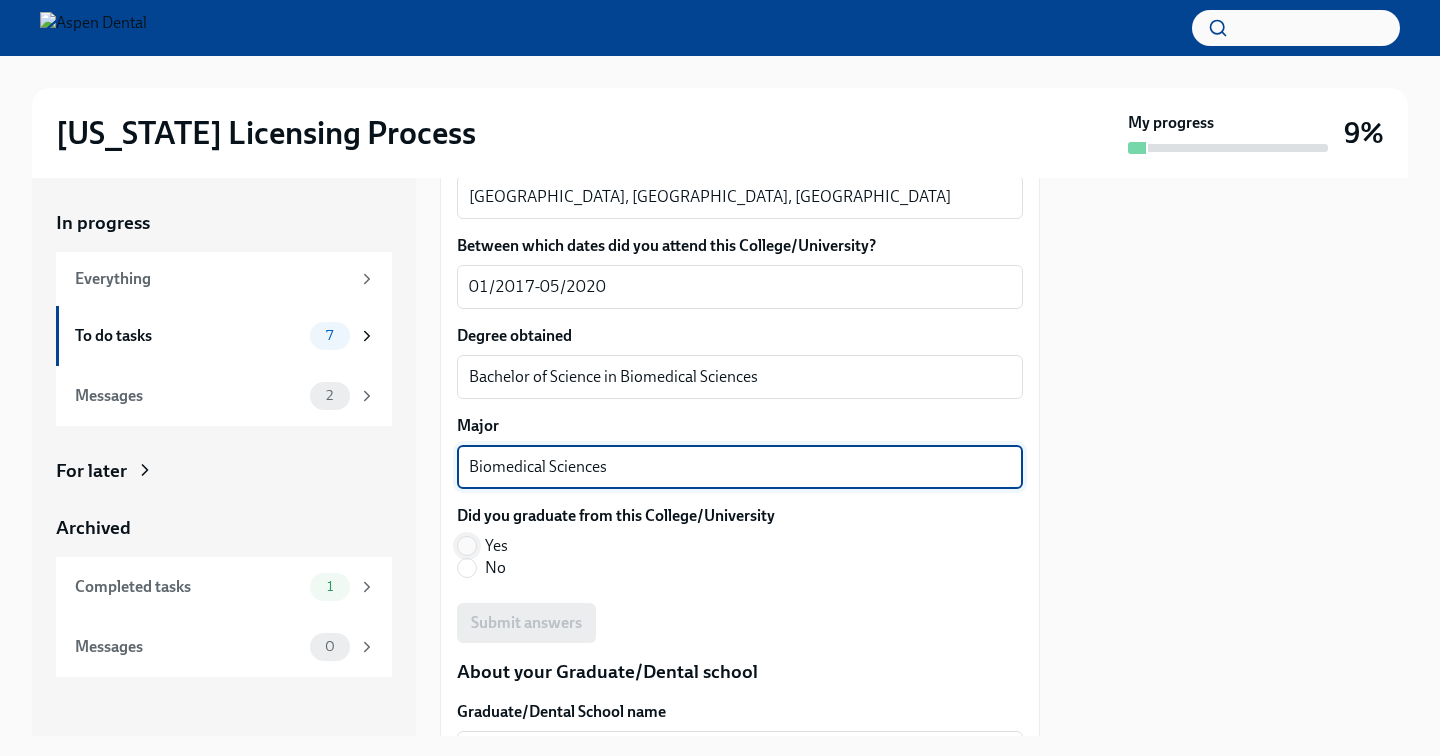 type on "Biomedical Sciences" 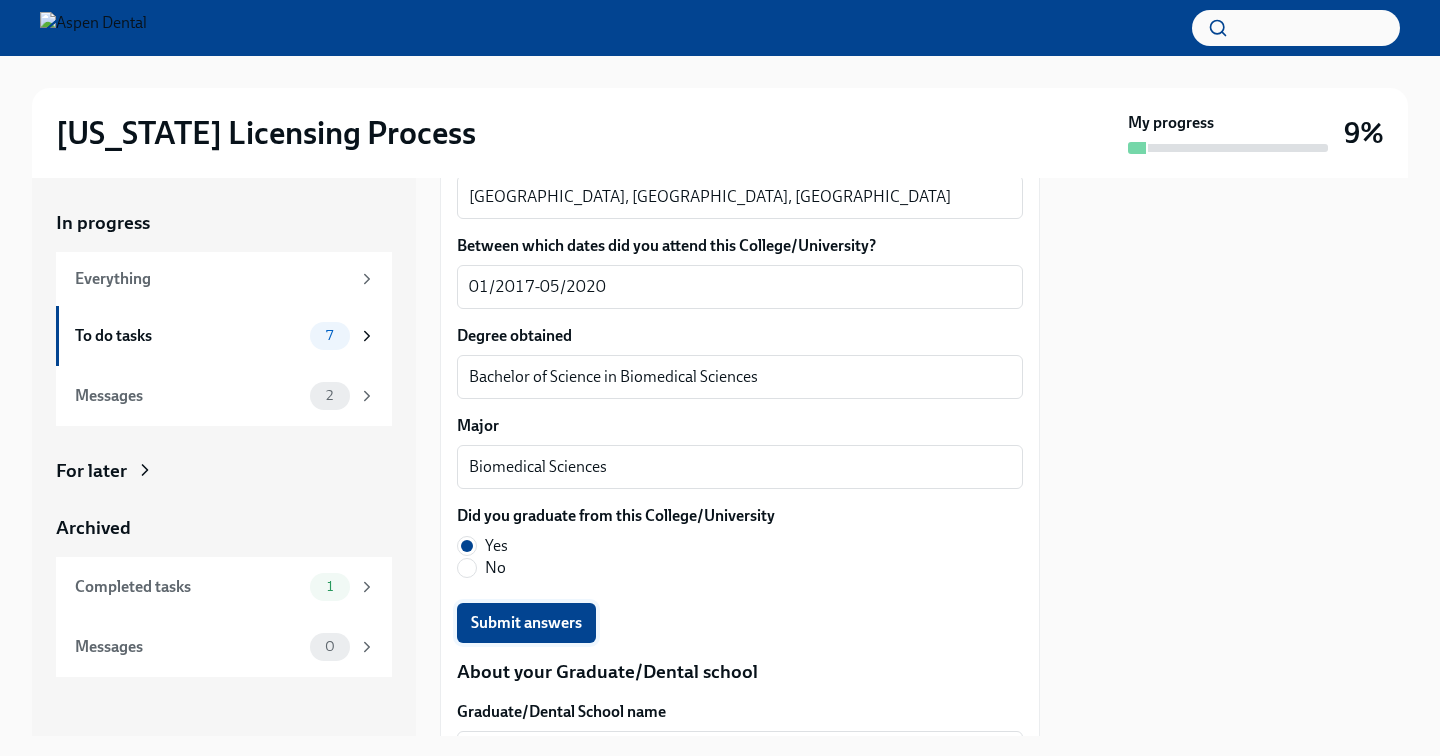 click on "Submit answers" at bounding box center [526, 623] 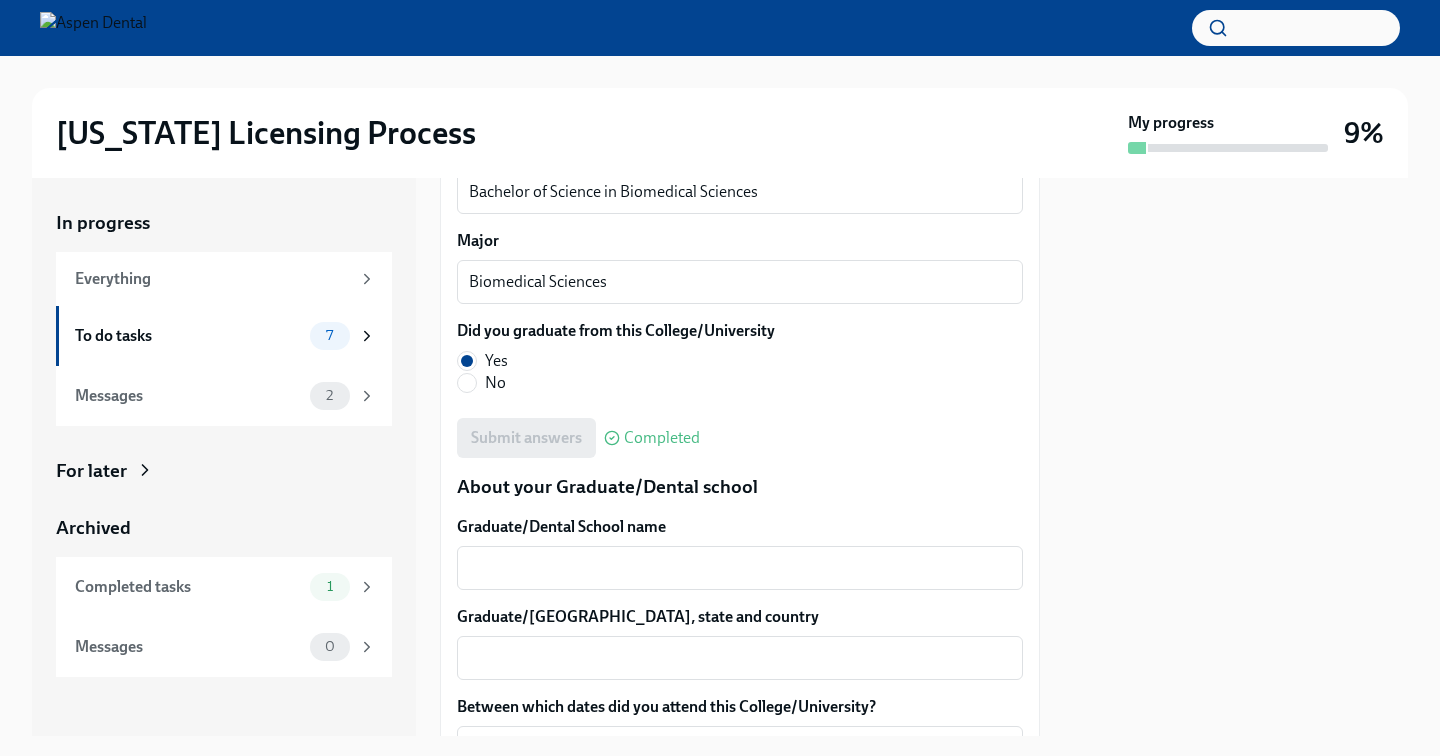 scroll, scrollTop: 2398, scrollLeft: 0, axis: vertical 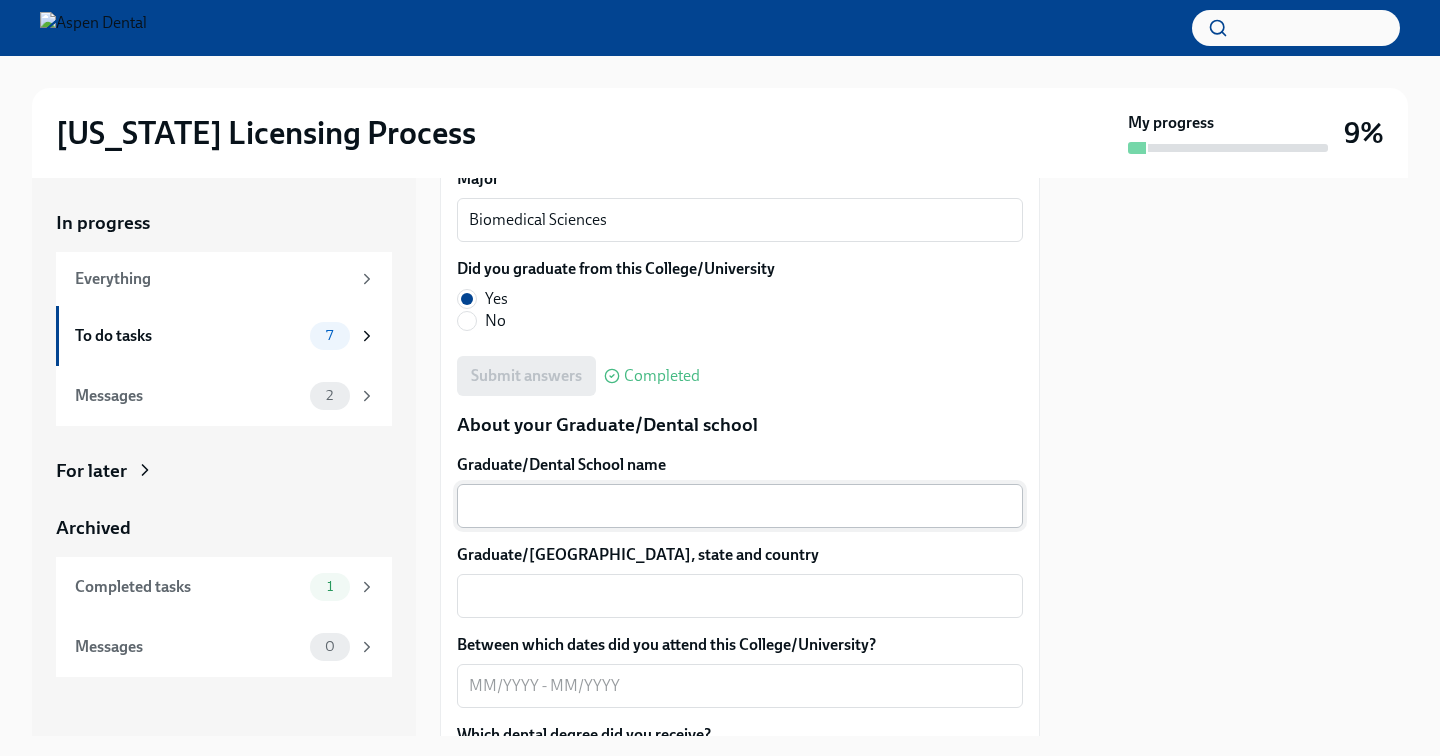 click on "x ​" at bounding box center (740, 506) 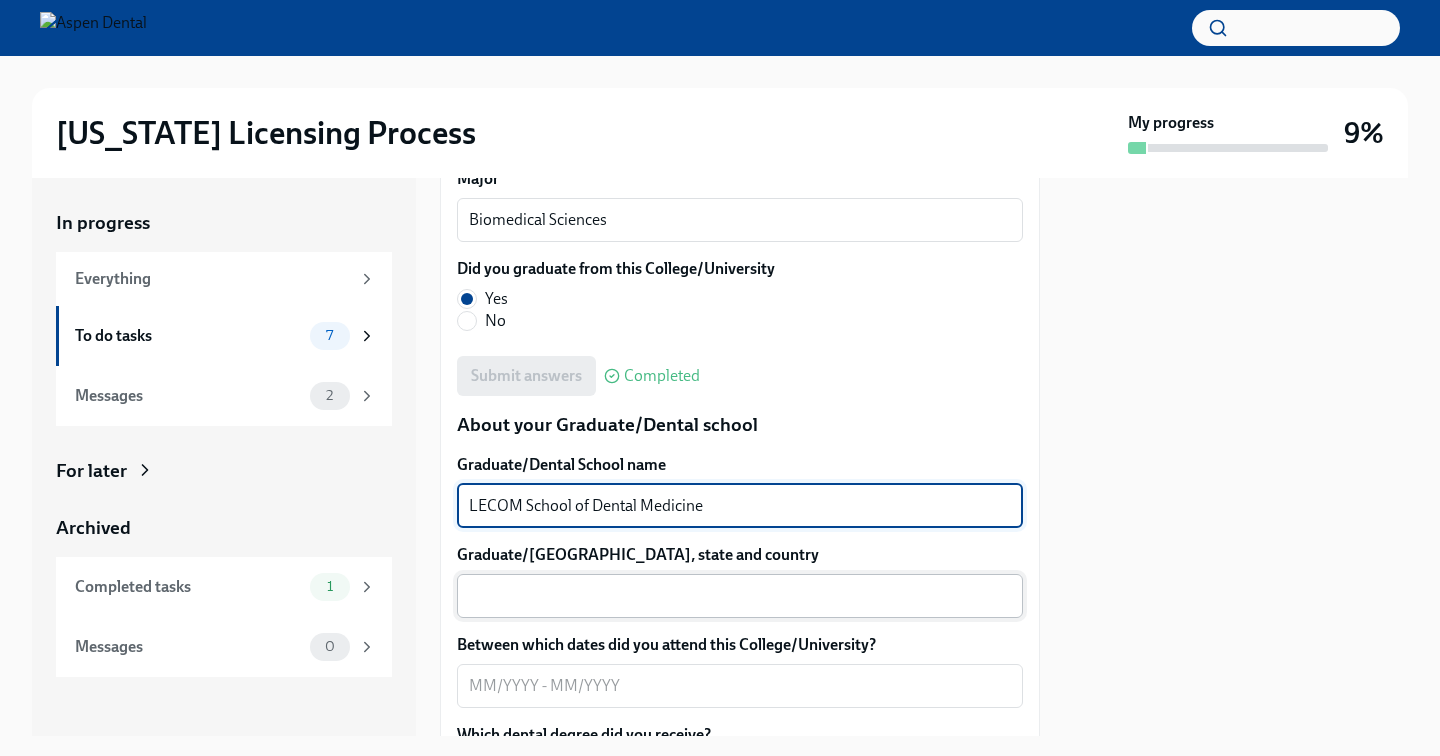 type on "LECOM School of Dental Medicine" 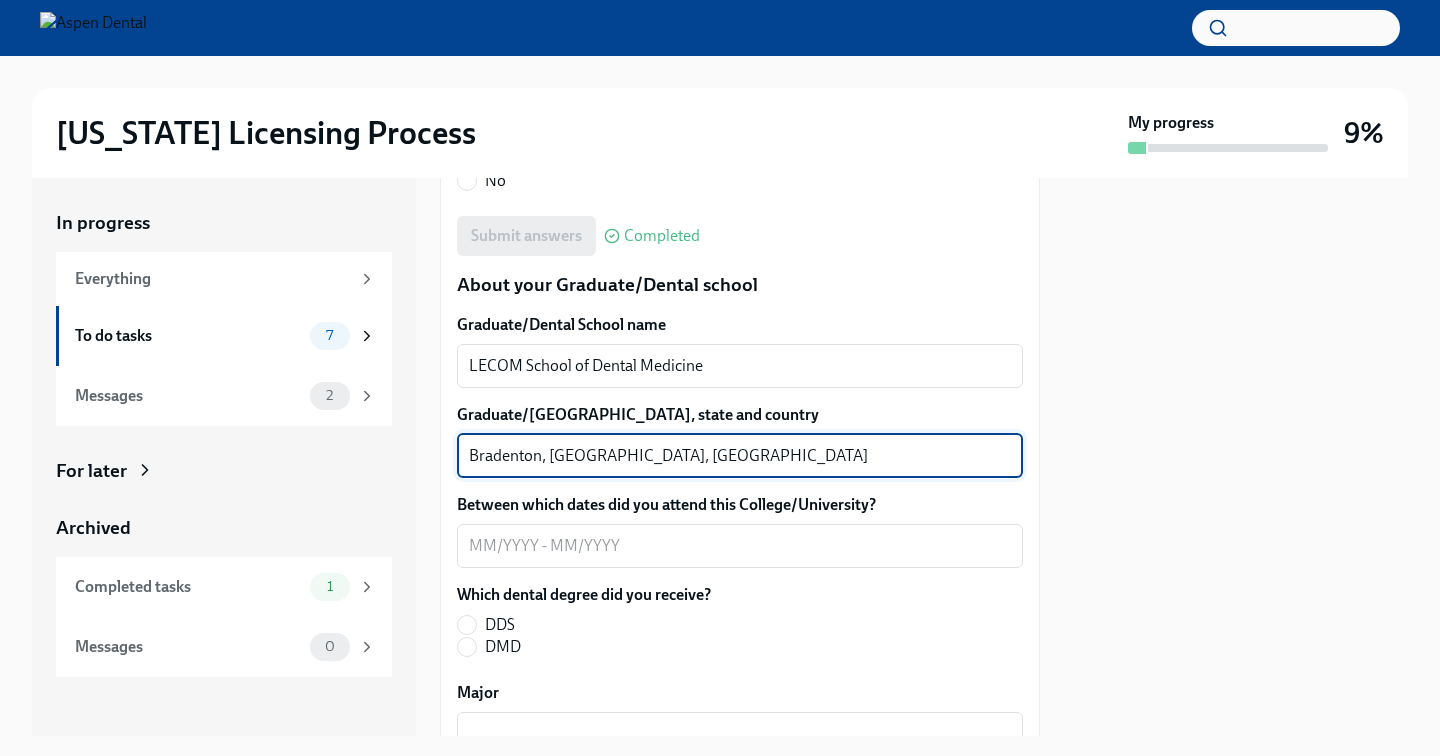 scroll, scrollTop: 2539, scrollLeft: 0, axis: vertical 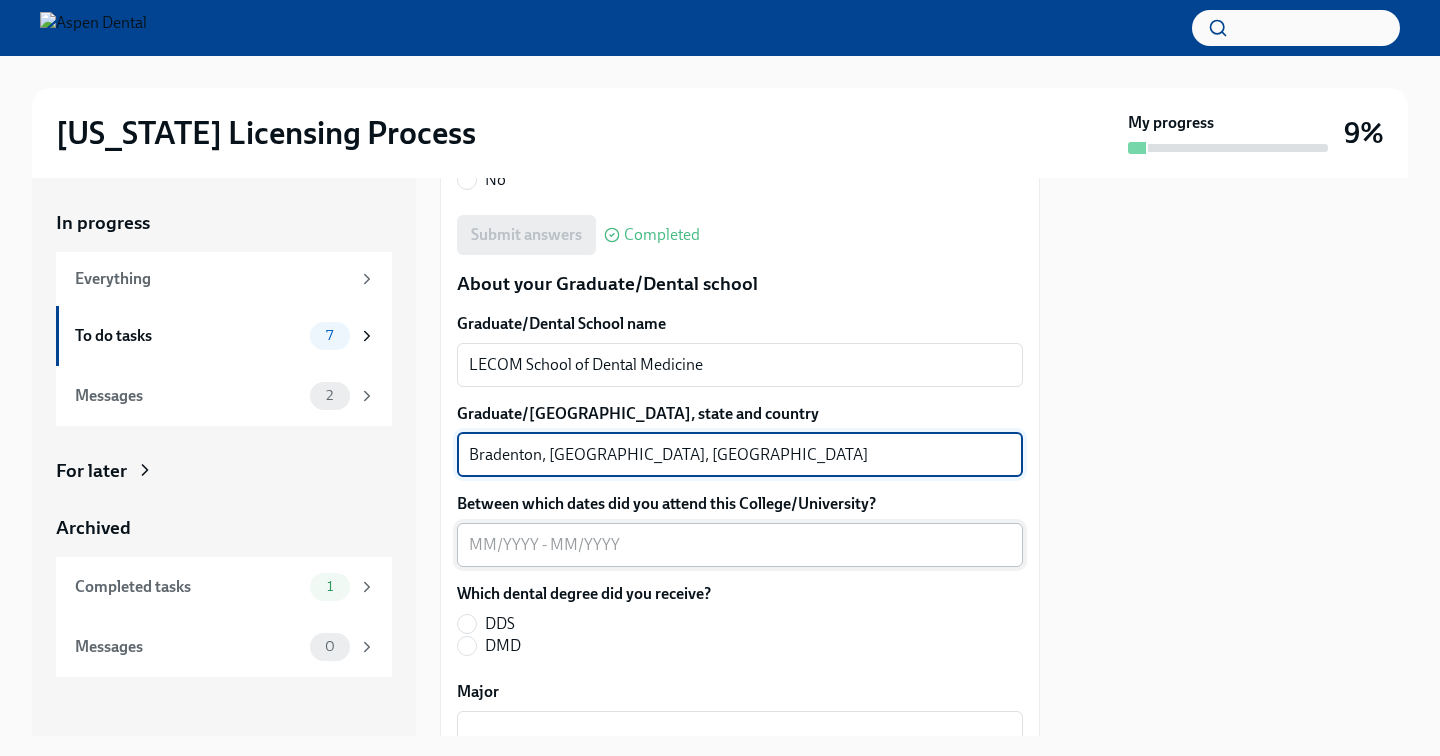 type on "Bradenton, FL, USA" 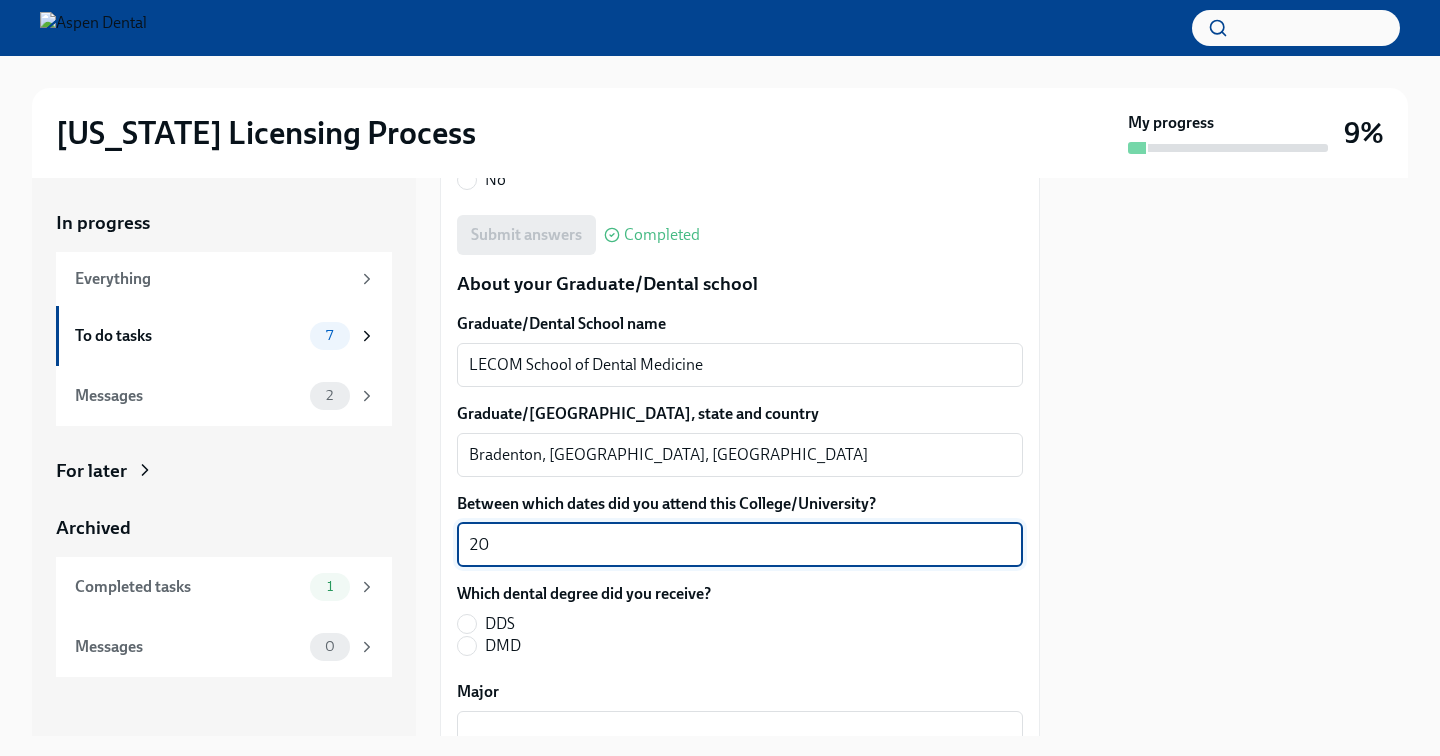 type on "2" 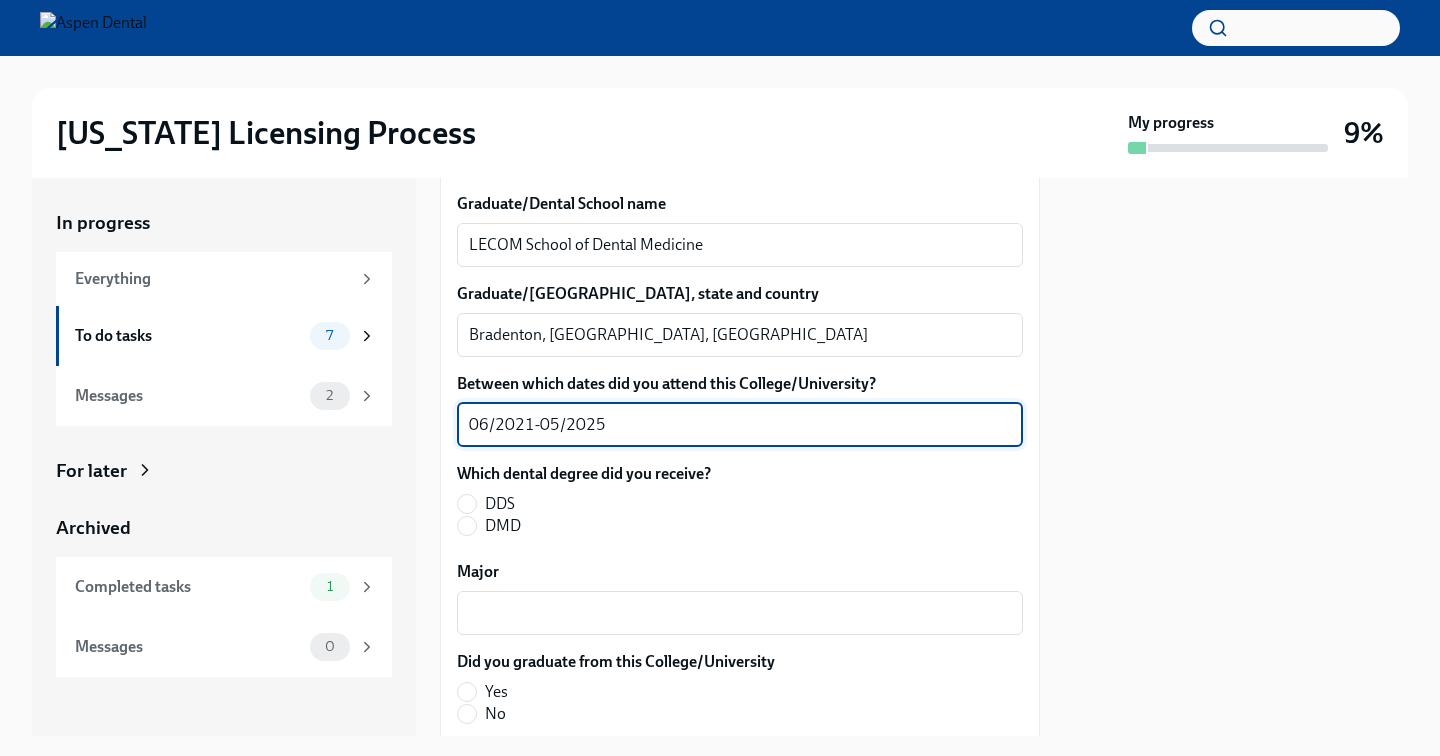 scroll, scrollTop: 2663, scrollLeft: 0, axis: vertical 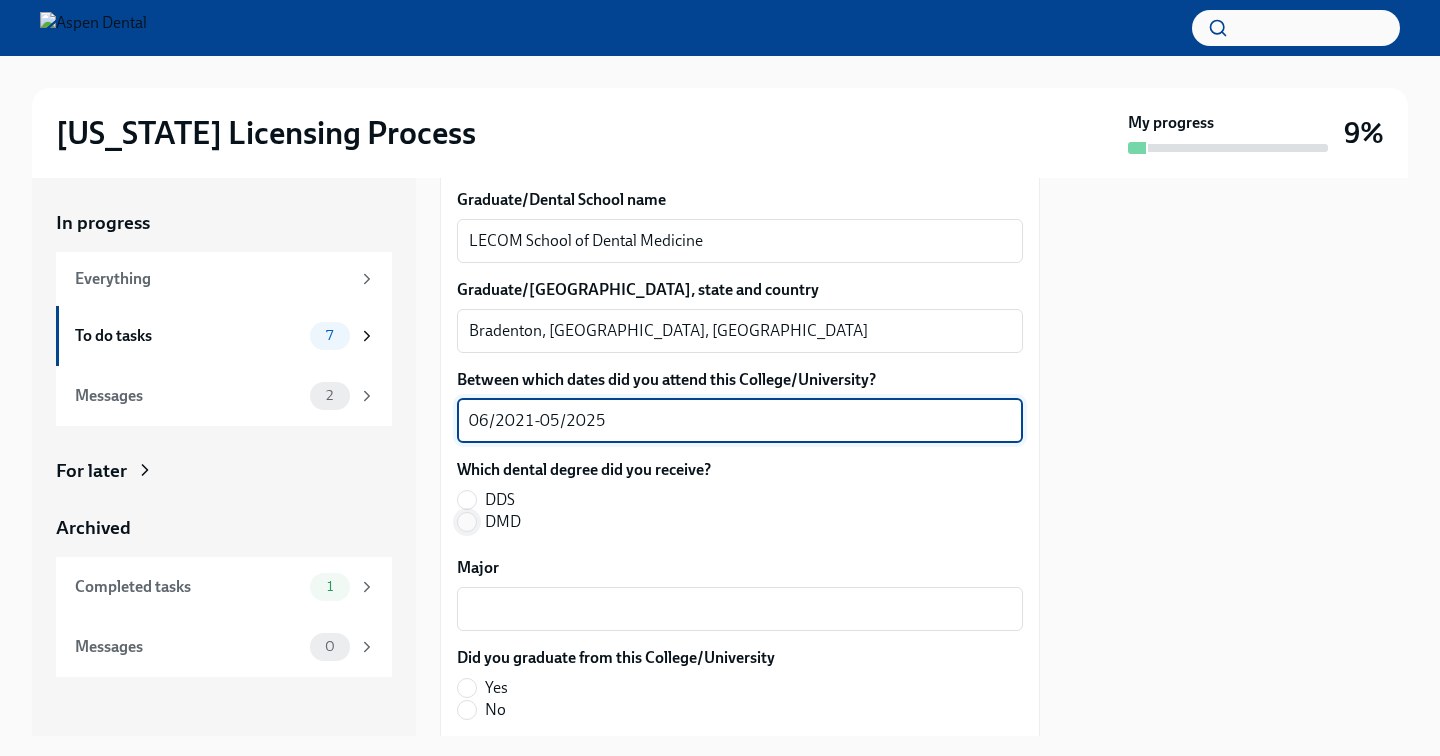 type on "06/2021-05/2025" 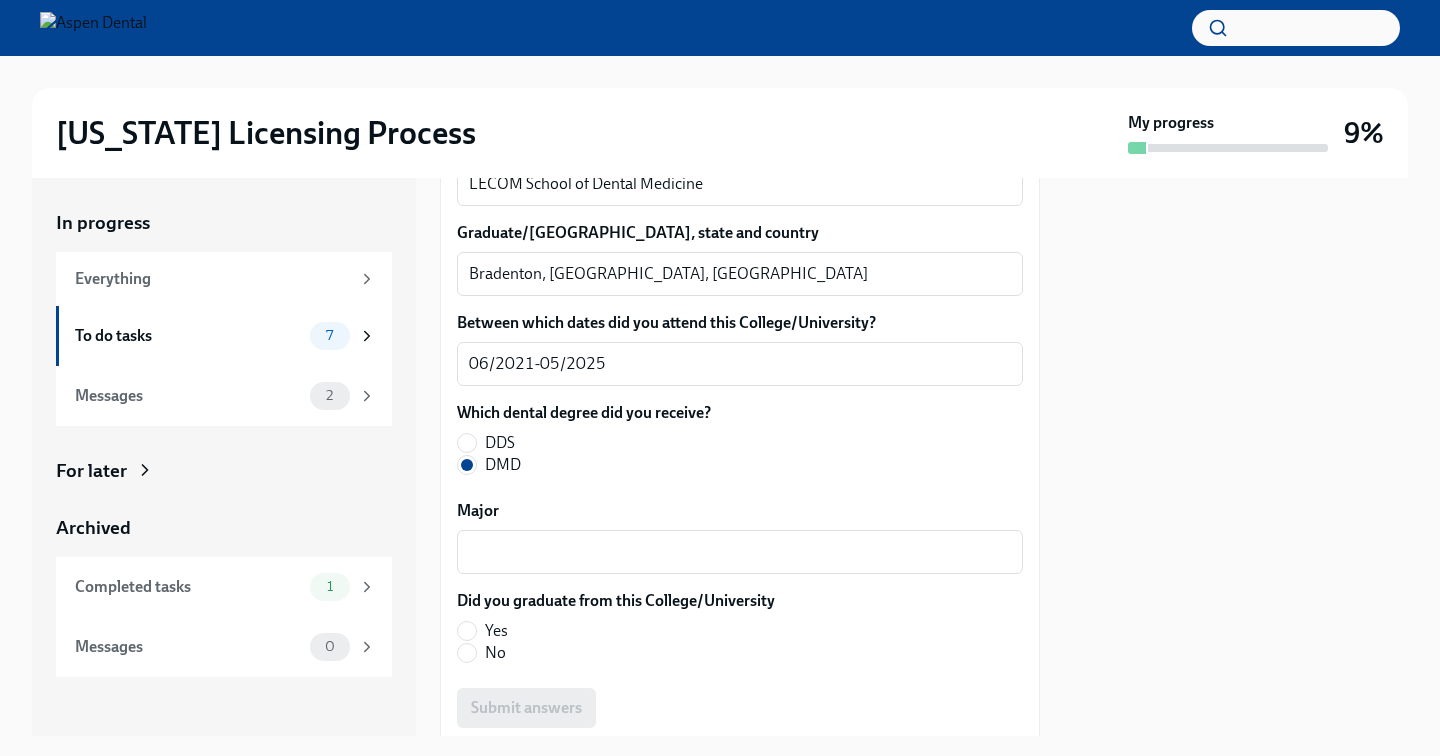 scroll, scrollTop: 2739, scrollLeft: 0, axis: vertical 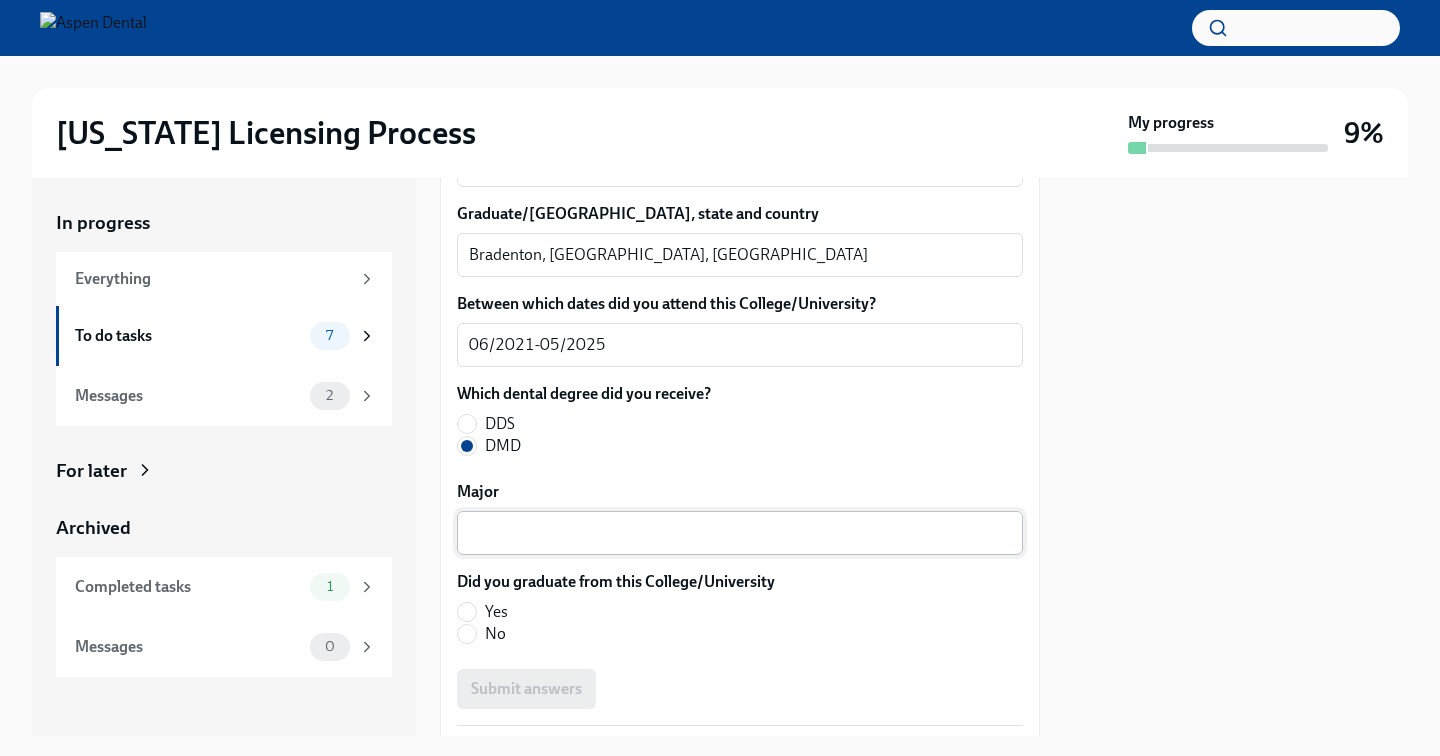 click on "Major" at bounding box center [740, 533] 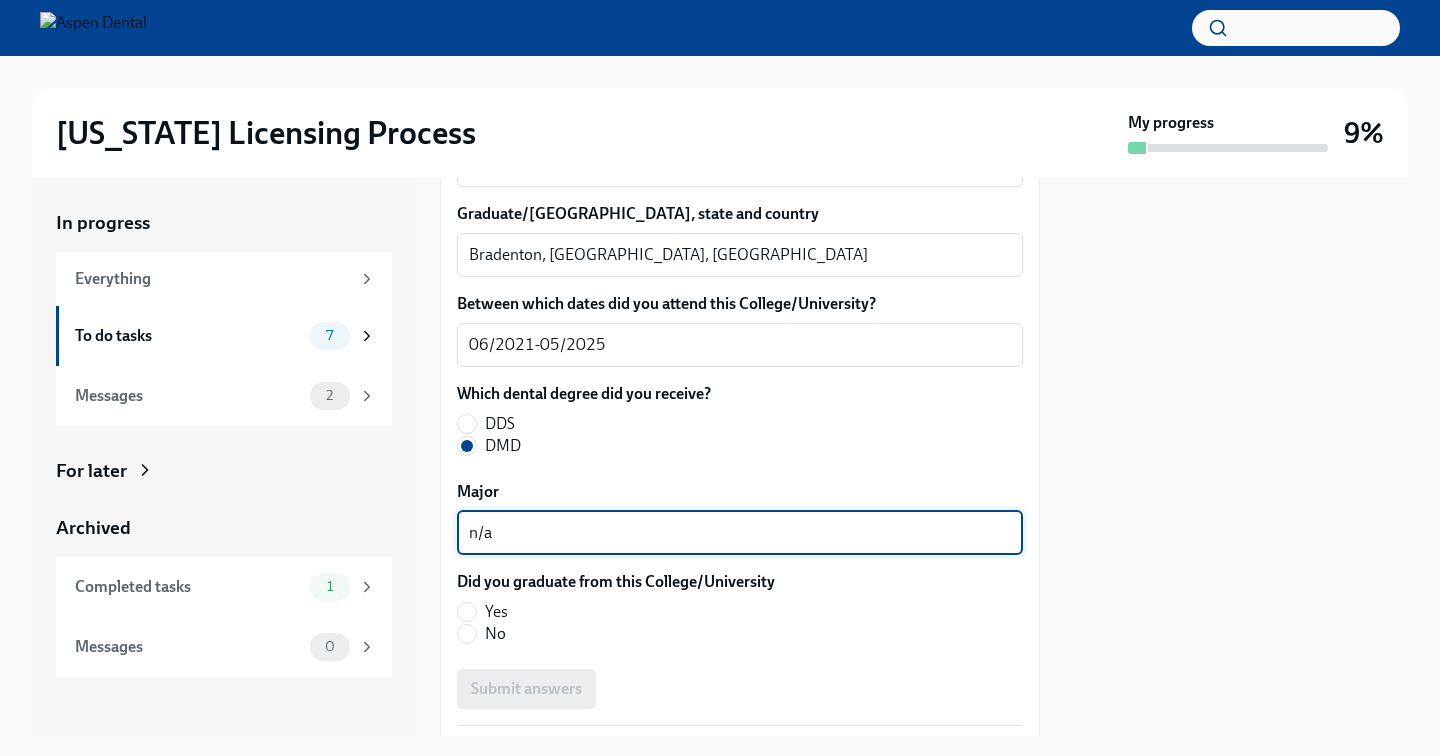 type on "n/a" 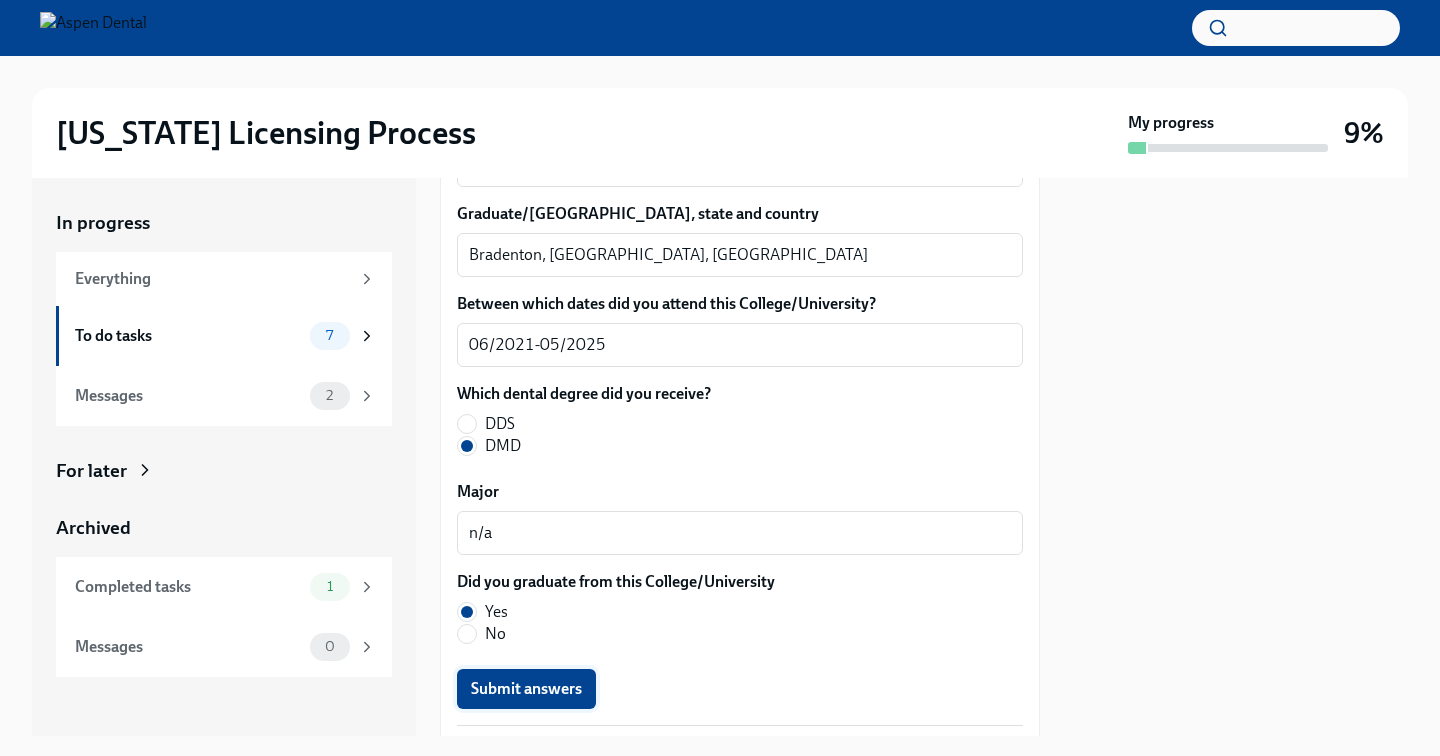 click on "Submit answers" at bounding box center (526, 689) 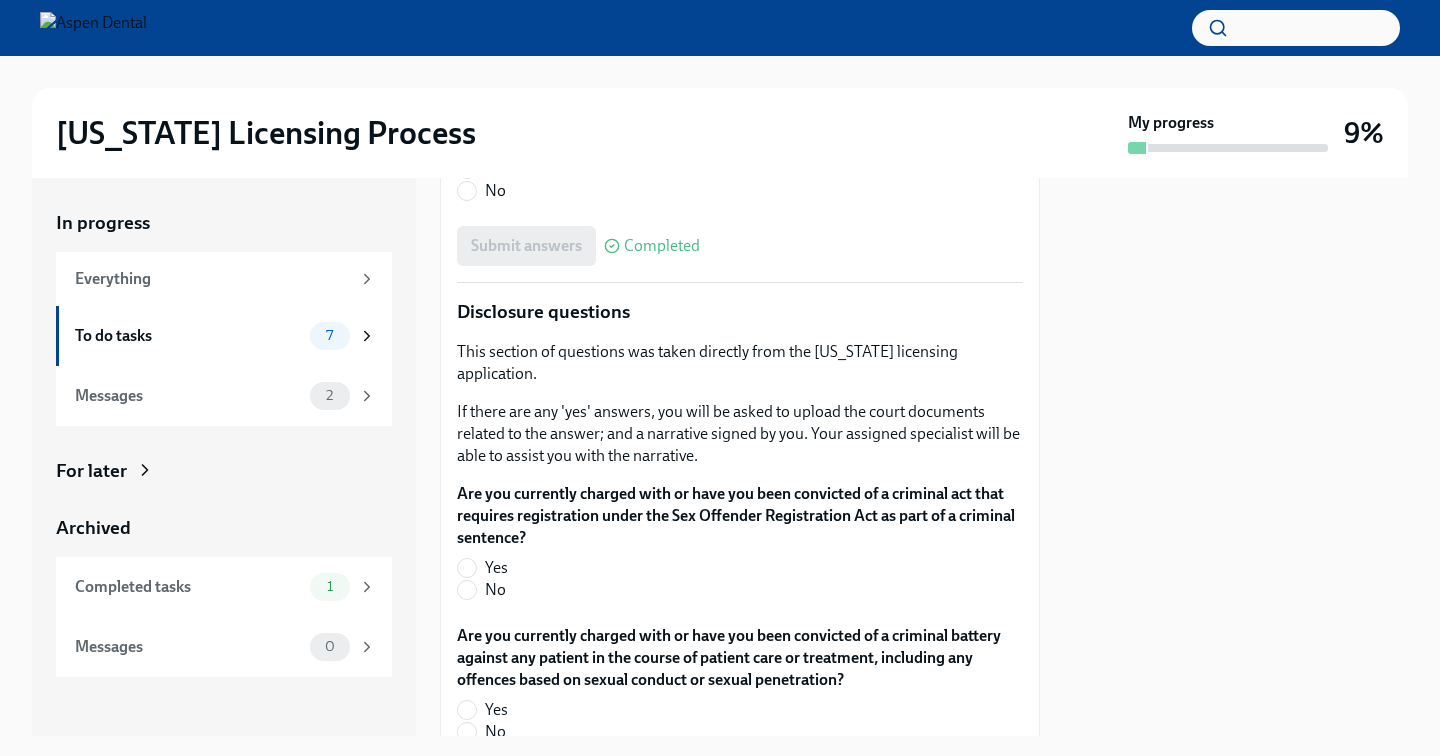 scroll, scrollTop: 3180, scrollLeft: 0, axis: vertical 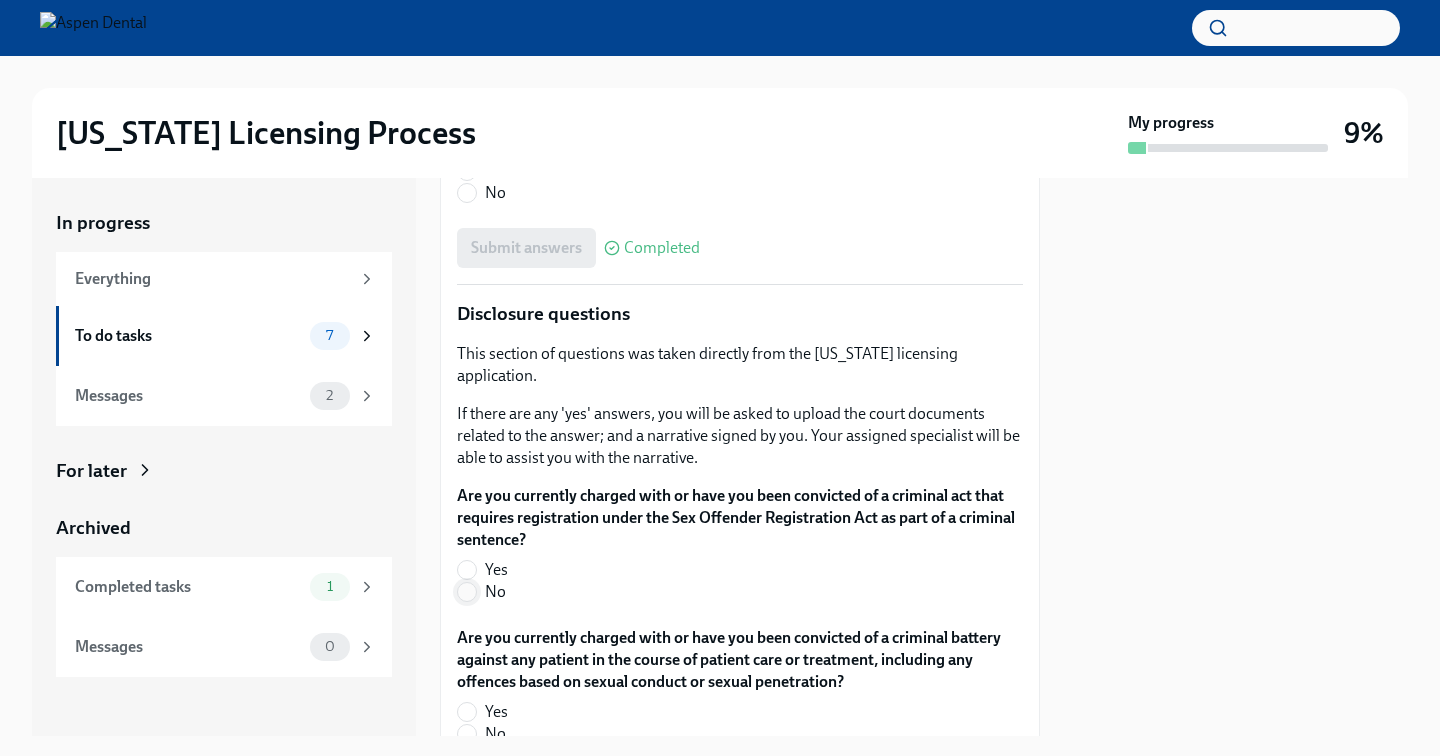 click on "No" at bounding box center [467, 592] 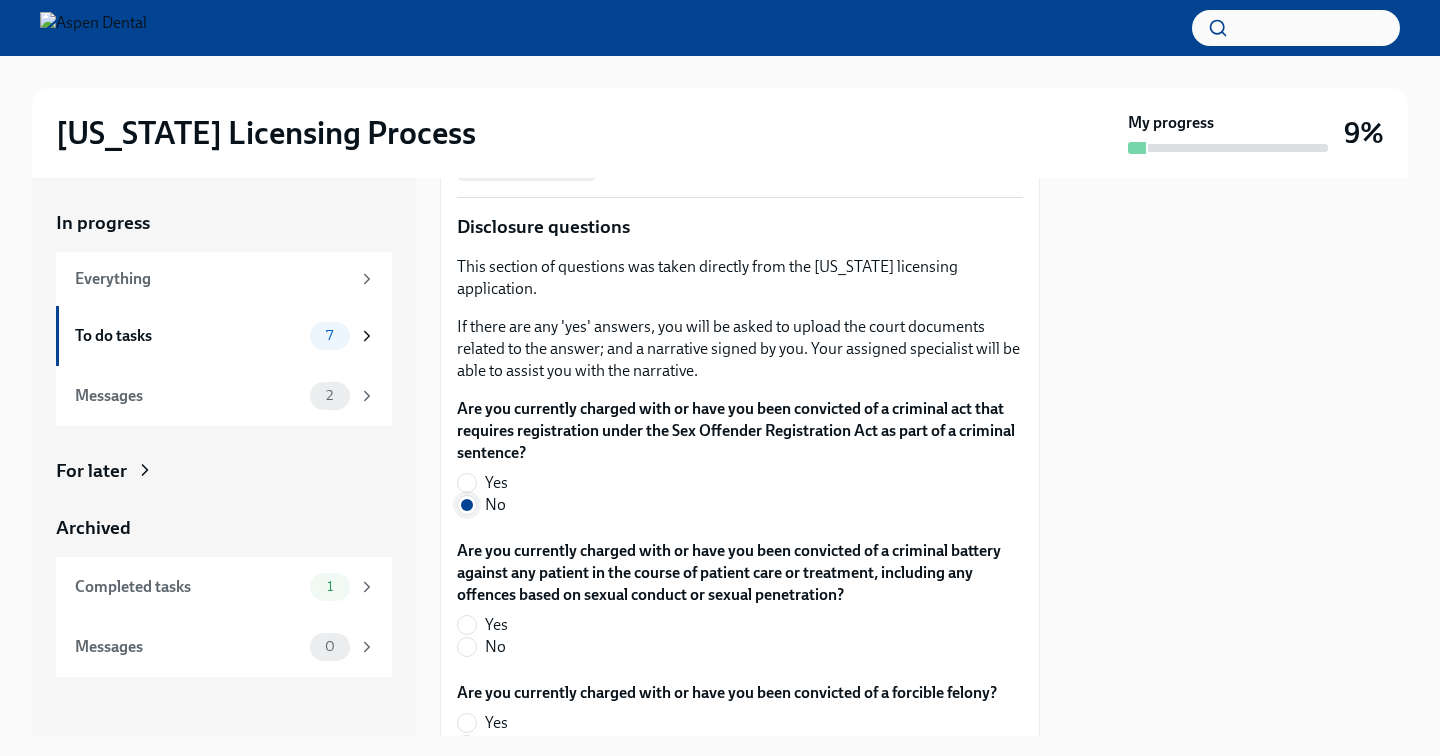 scroll, scrollTop: 3288, scrollLeft: 0, axis: vertical 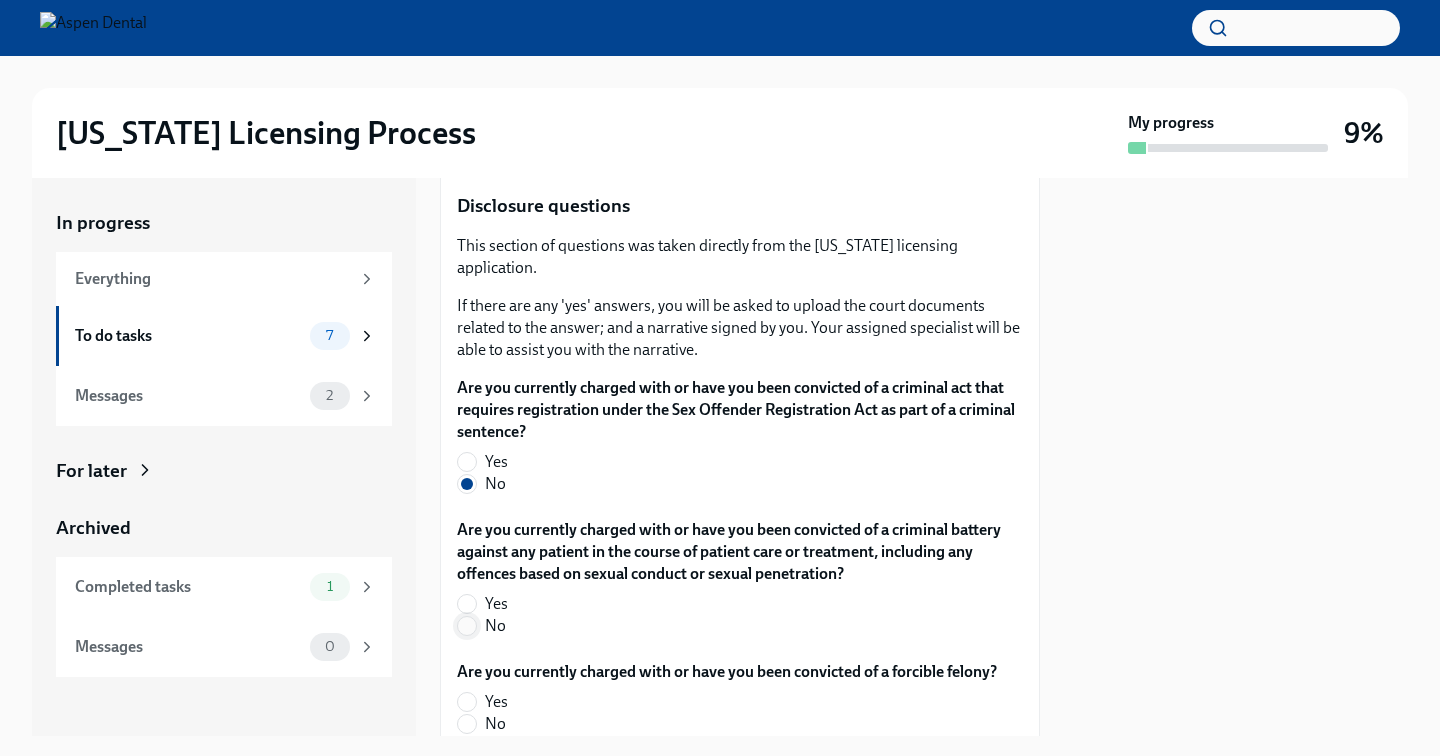 click on "No" at bounding box center (467, 626) 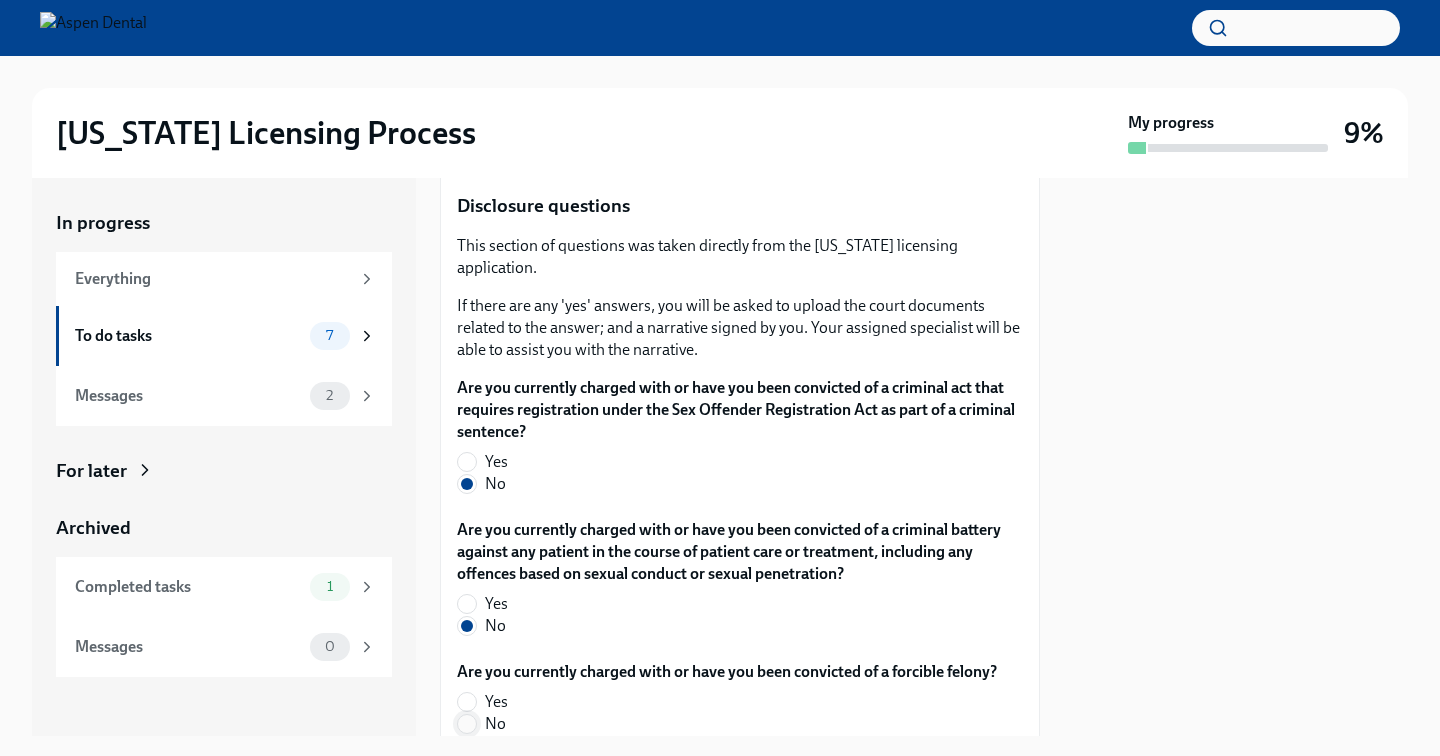 click on "No" at bounding box center [467, 724] 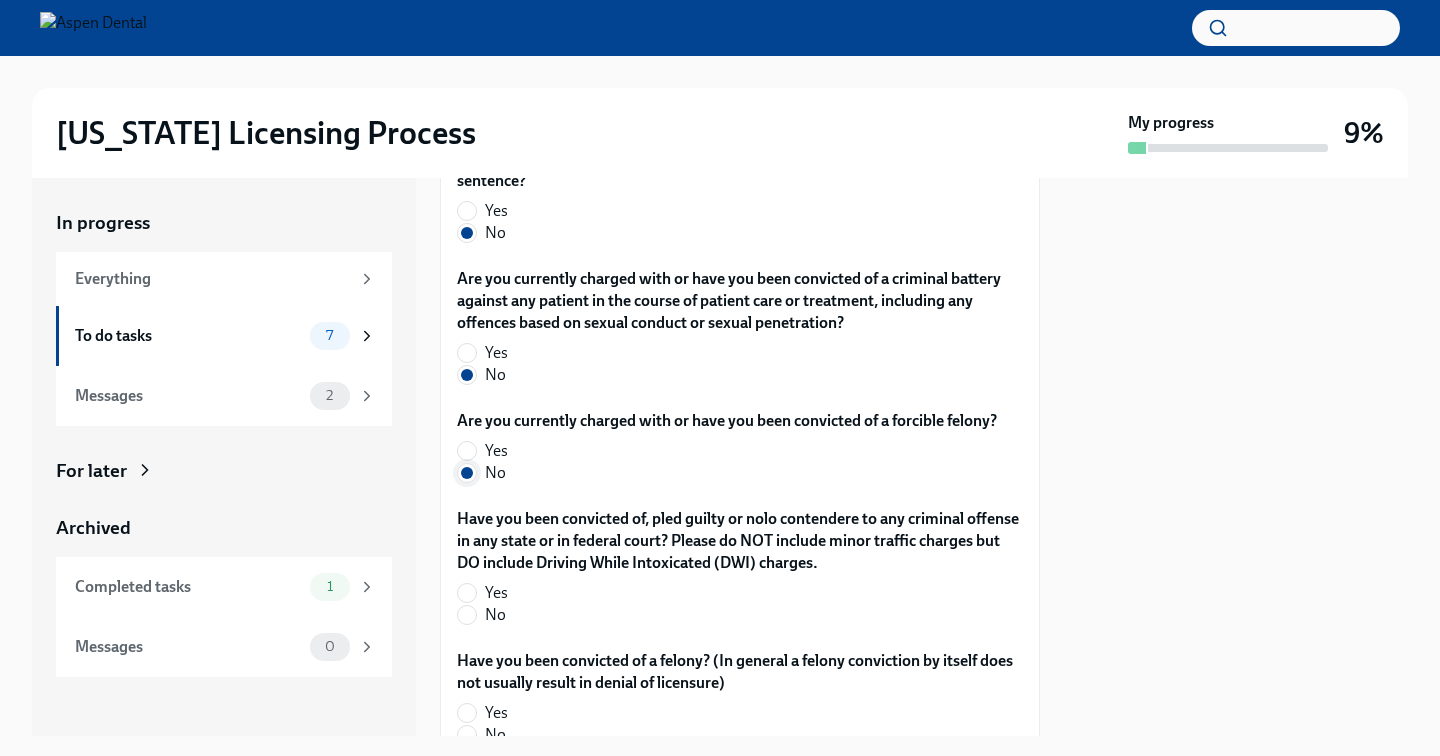 scroll, scrollTop: 3540, scrollLeft: 0, axis: vertical 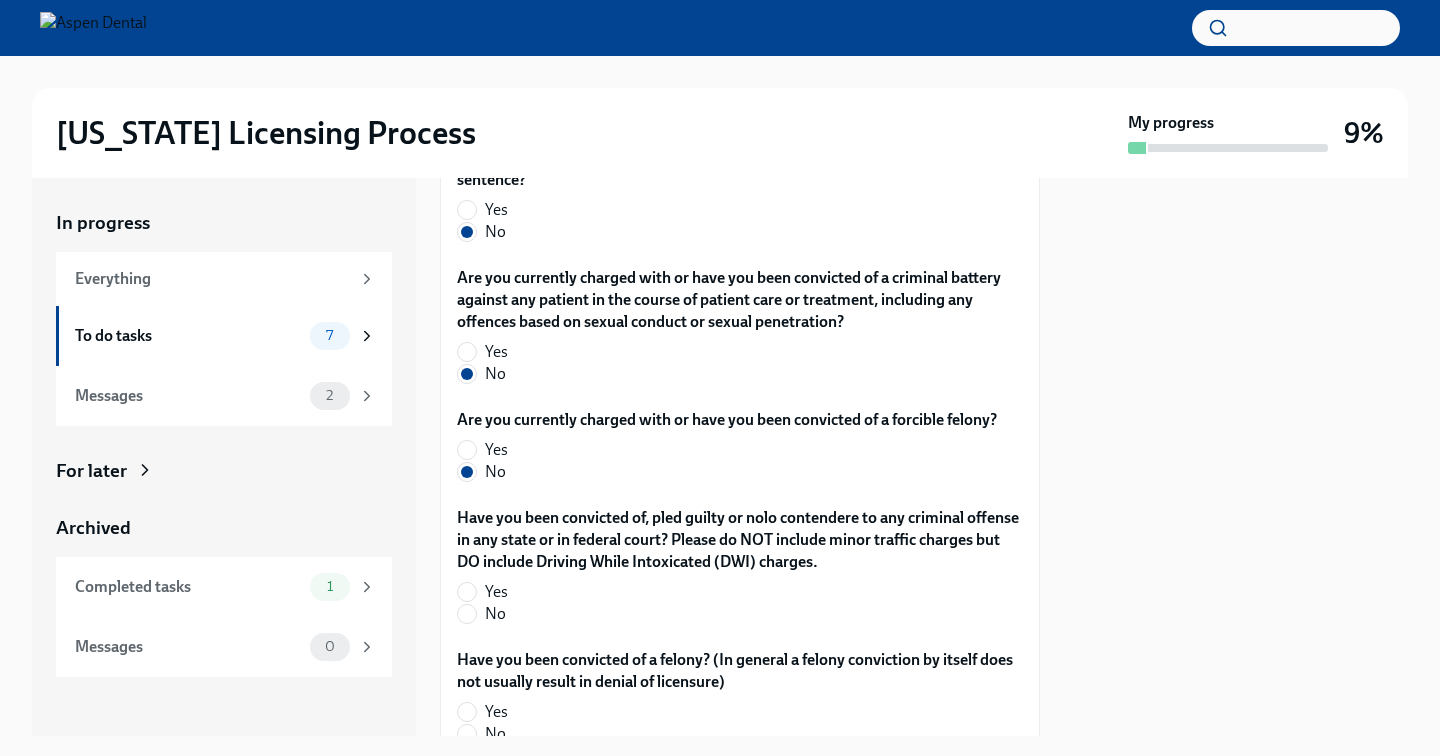 click on "No" at bounding box center (495, 614) 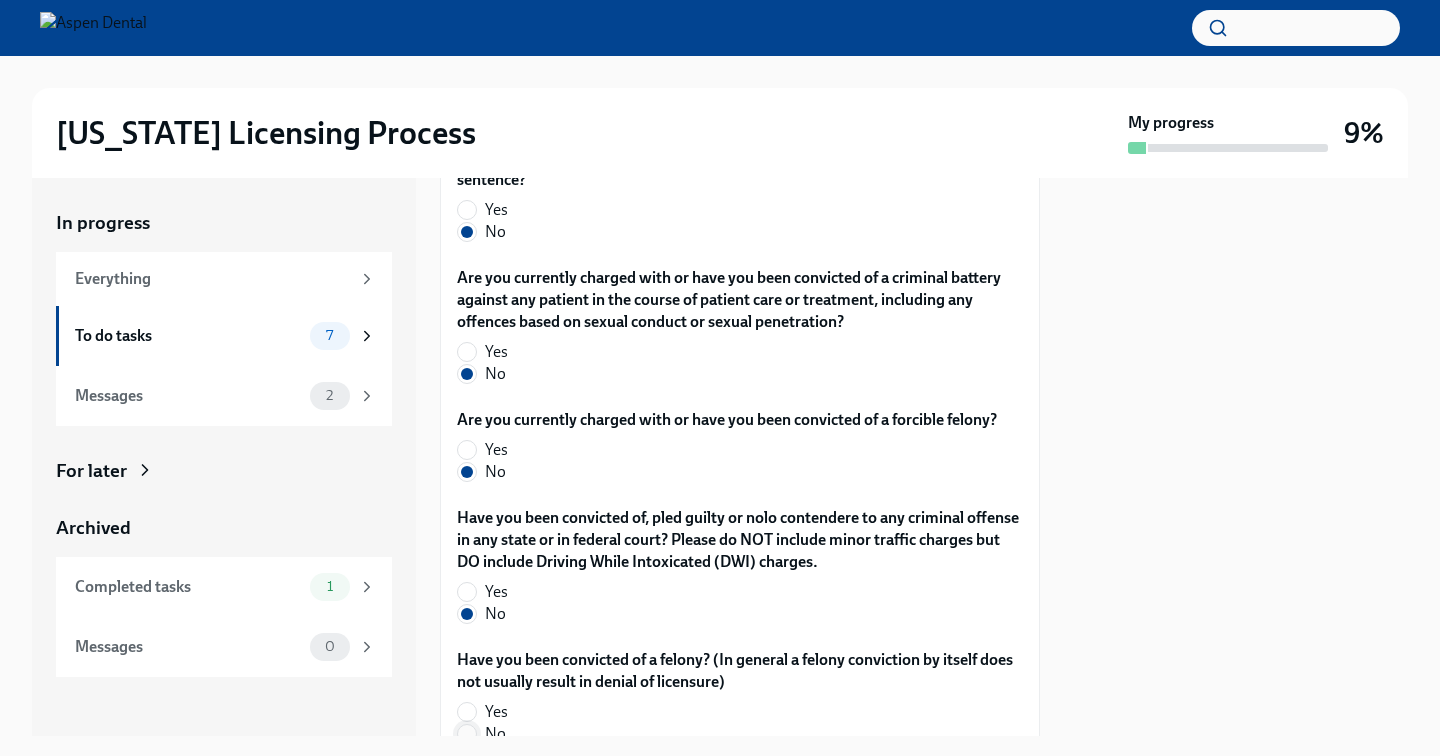 click on "No" at bounding box center [467, 734] 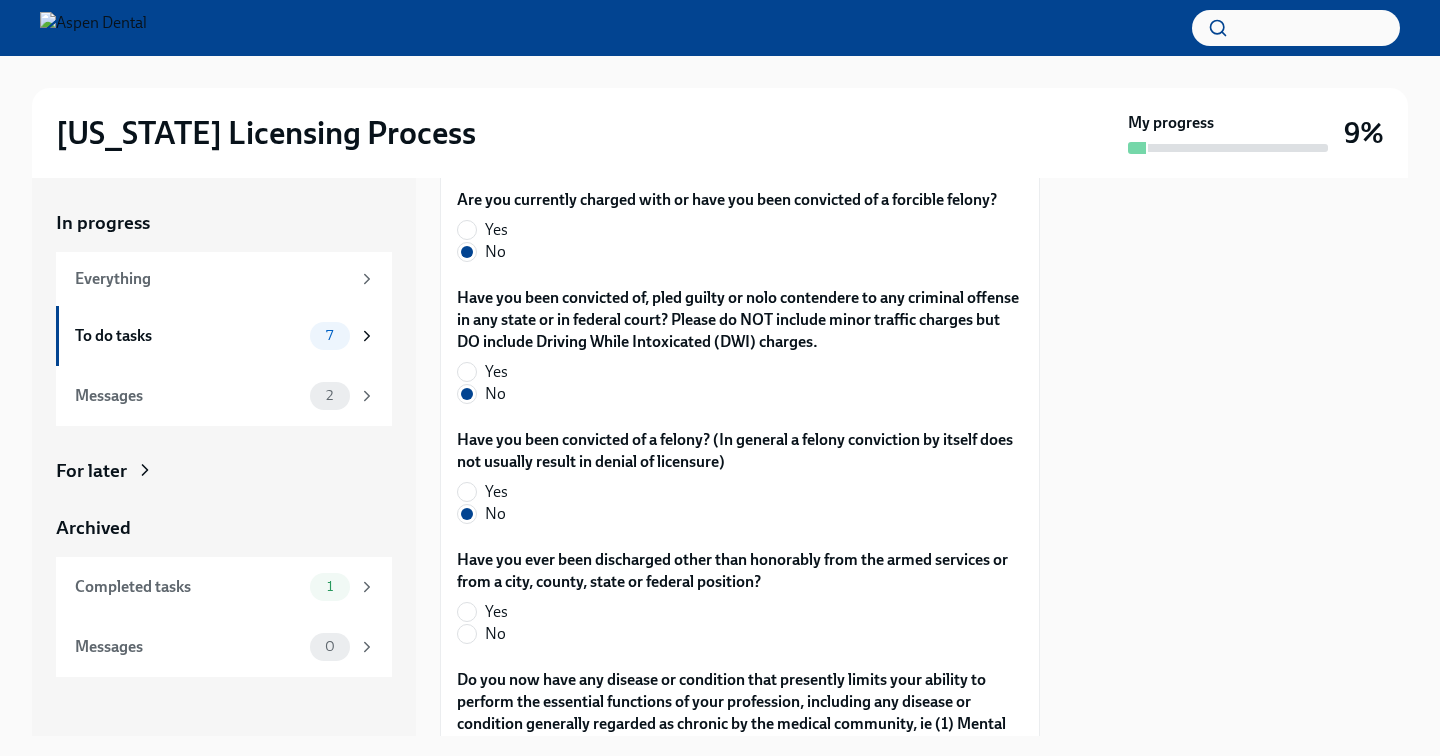 scroll, scrollTop: 3838, scrollLeft: 0, axis: vertical 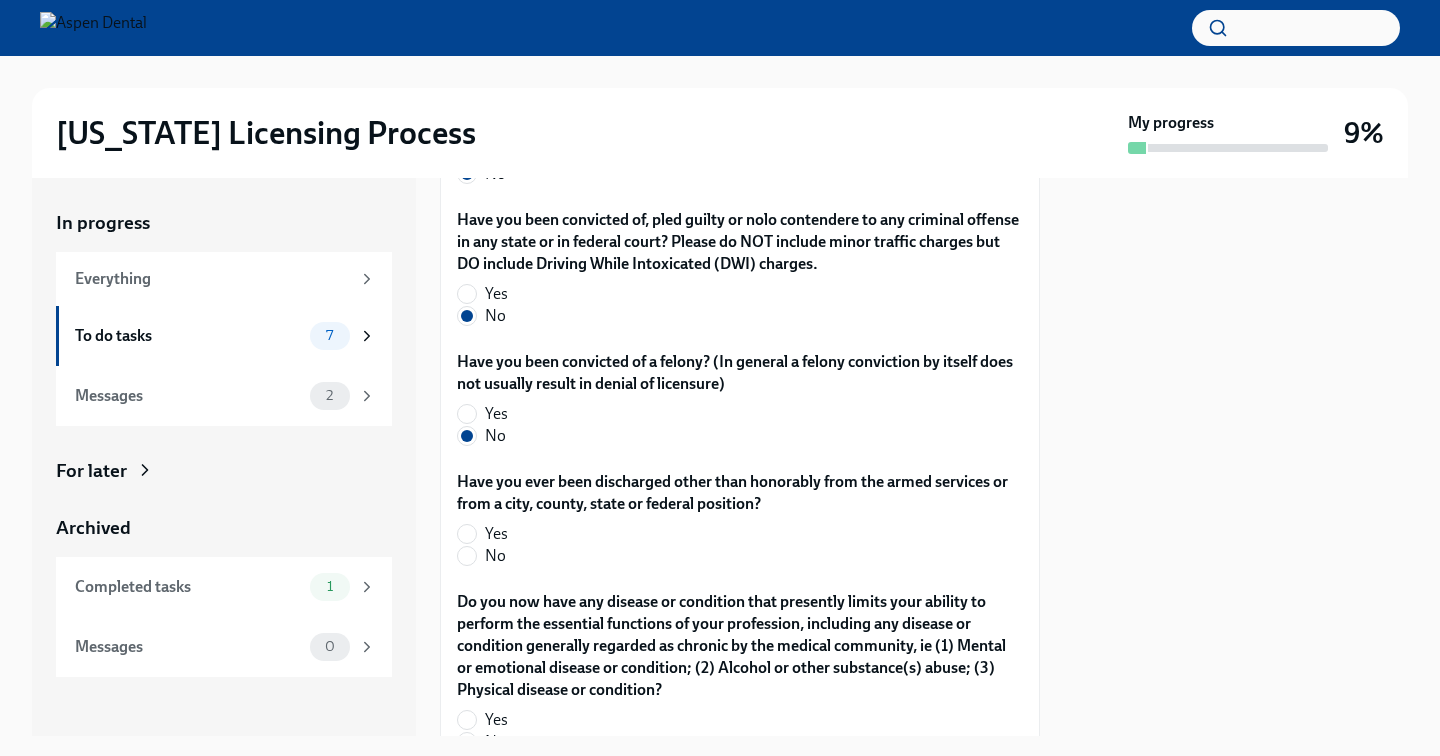 click on "Have you ever been discharged other than honorably from the armed services or from a city, county, state or federal position? Yes No" at bounding box center [740, 523] 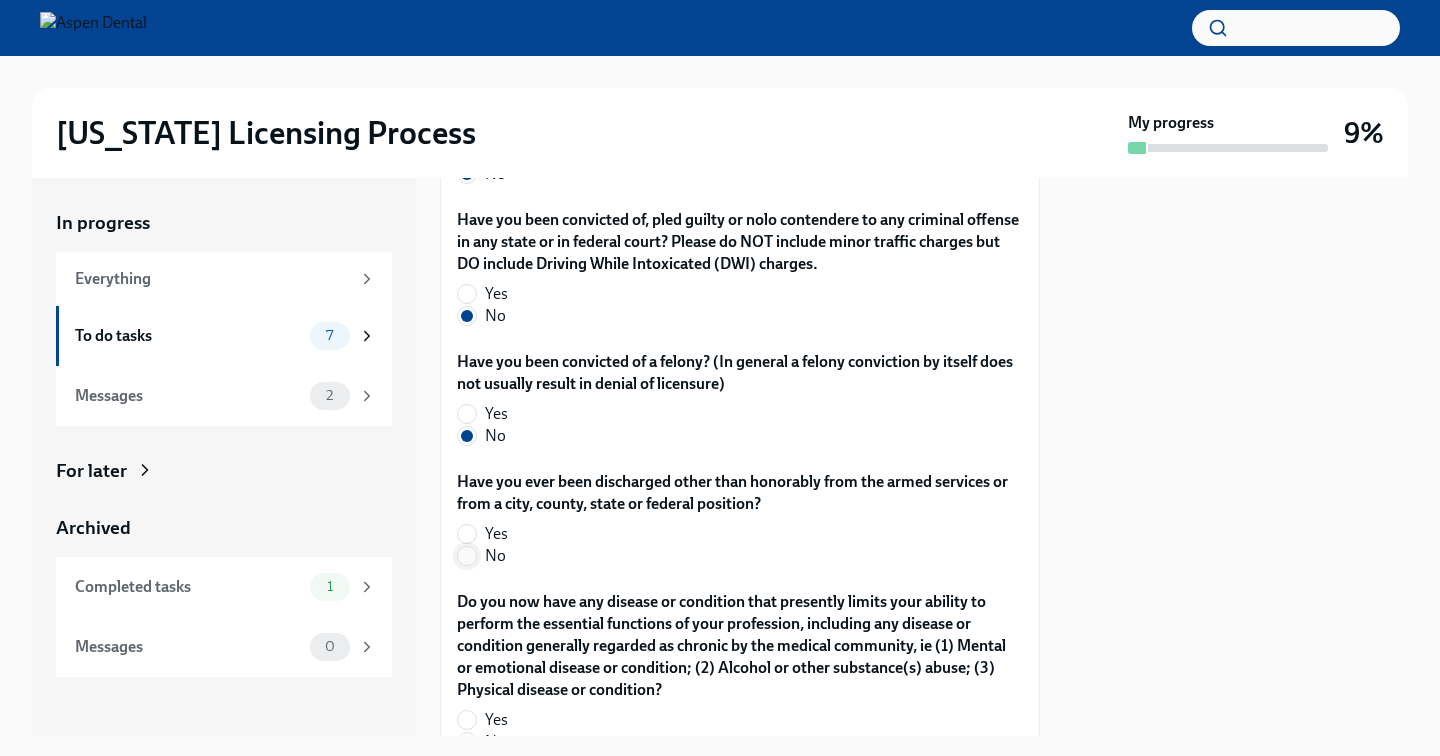 click on "No" at bounding box center (467, 556) 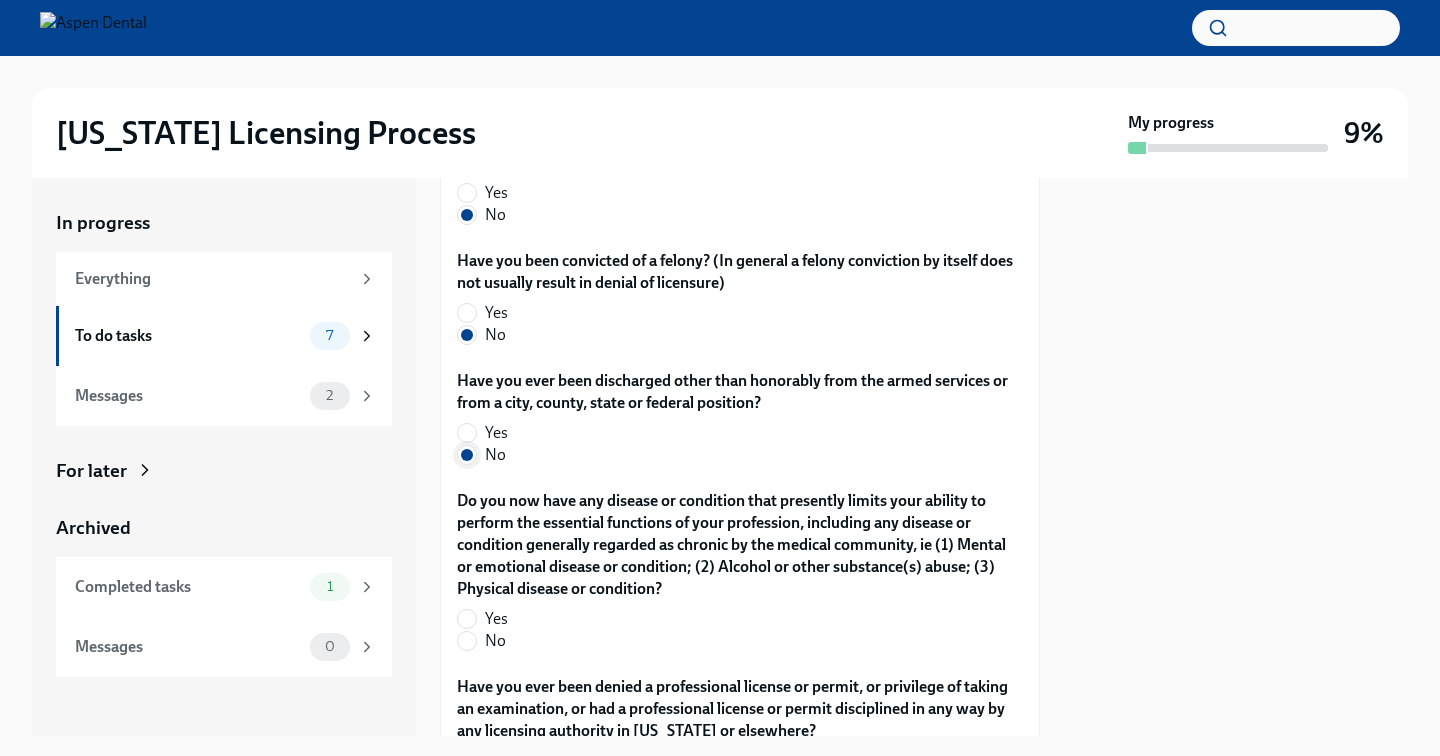 scroll, scrollTop: 3949, scrollLeft: 0, axis: vertical 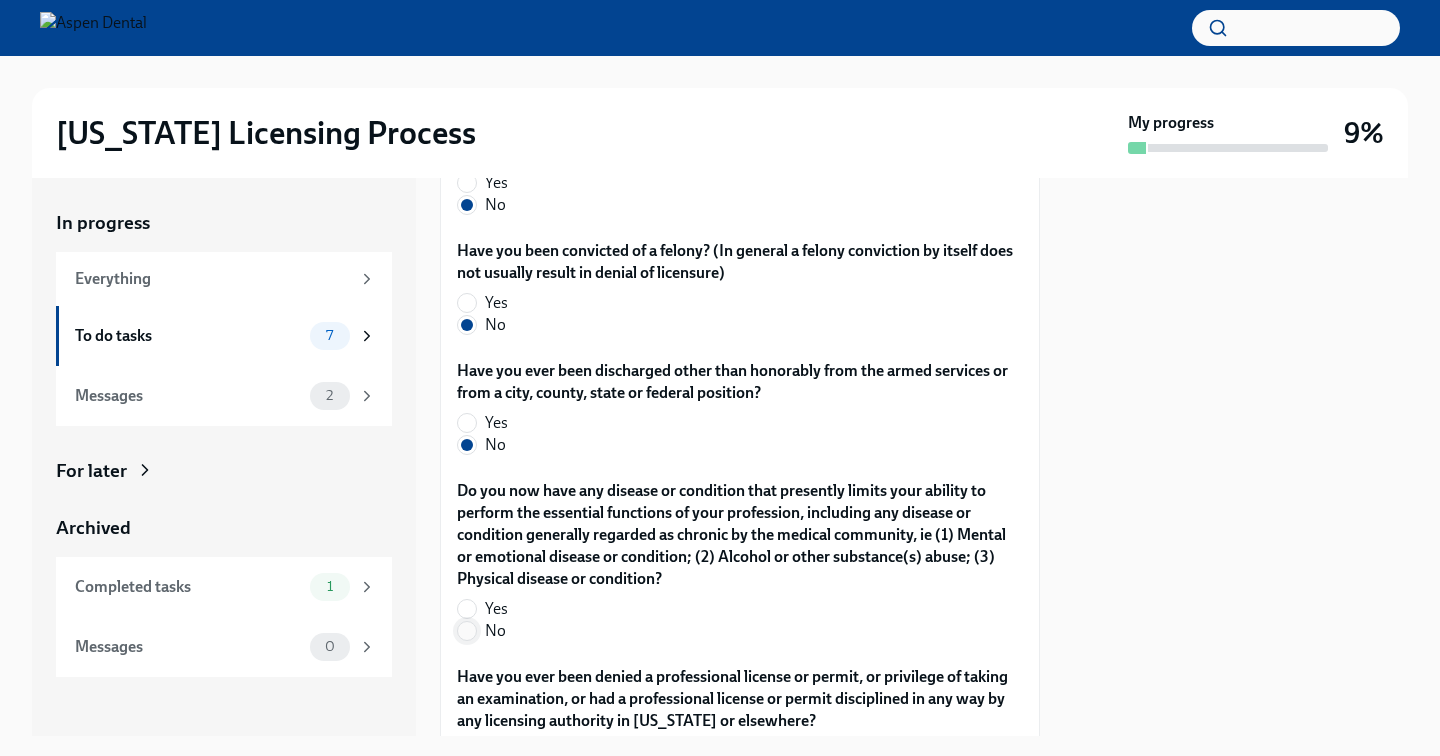 click on "No" at bounding box center [467, 631] 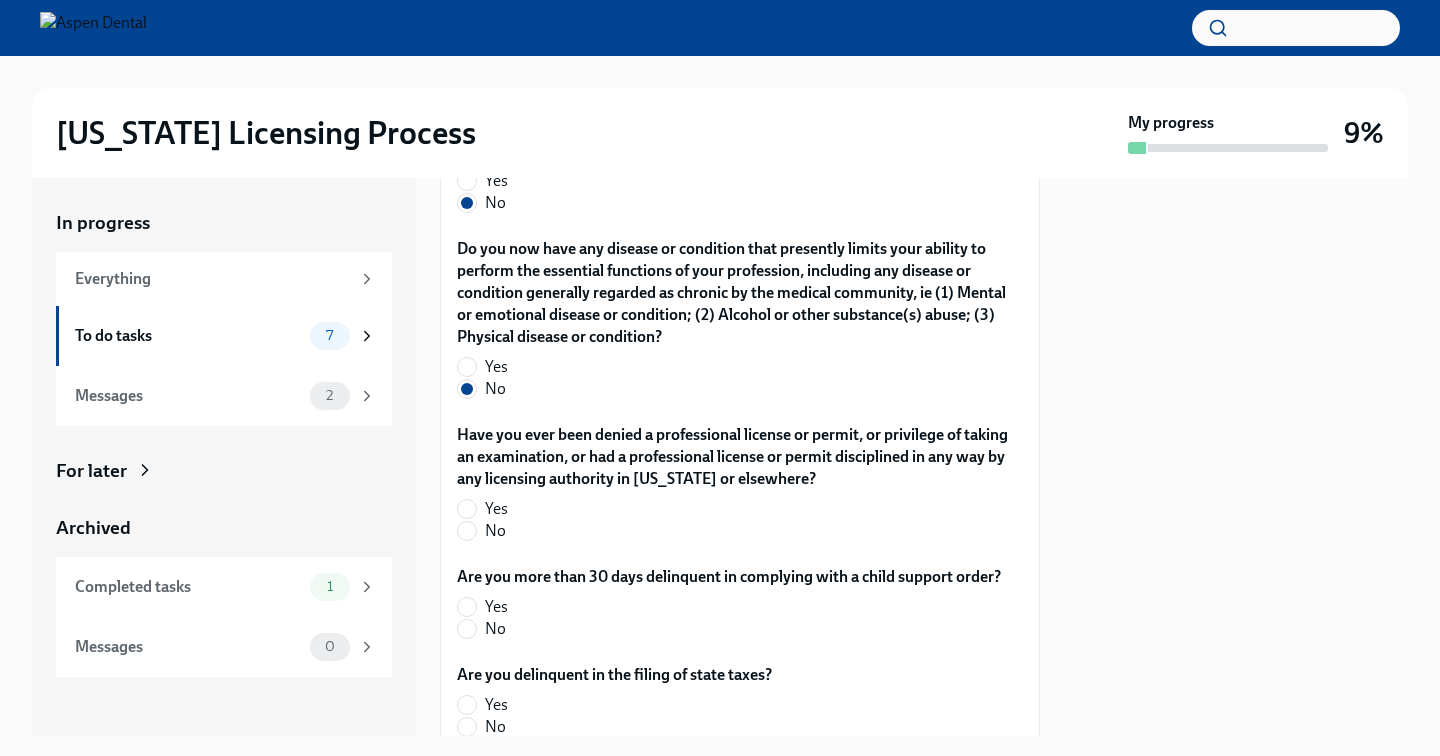scroll, scrollTop: 4192, scrollLeft: 0, axis: vertical 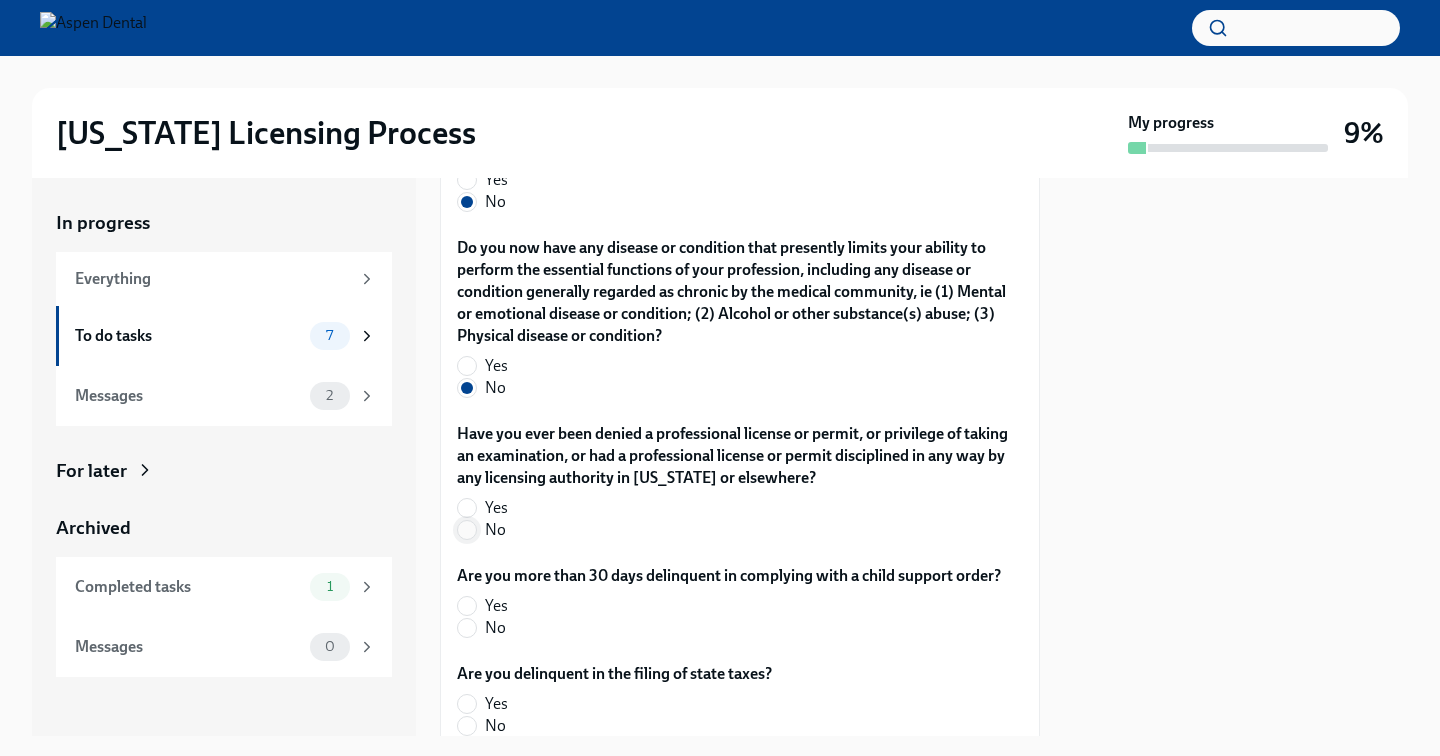 click on "No" at bounding box center [467, 530] 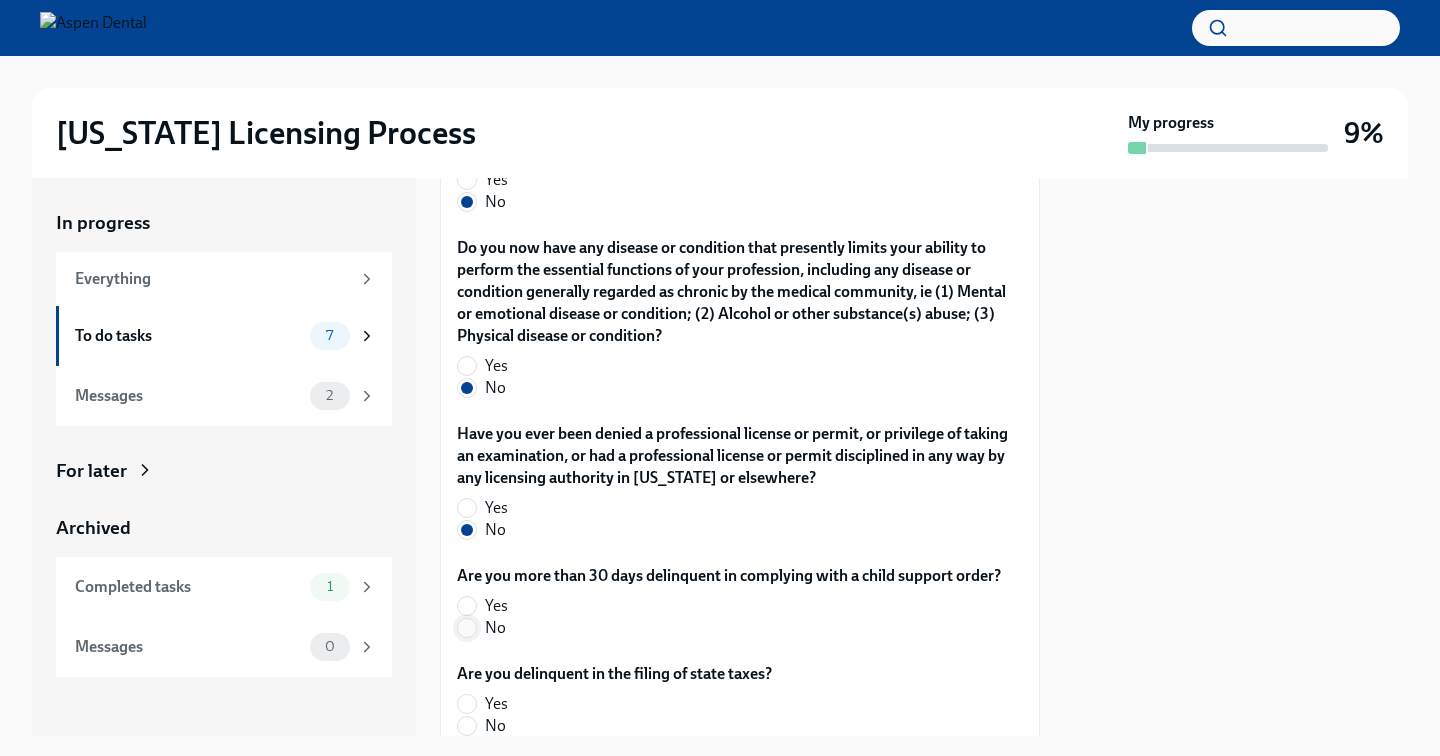 click on "No" at bounding box center (467, 628) 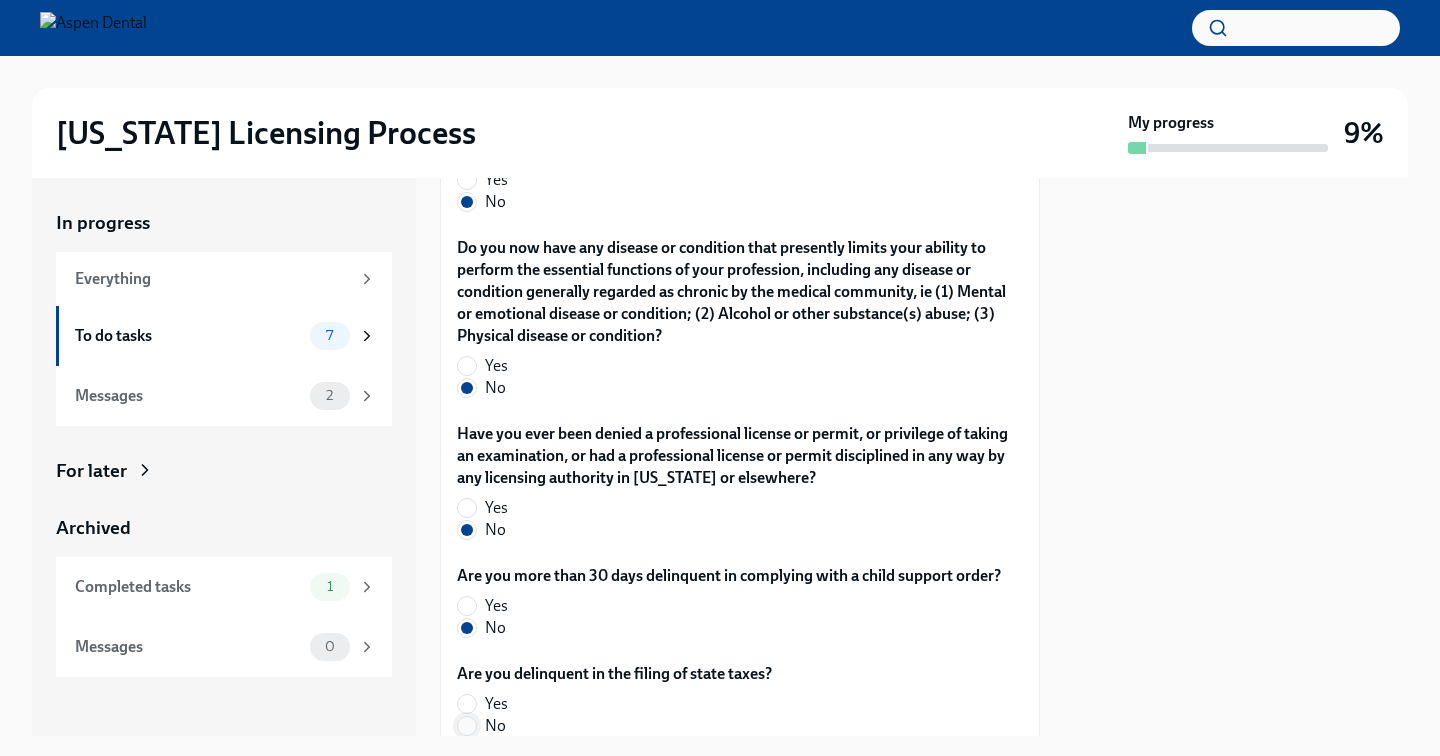 click on "No" at bounding box center (467, 726) 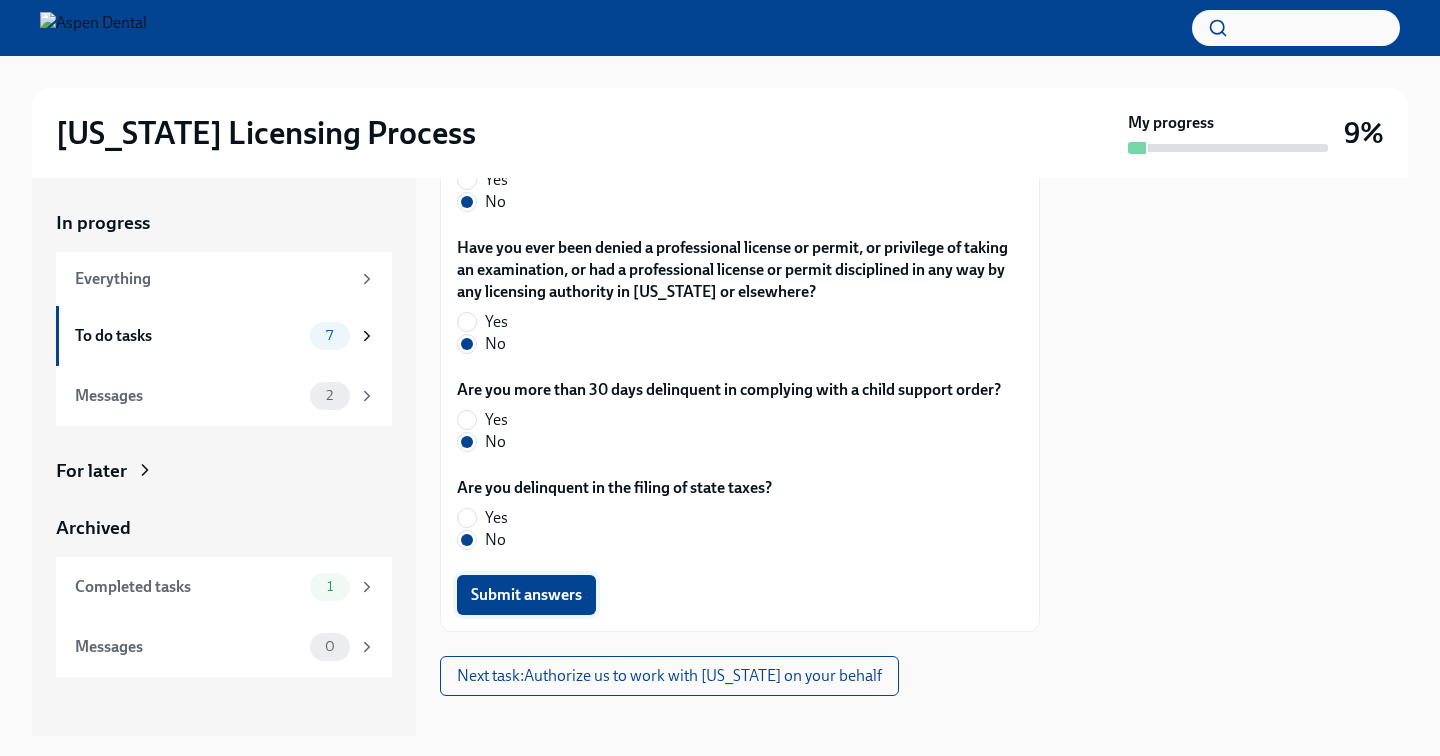 scroll, scrollTop: 4377, scrollLeft: 0, axis: vertical 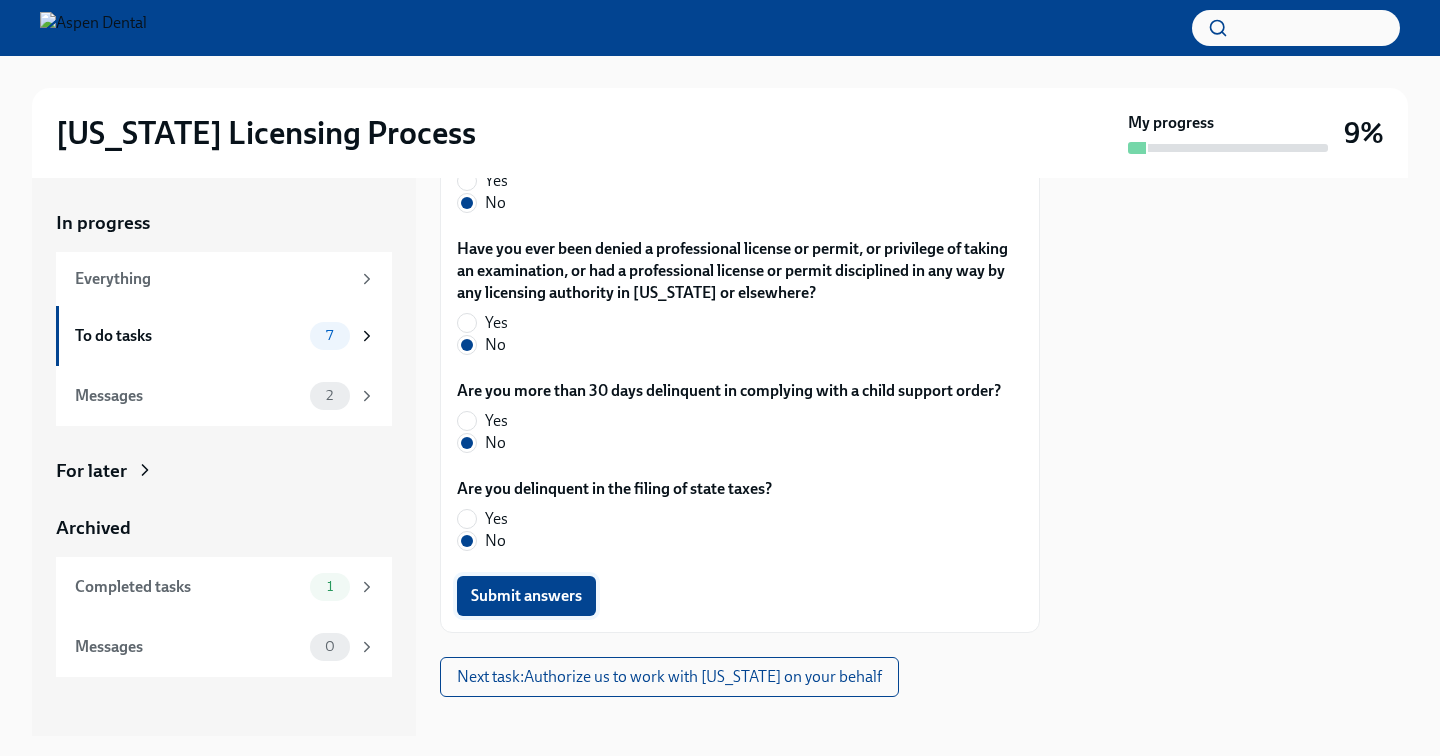 click on "Submit answers" at bounding box center [526, 596] 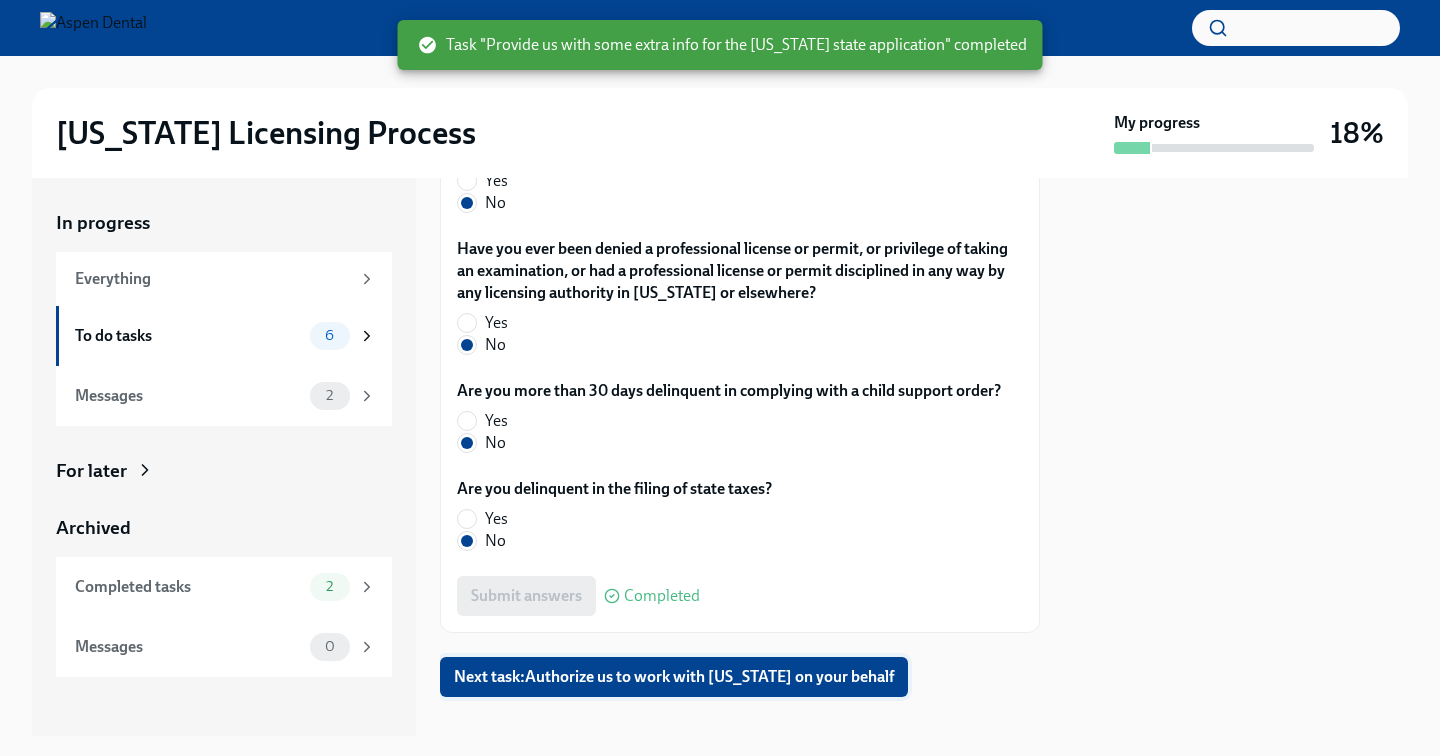 click on "Next task :  Authorize us to work with Illinois on your behalf" at bounding box center (674, 677) 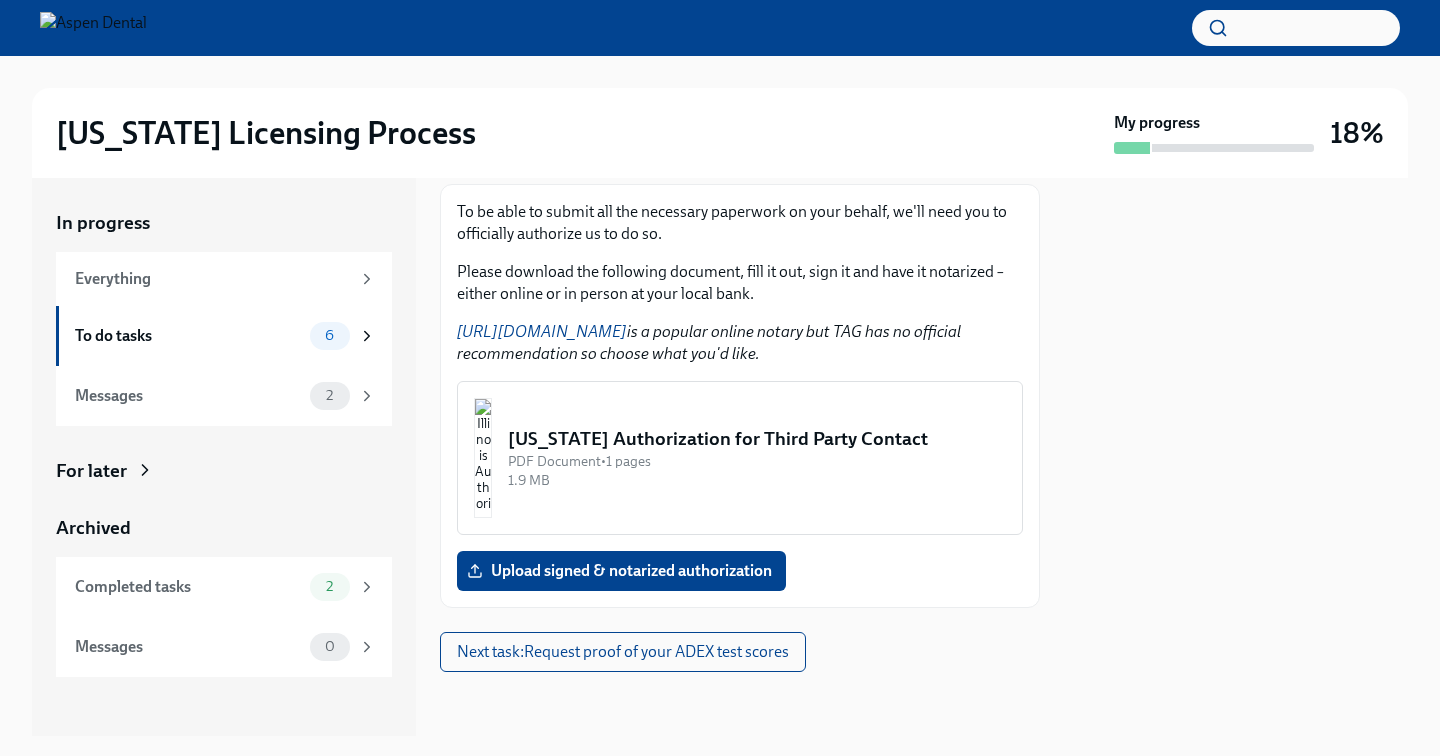 scroll, scrollTop: 278, scrollLeft: 0, axis: vertical 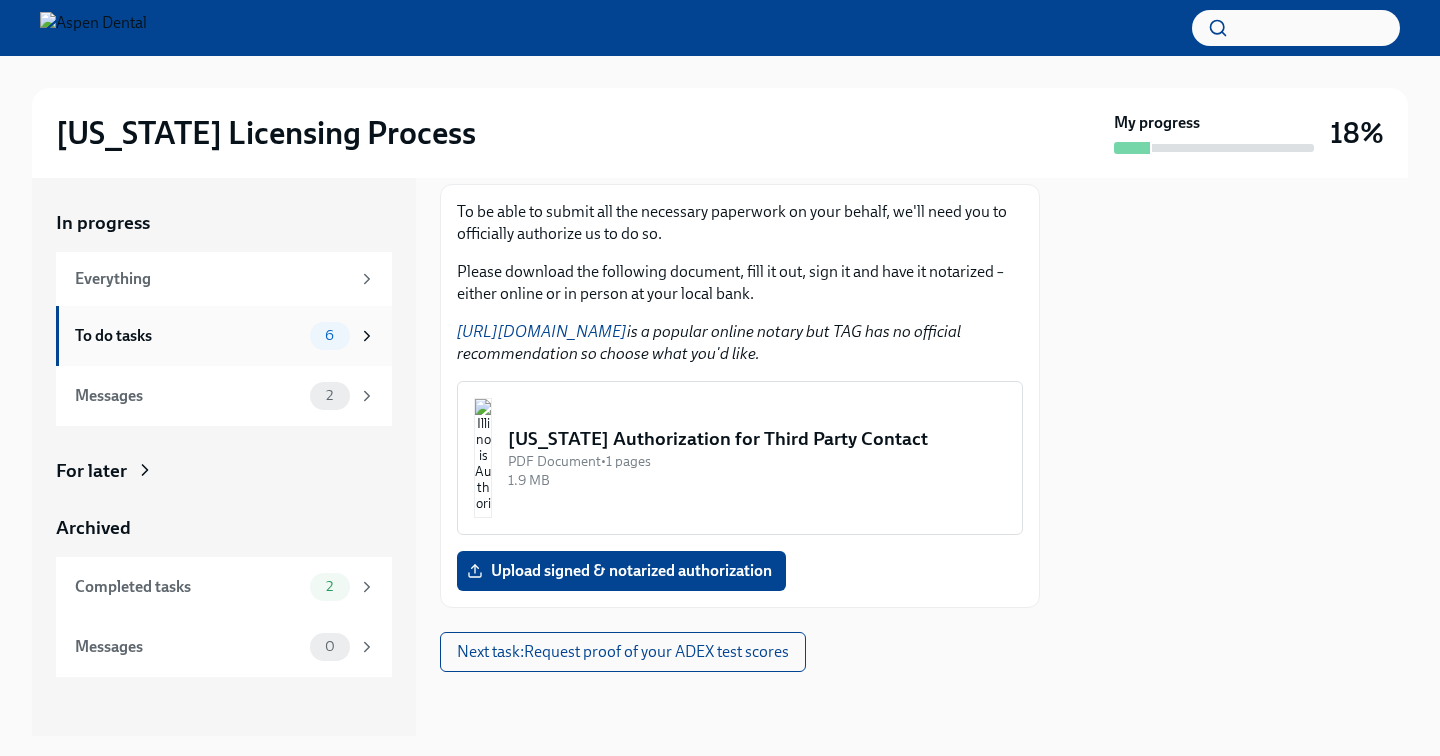 click on "To do tasks" at bounding box center [188, 336] 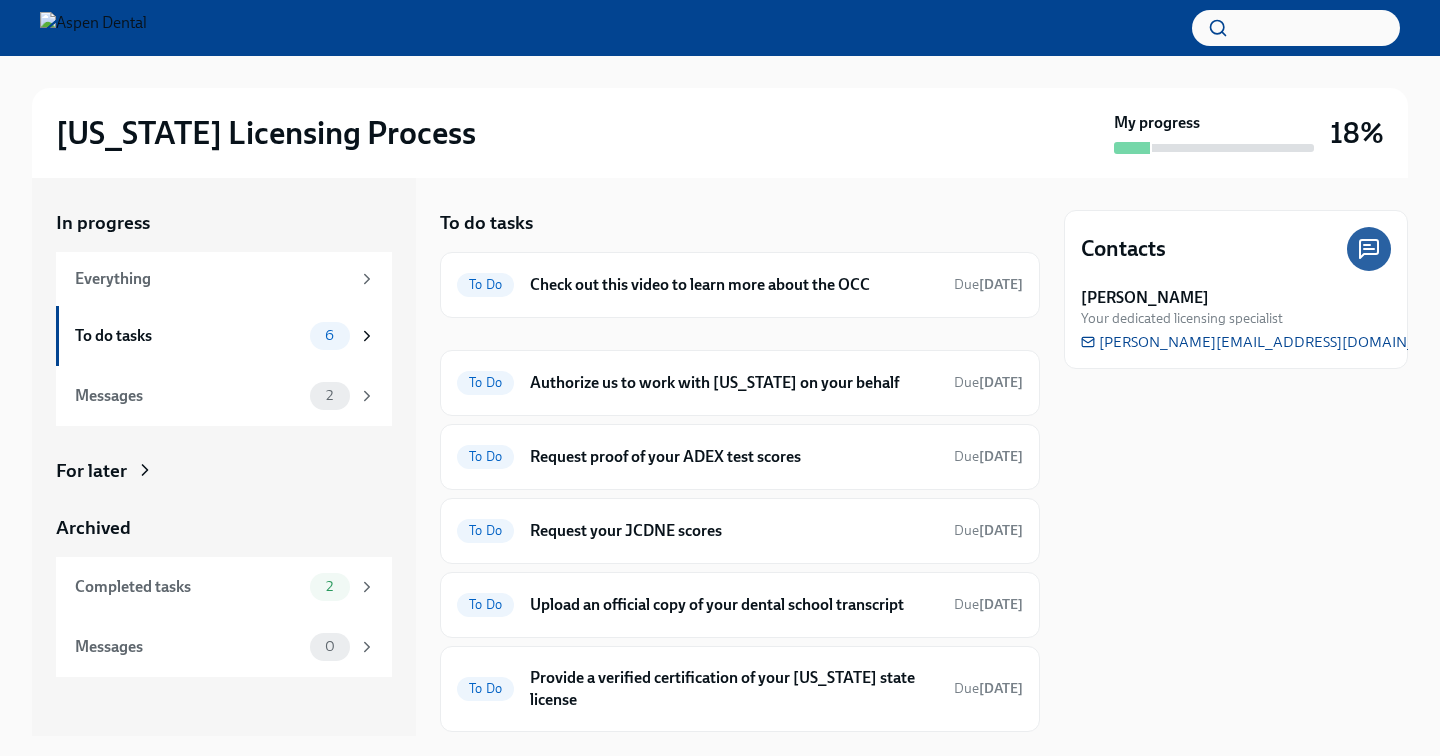 scroll, scrollTop: 0, scrollLeft: 0, axis: both 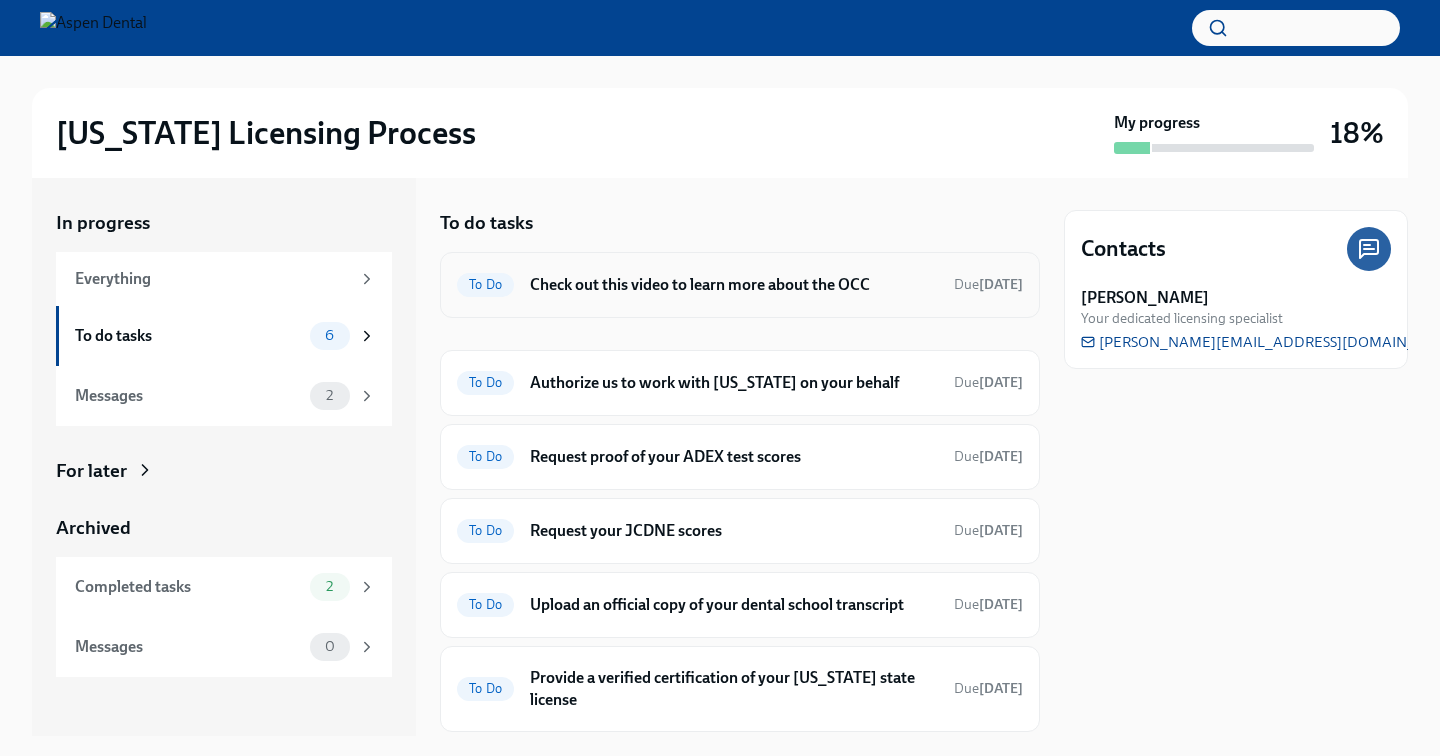 click on "To Do Check out this video to learn more about the OCC Due  in 7 days" at bounding box center [740, 285] 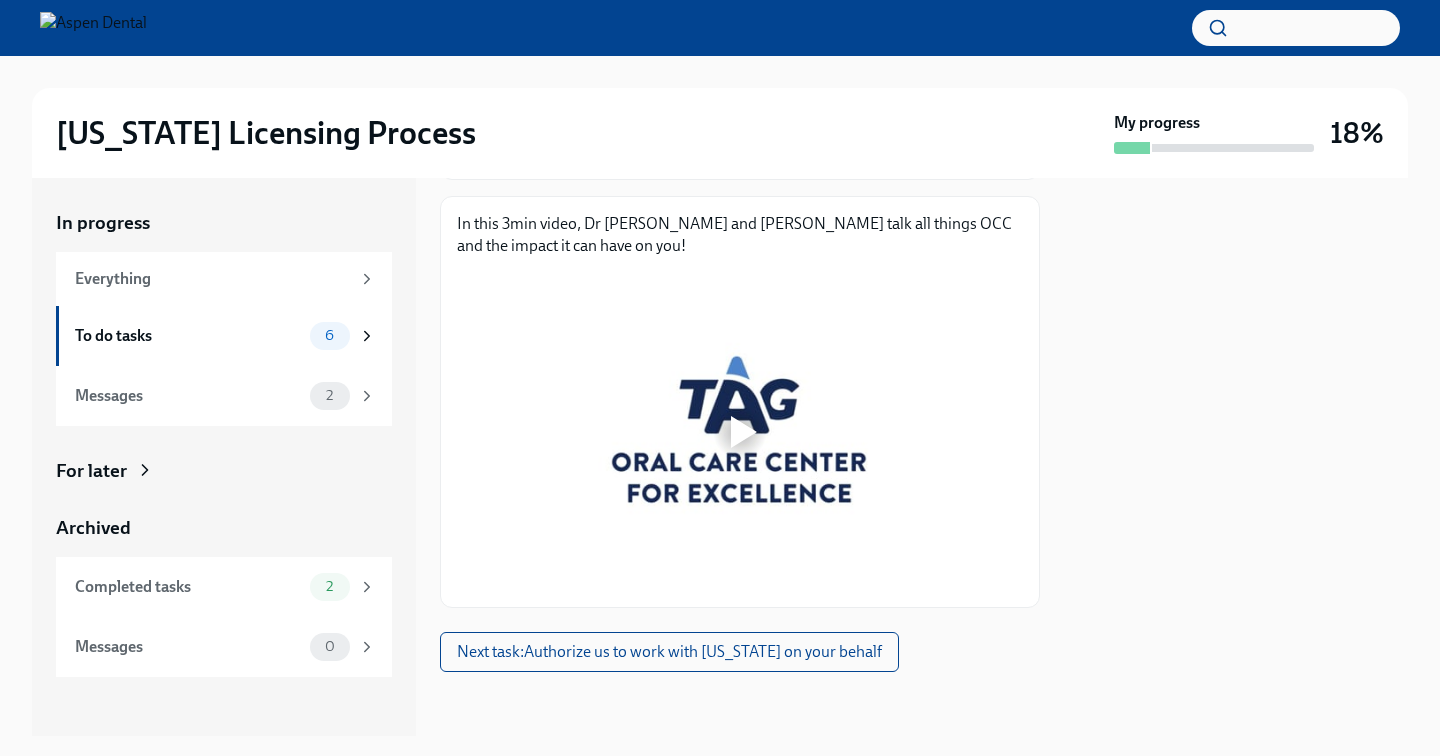 scroll, scrollTop: 288, scrollLeft: 0, axis: vertical 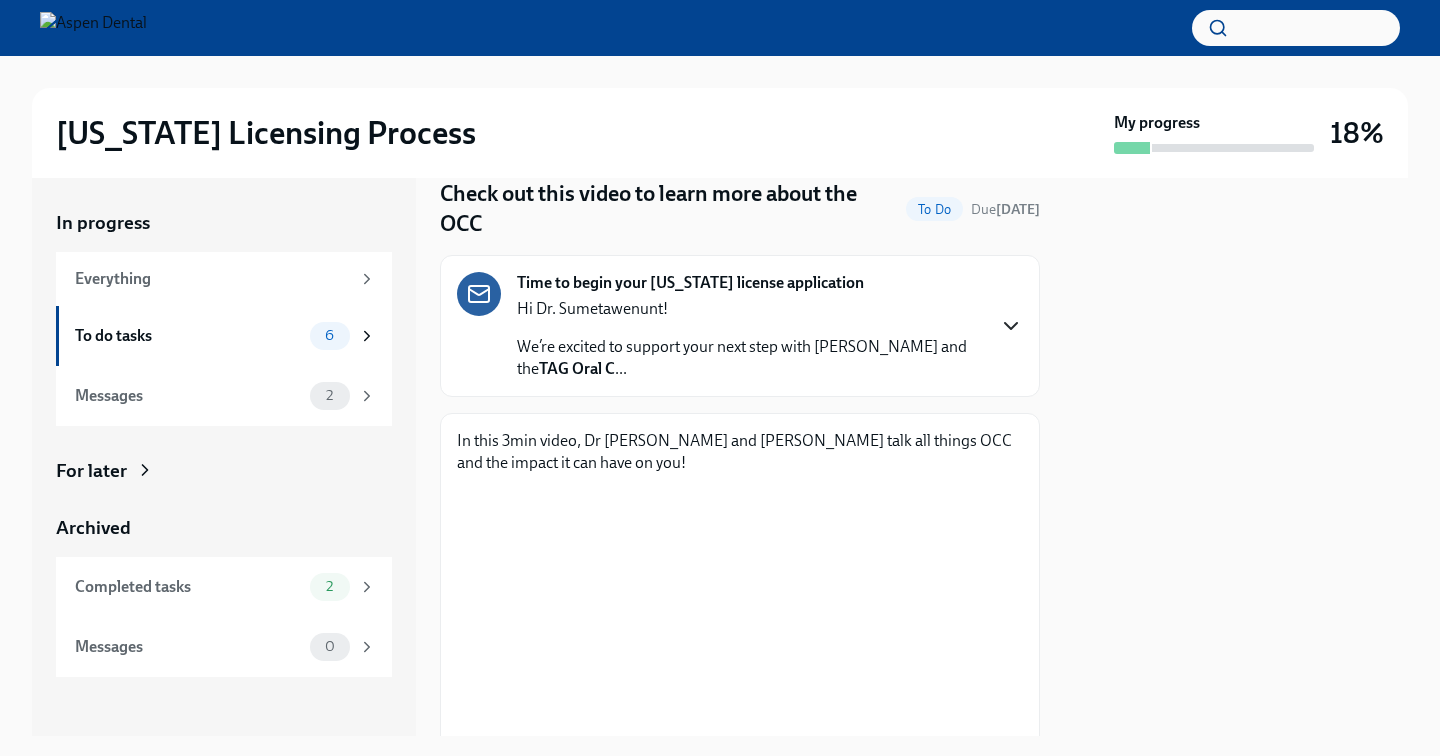 click 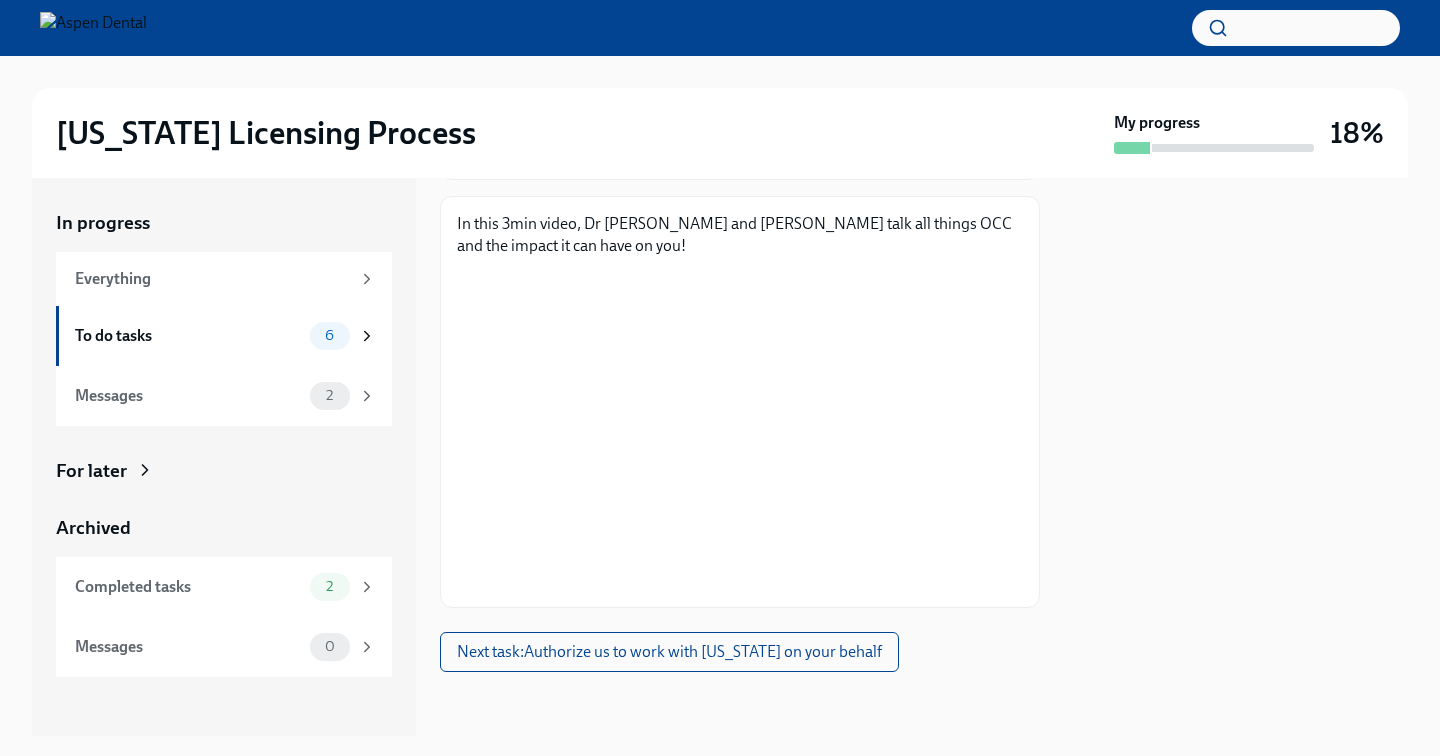 scroll, scrollTop: 1145, scrollLeft: 0, axis: vertical 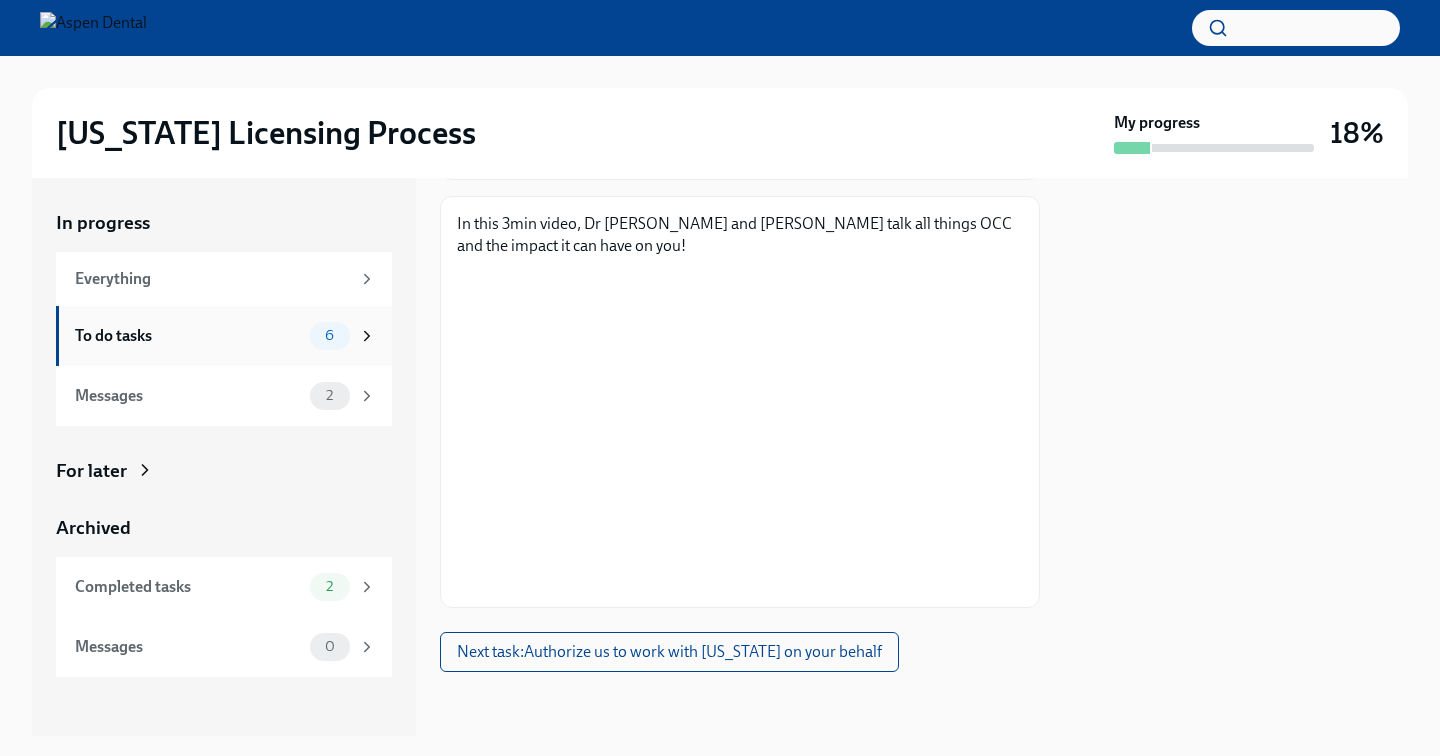 click on "To do tasks" at bounding box center [188, 336] 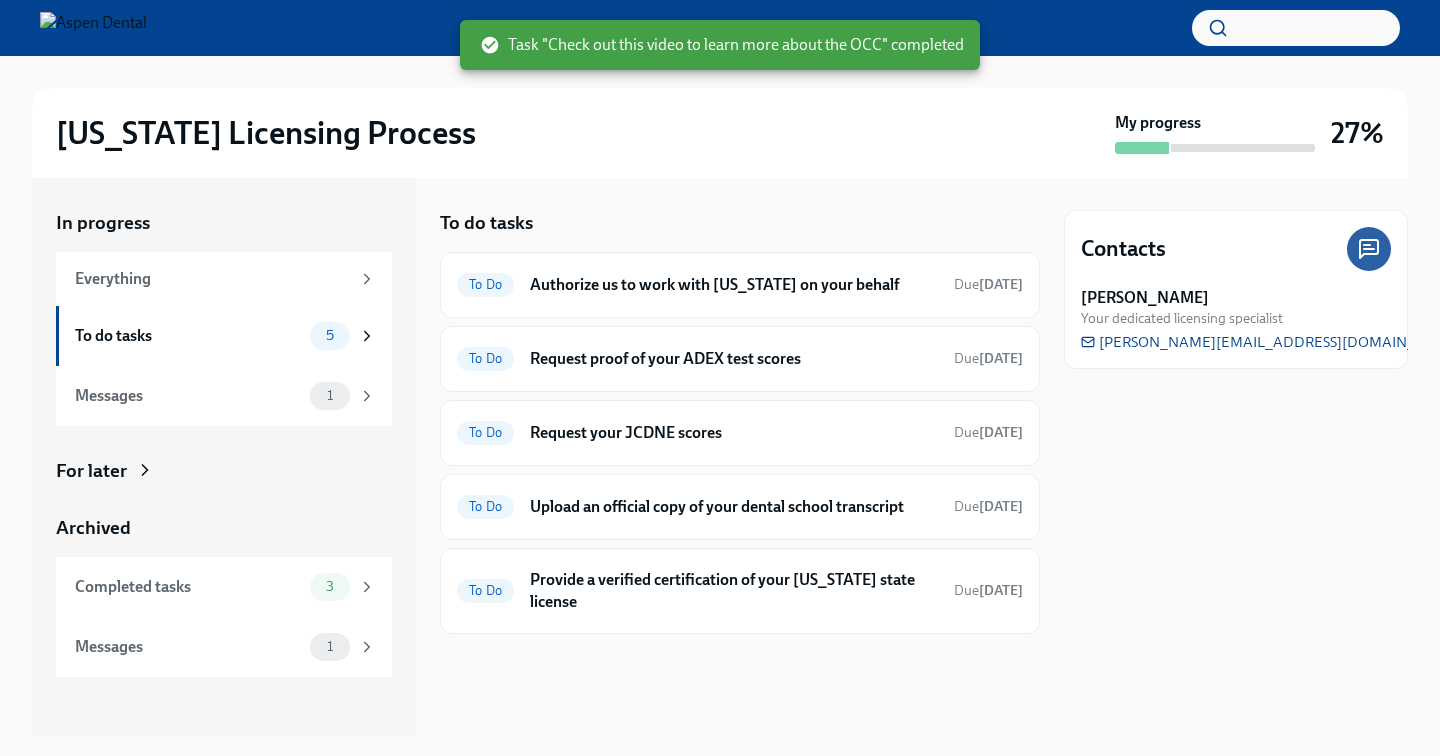 click on "Authorize us to work with [US_STATE] on your behalf" at bounding box center (734, 285) 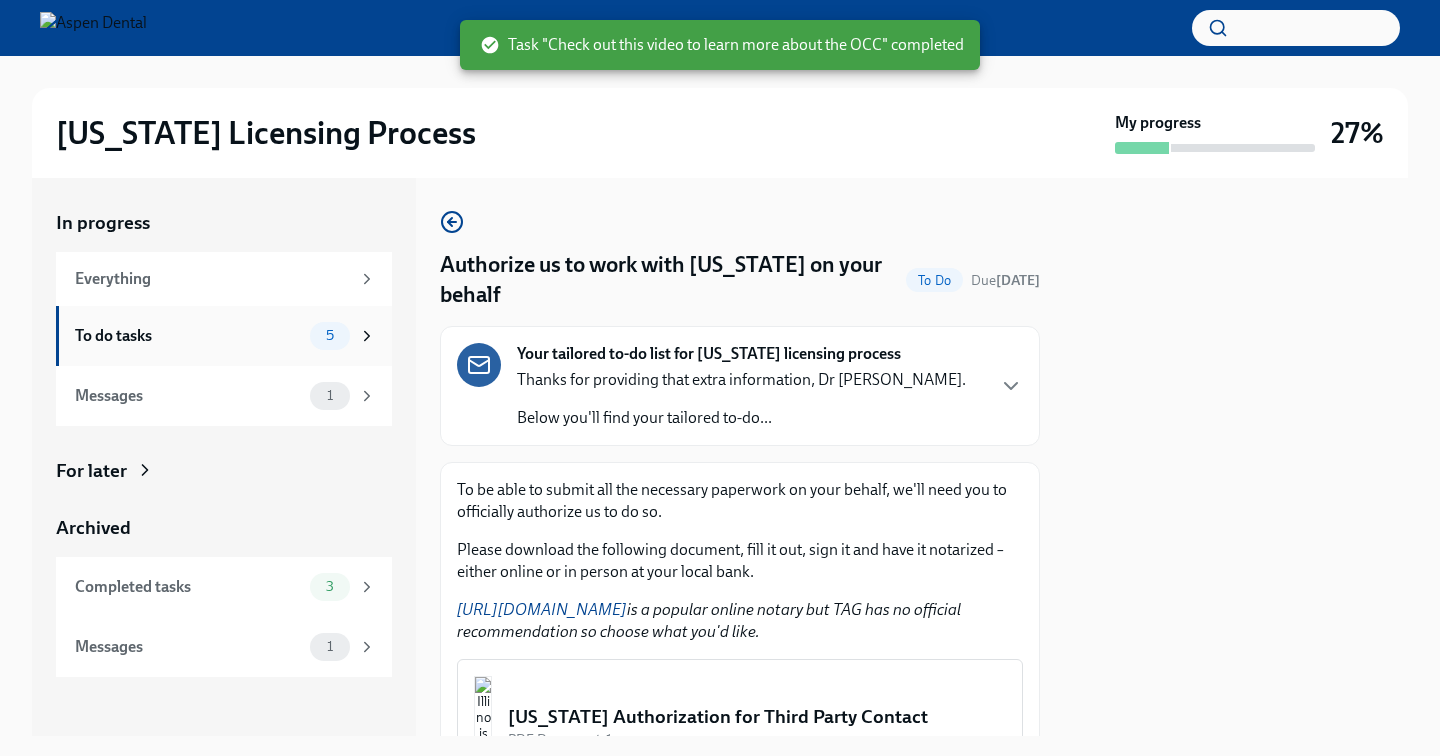 click on "To do tasks" at bounding box center (188, 336) 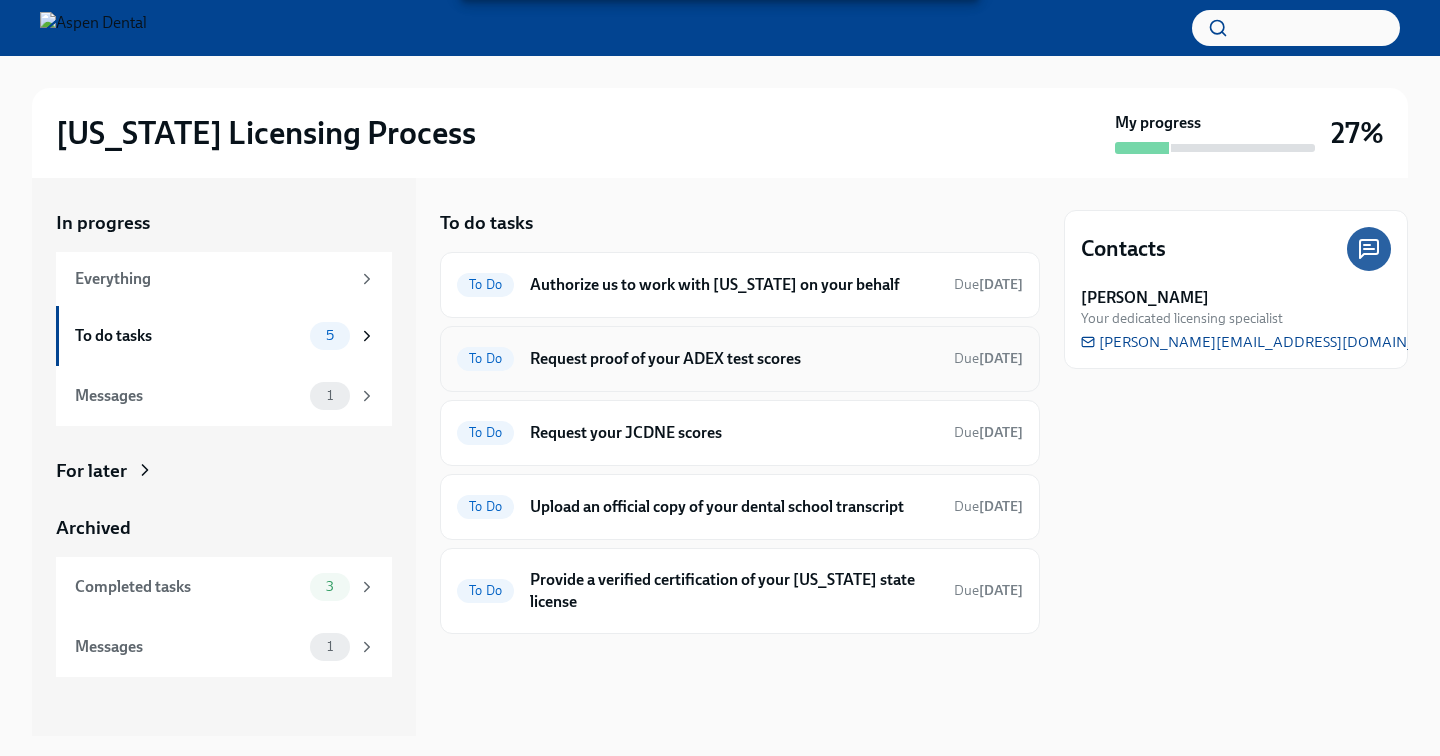 click on "Request proof of your ADEX test scores" at bounding box center [734, 359] 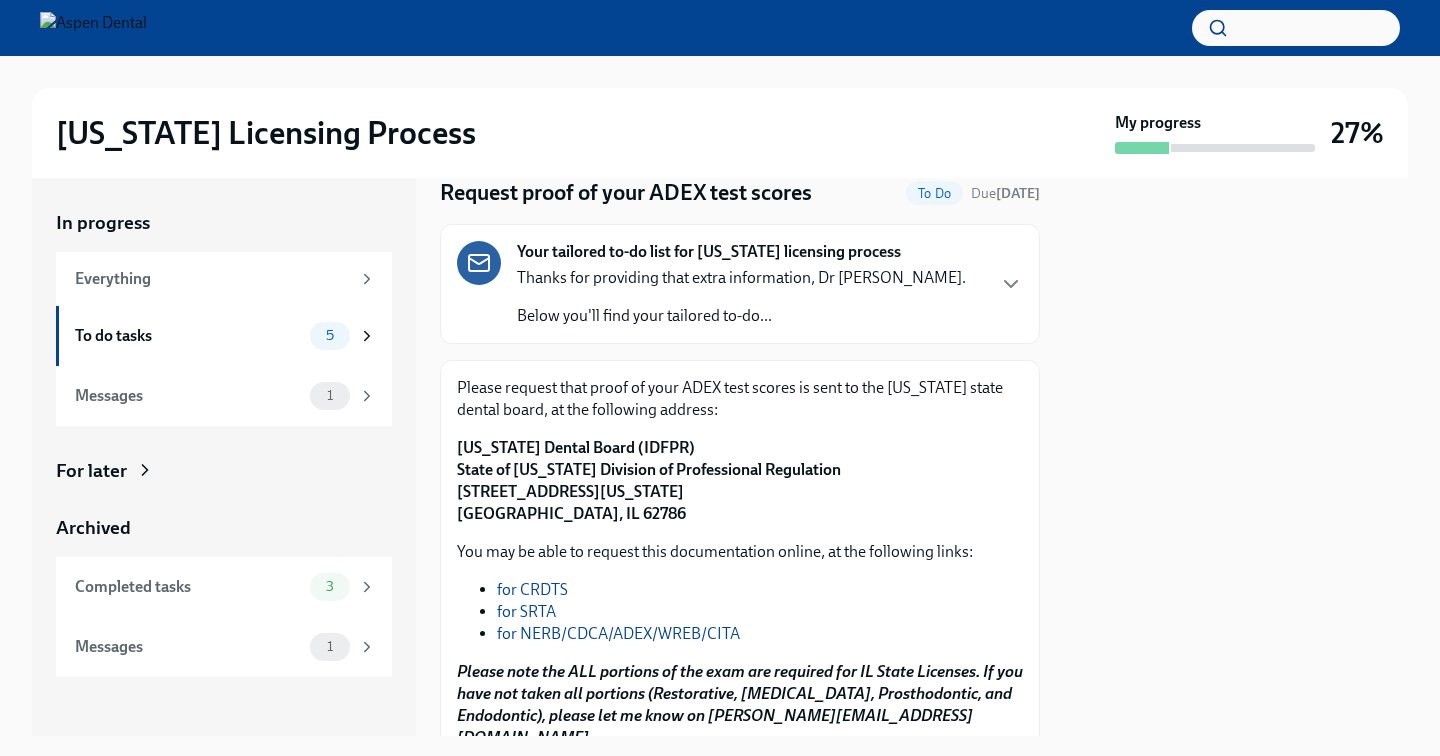 scroll, scrollTop: 97, scrollLeft: 0, axis: vertical 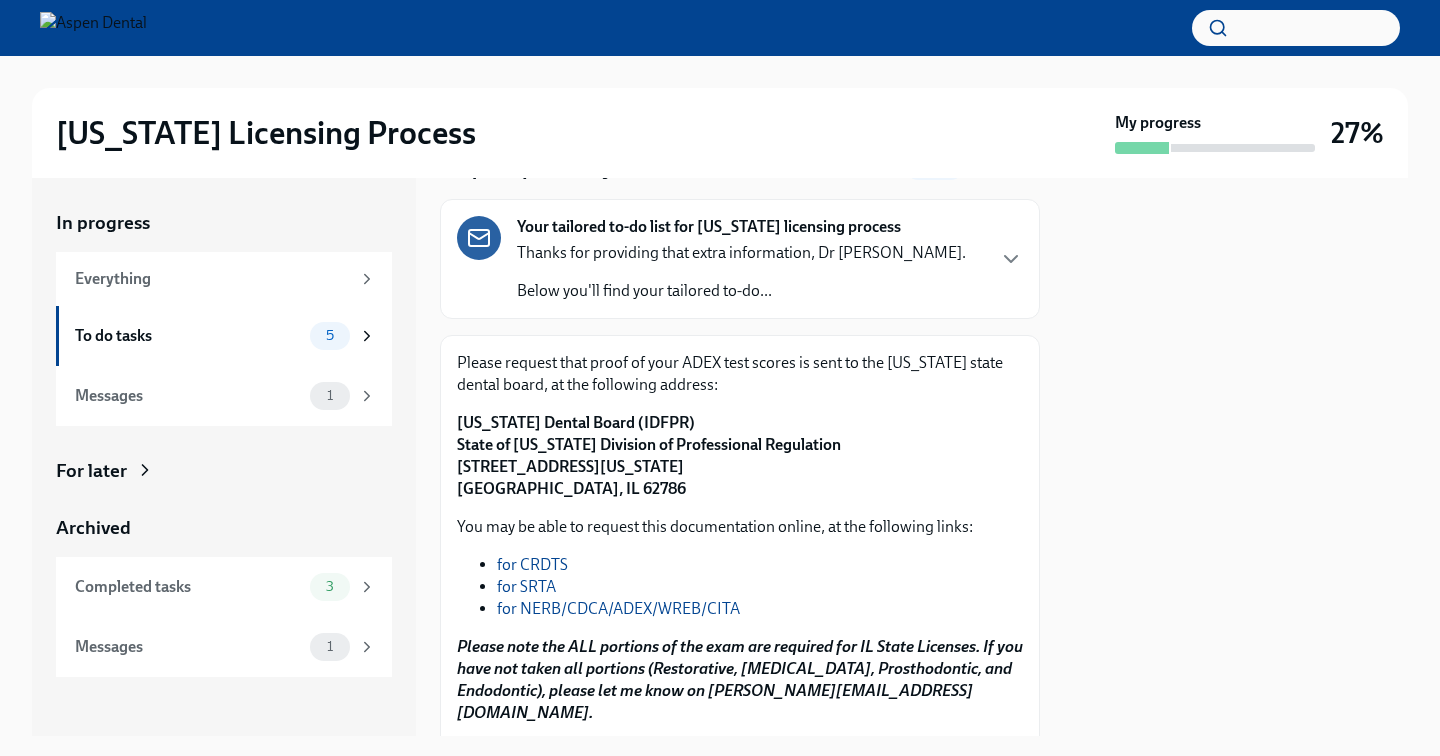 click on "for NERB/CDCA/ADEX/WREB/CITA" at bounding box center (618, 608) 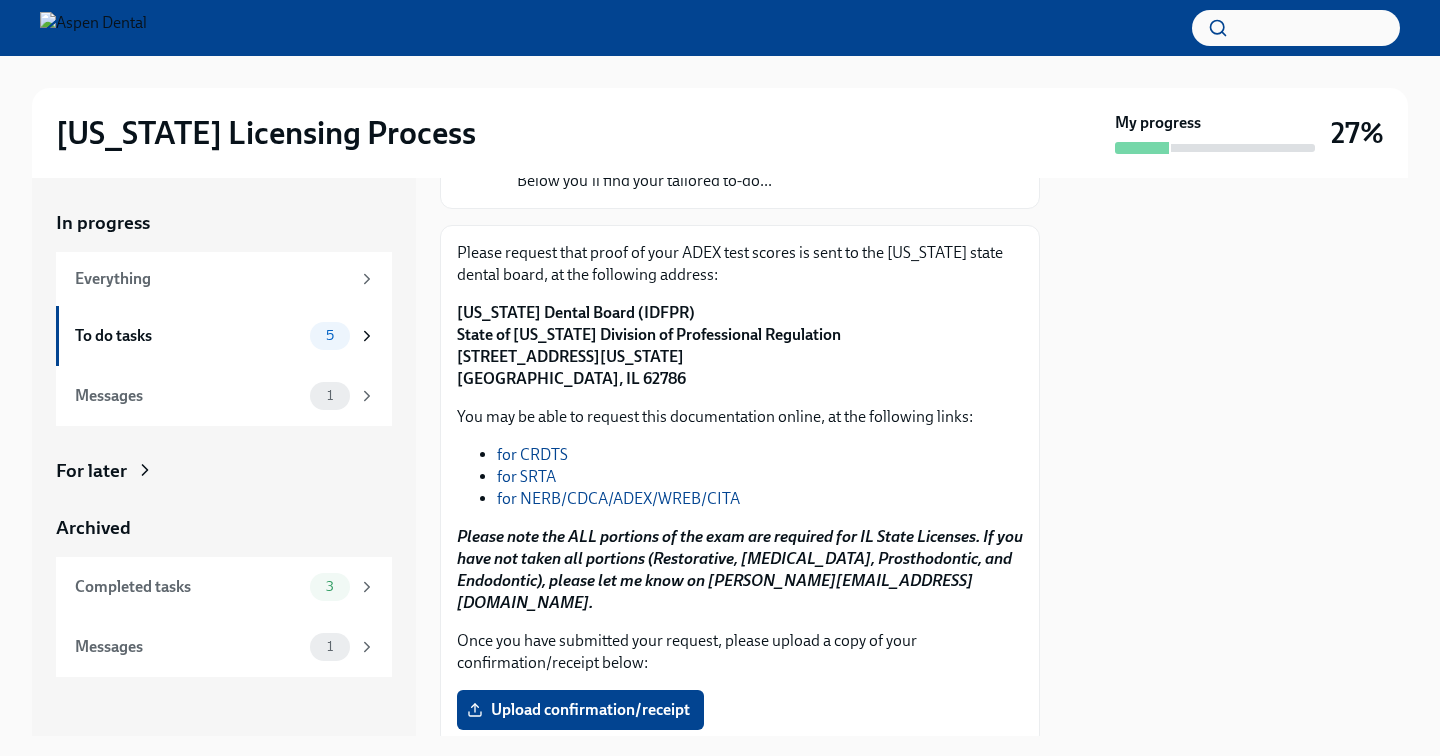 scroll, scrollTop: 219, scrollLeft: 0, axis: vertical 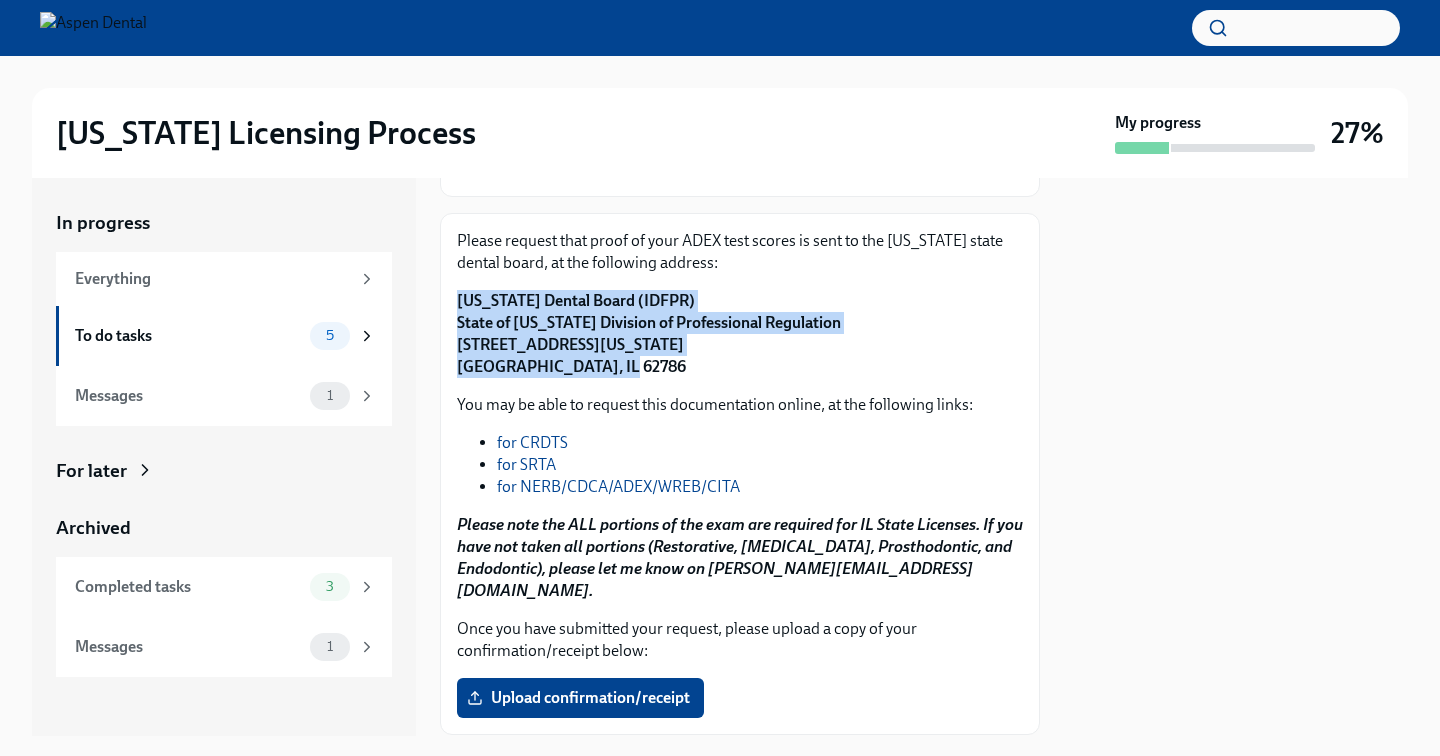 drag, startPoint x: 458, startPoint y: 297, endPoint x: 613, endPoint y: 377, distance: 174.42764 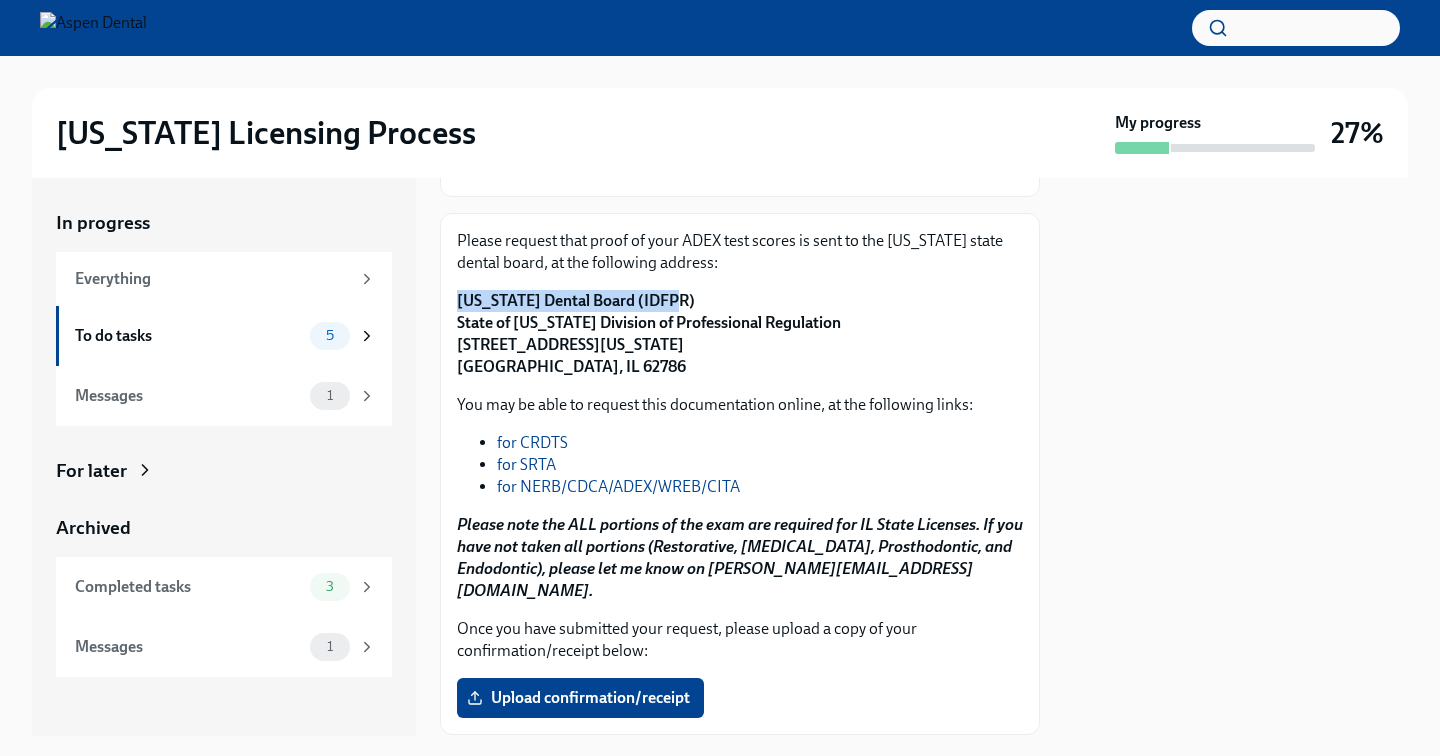drag, startPoint x: 457, startPoint y: 296, endPoint x: 663, endPoint y: 294, distance: 206.0097 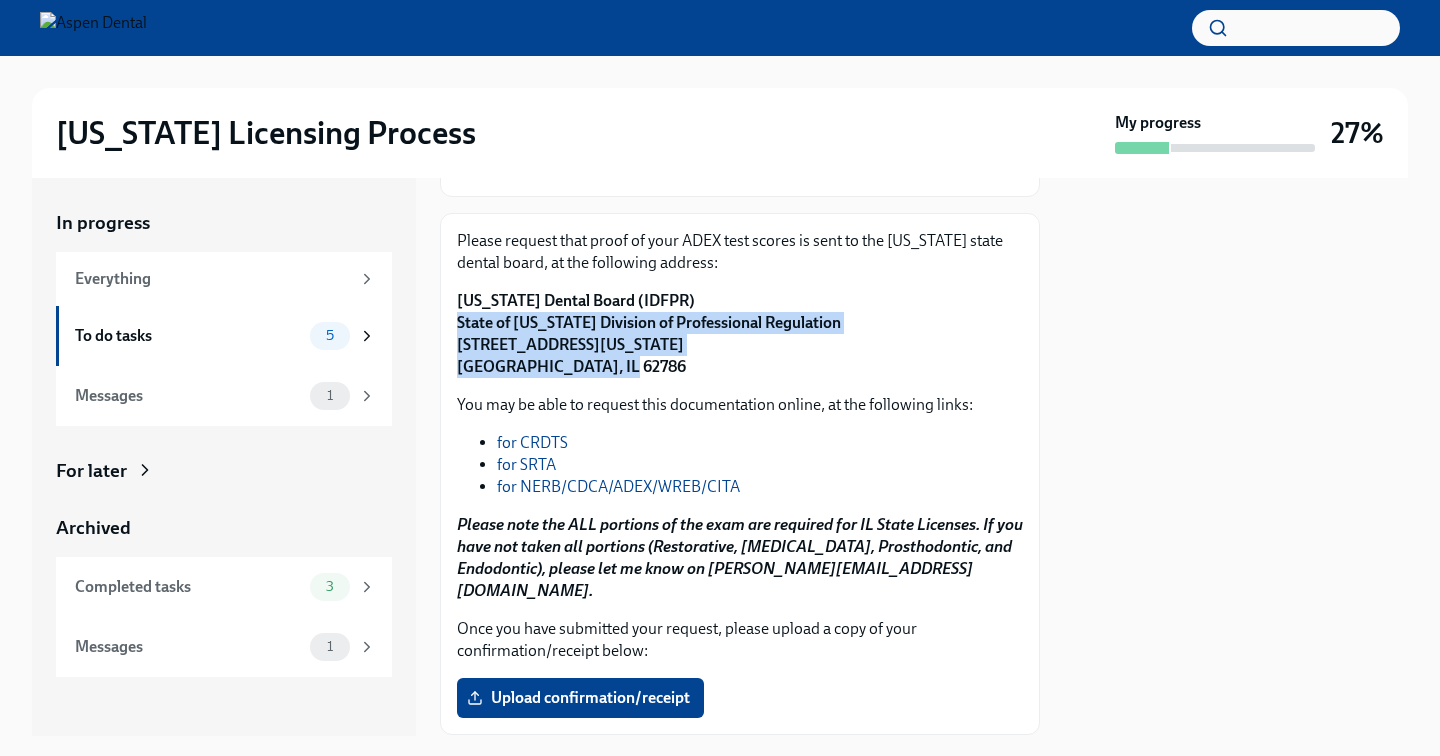 drag, startPoint x: 461, startPoint y: 317, endPoint x: 617, endPoint y: 363, distance: 162.6407 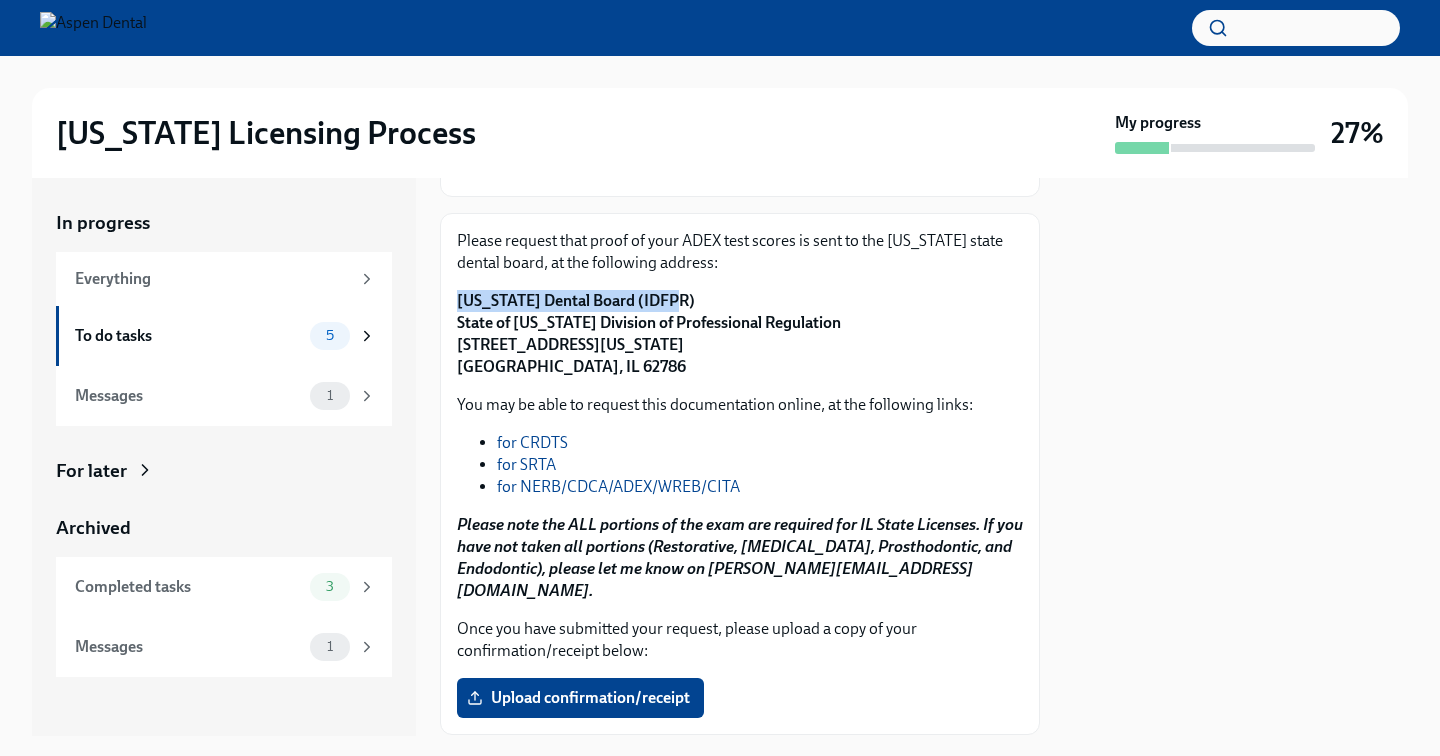 drag, startPoint x: 456, startPoint y: 299, endPoint x: 671, endPoint y: 303, distance: 215.0372 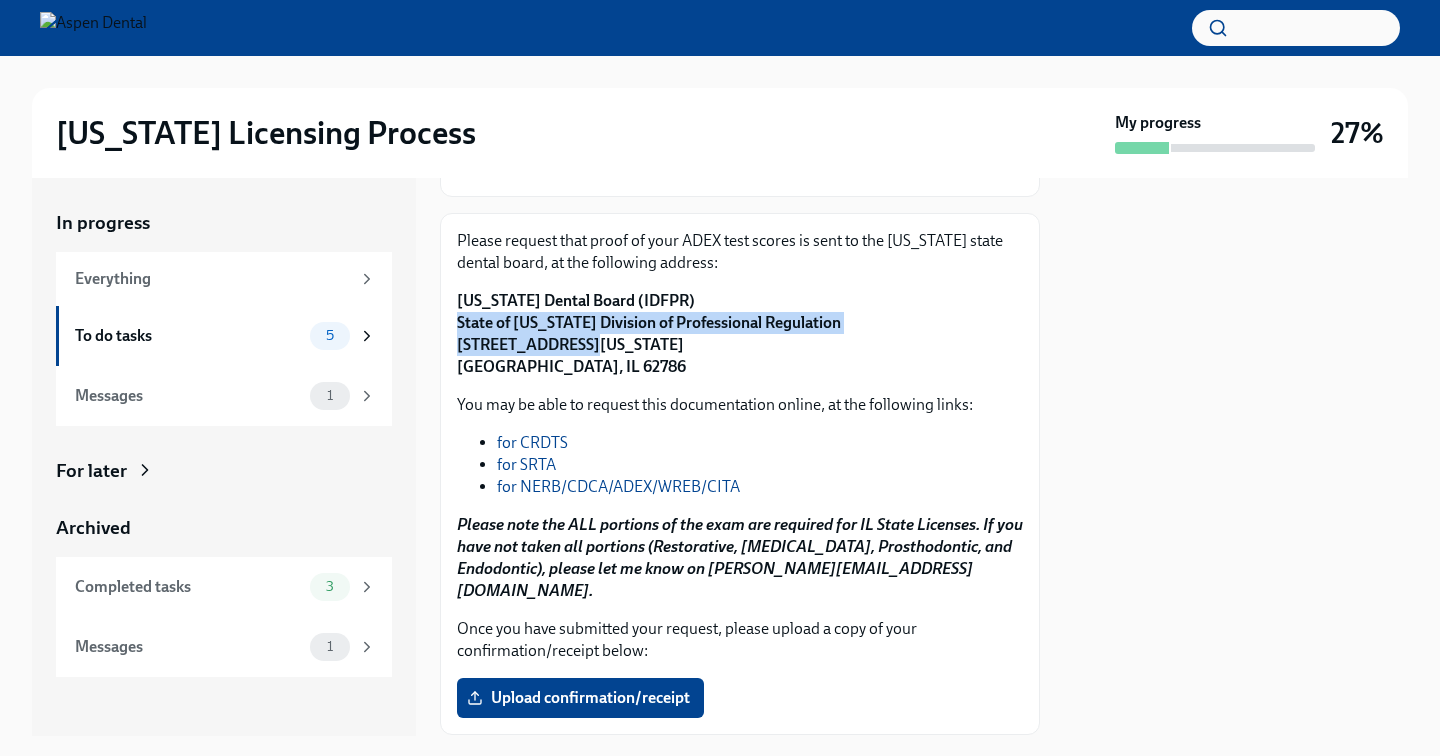 drag, startPoint x: 457, startPoint y: 319, endPoint x: 586, endPoint y: 336, distance: 130.11533 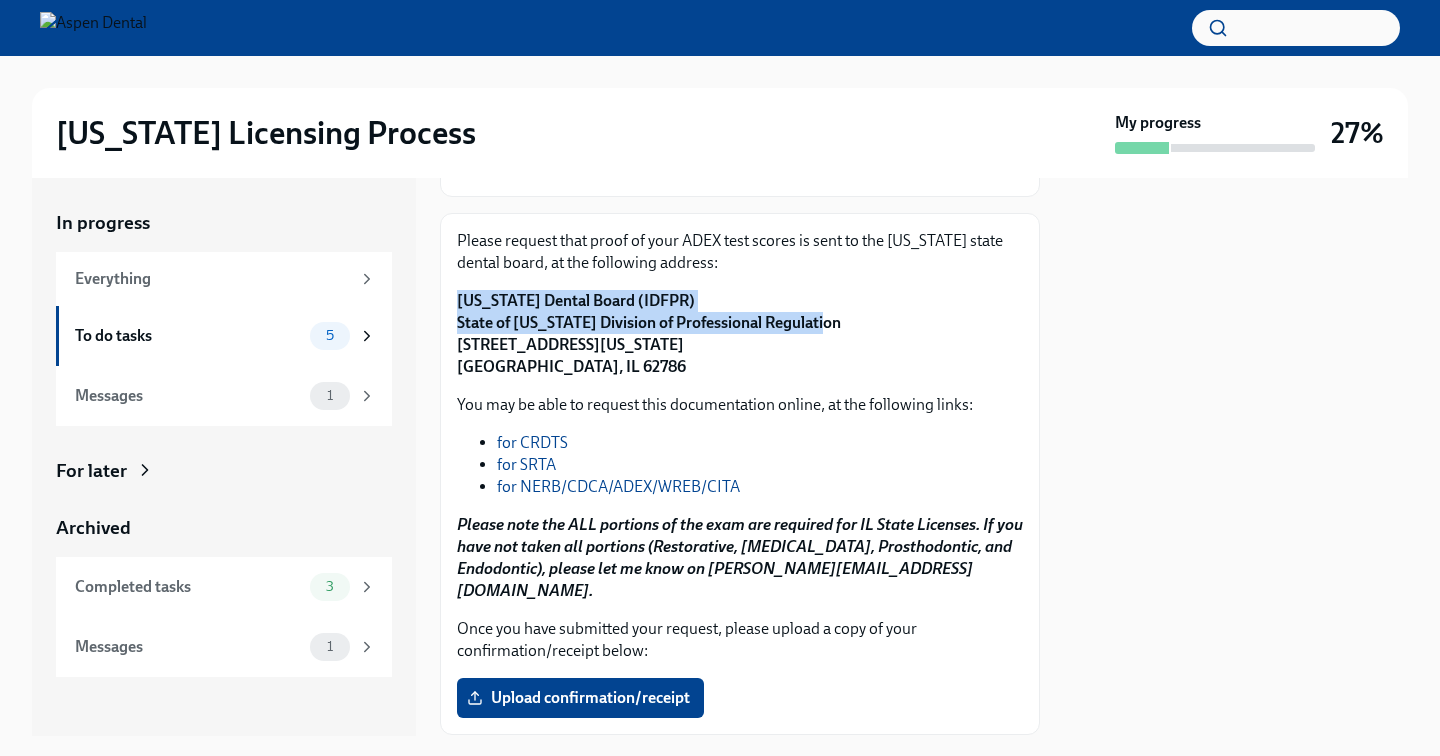 drag, startPoint x: 457, startPoint y: 302, endPoint x: 821, endPoint y: 321, distance: 364.49554 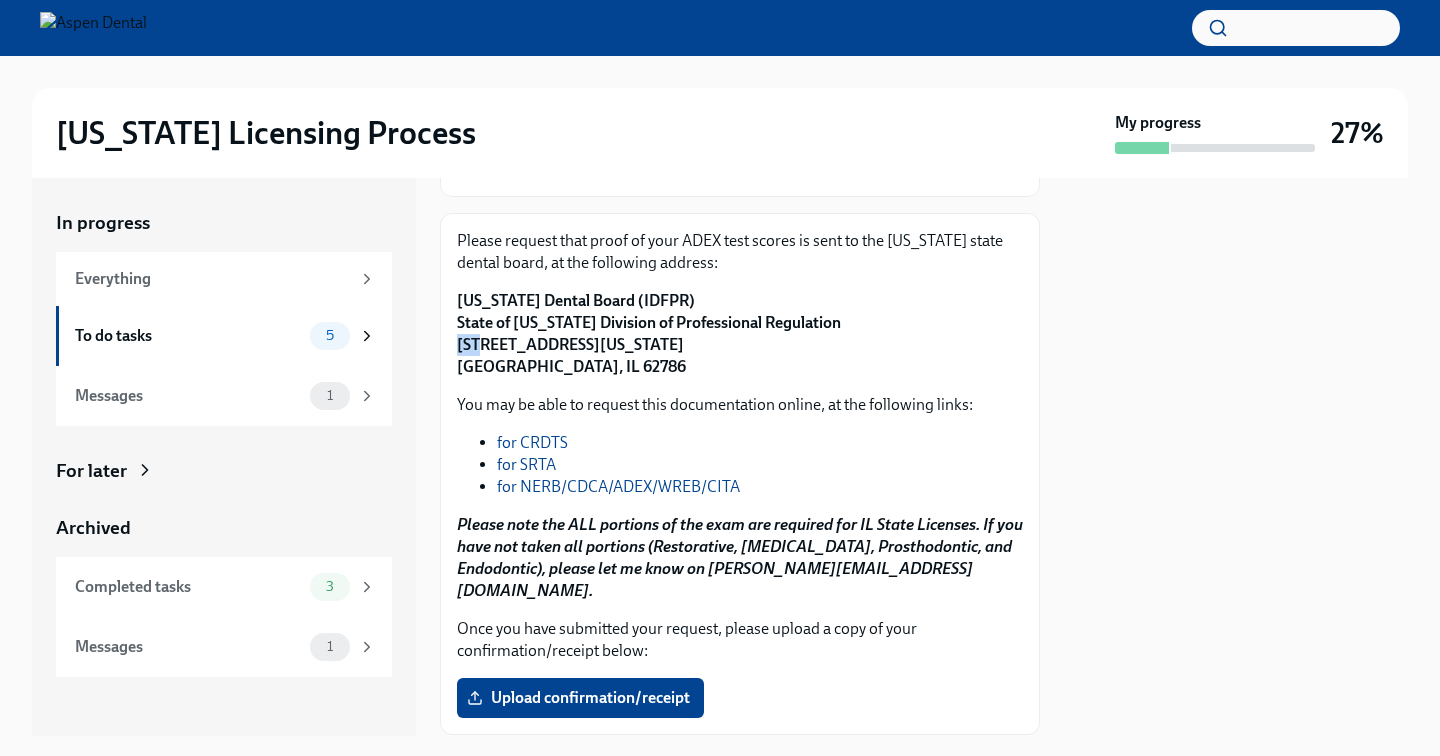 drag, startPoint x: 460, startPoint y: 344, endPoint x: 485, endPoint y: 342, distance: 25.079872 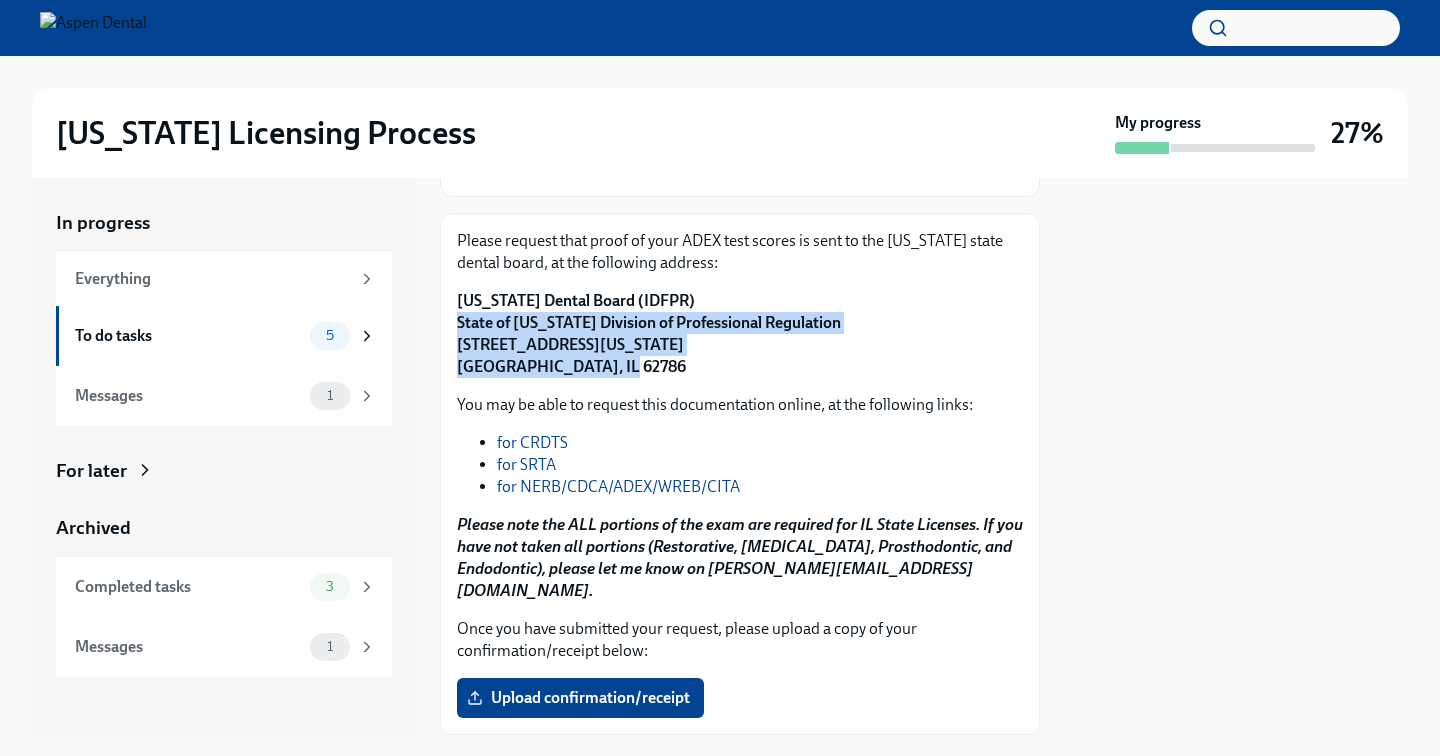 drag, startPoint x: 458, startPoint y: 319, endPoint x: 610, endPoint y: 361, distance: 157.6959 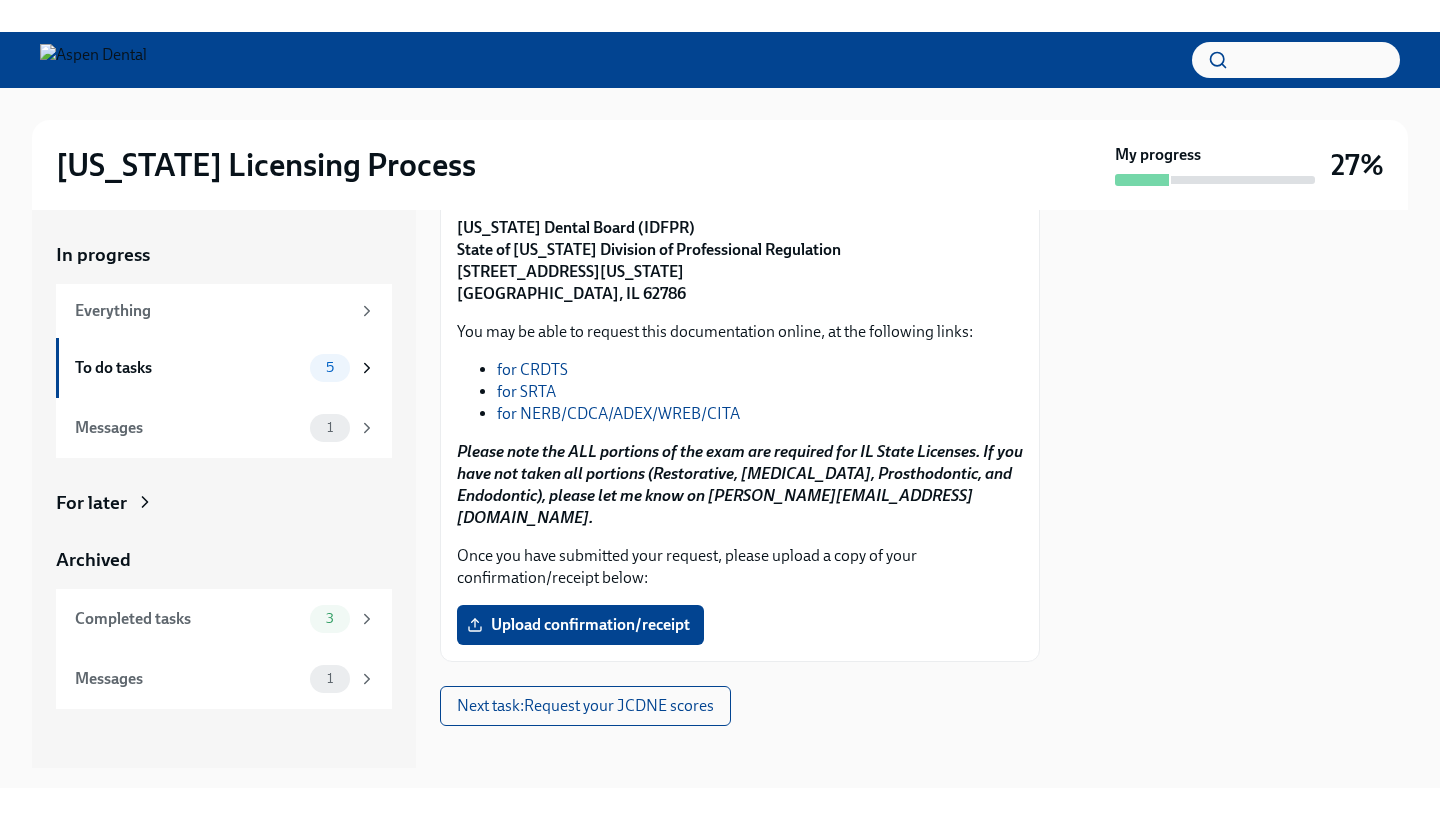 scroll, scrollTop: 261, scrollLeft: 0, axis: vertical 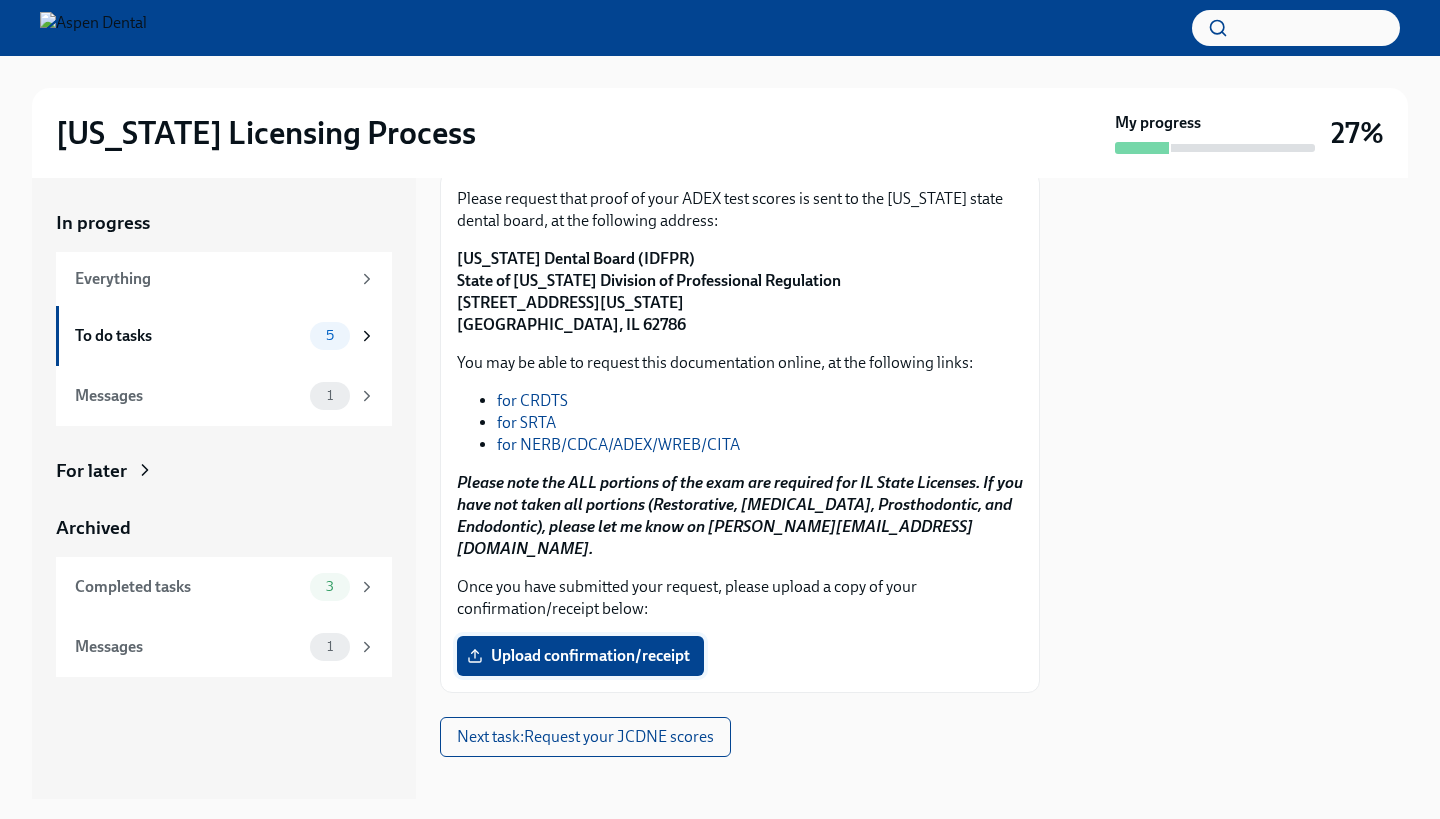 click on "Upload confirmation/receipt" at bounding box center (580, 656) 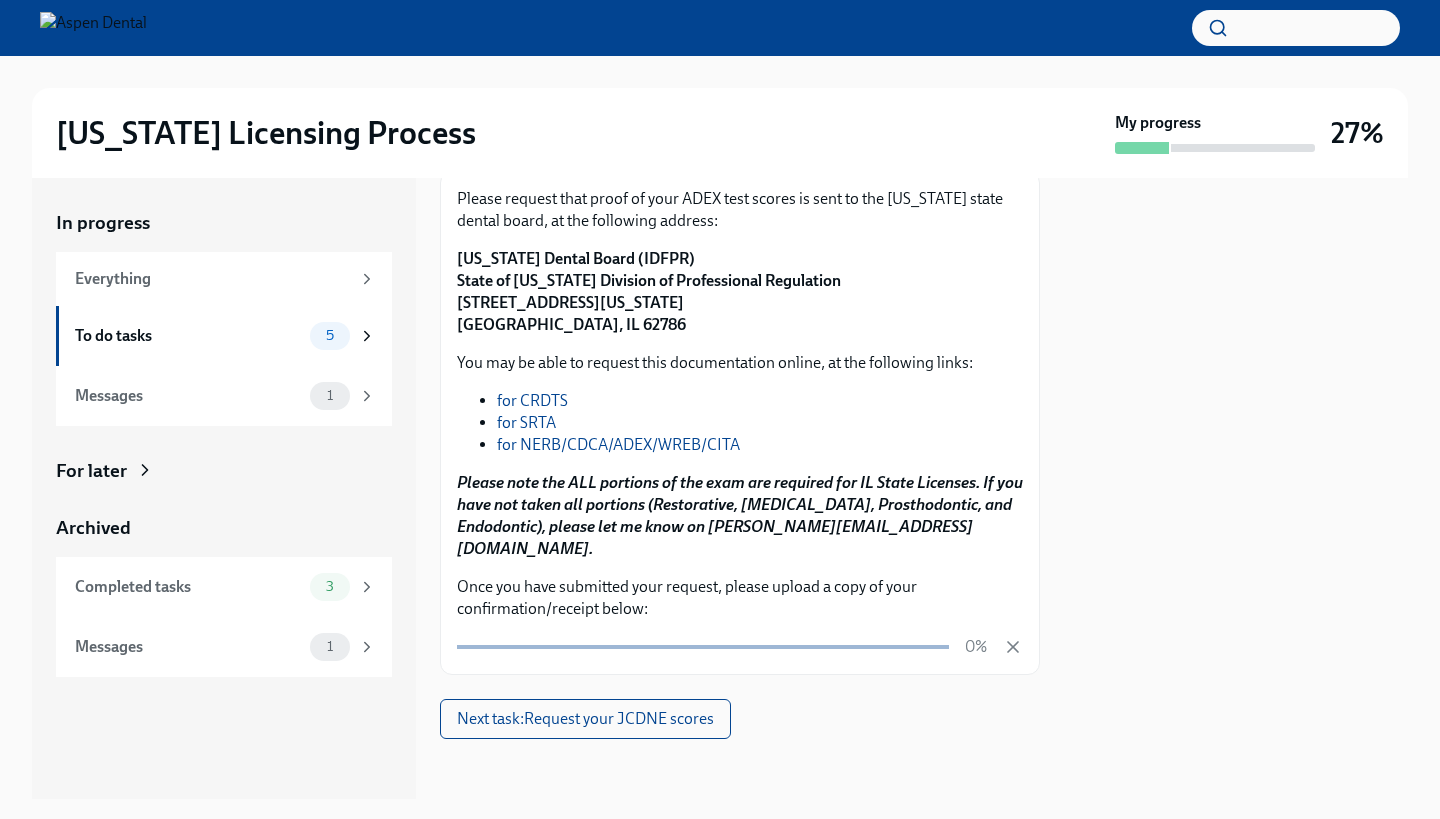 scroll, scrollTop: 243, scrollLeft: 0, axis: vertical 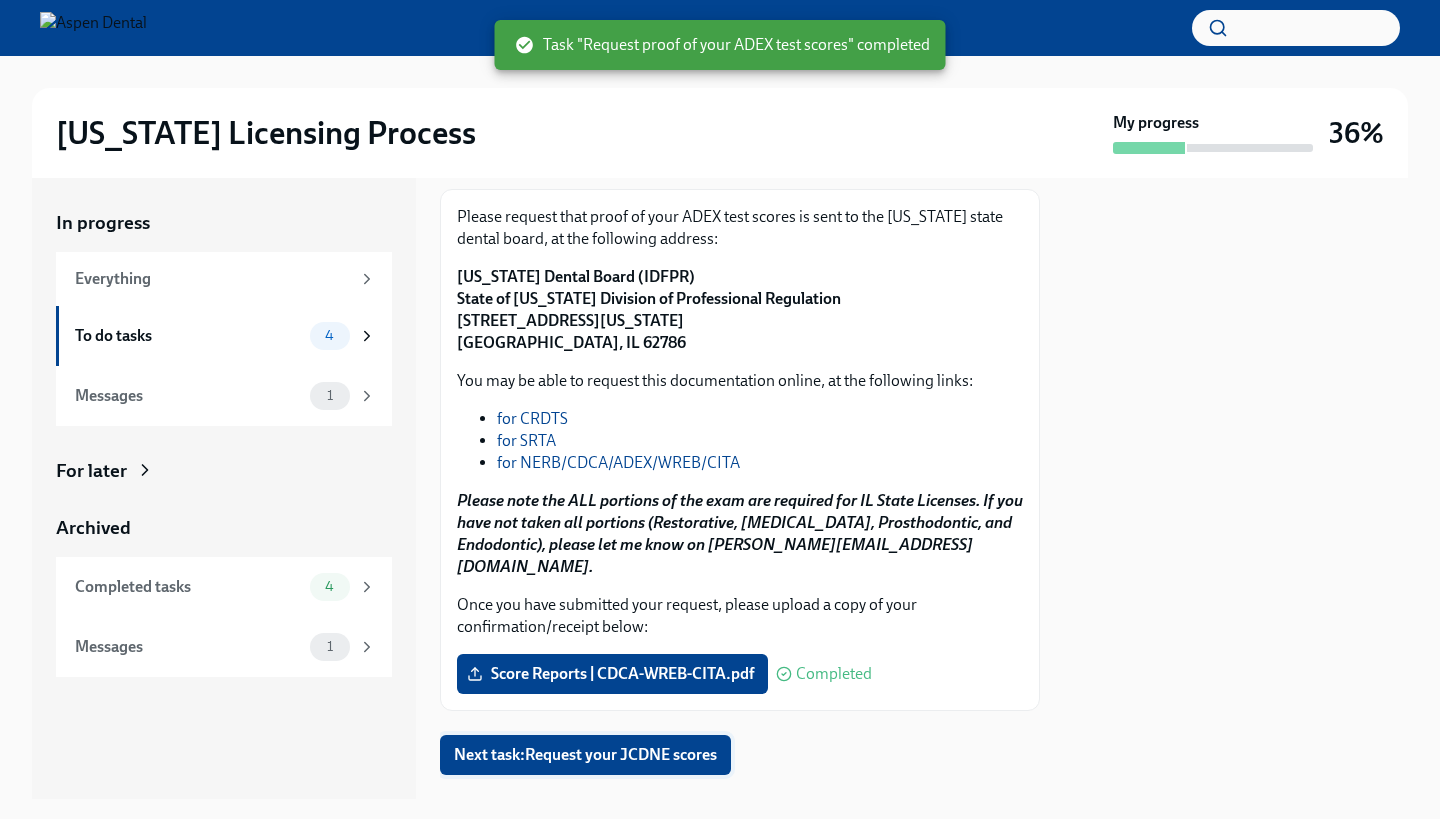 click on "Next task :  Request your JCDNE scores" at bounding box center (585, 755) 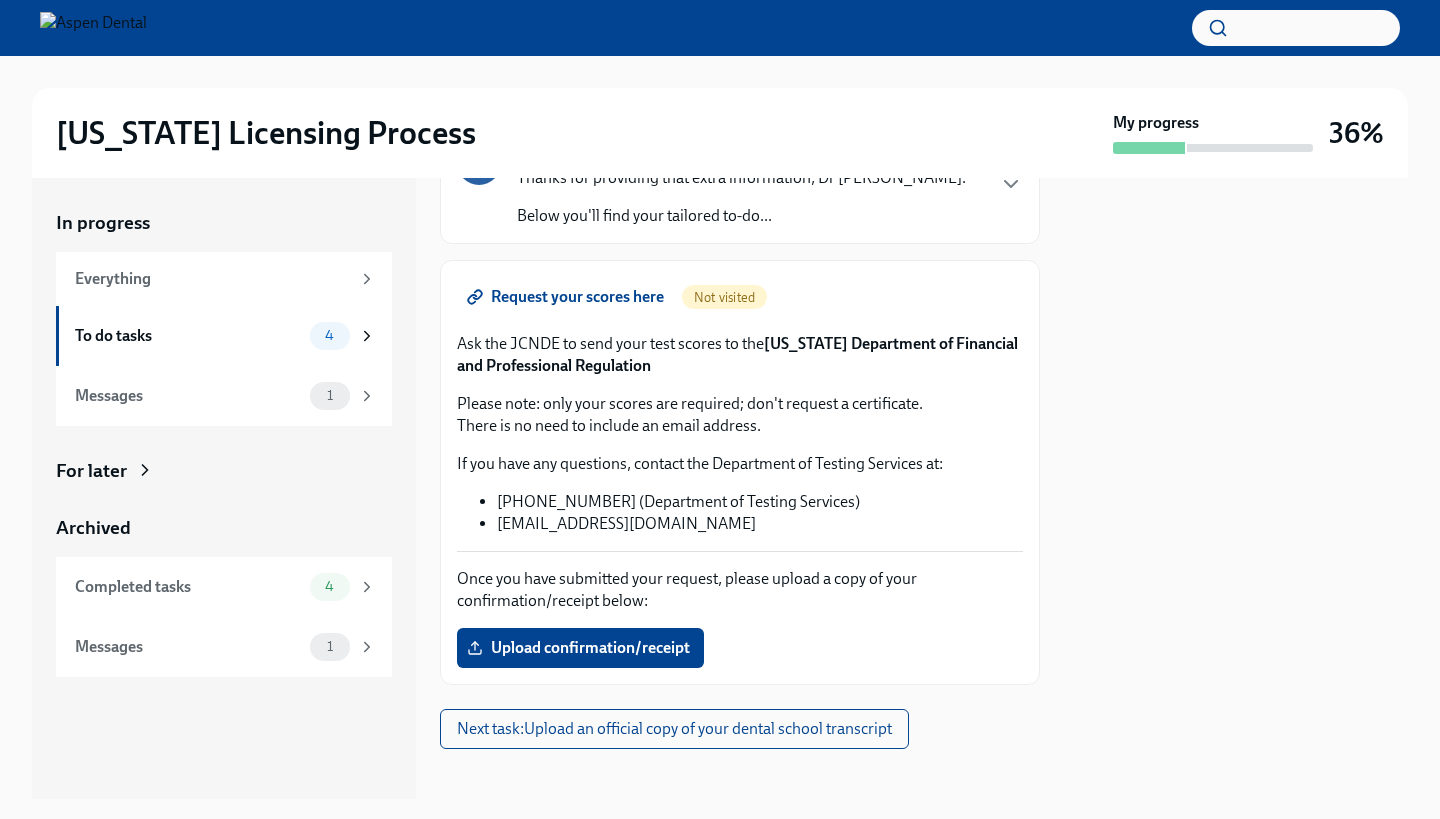 scroll, scrollTop: 168, scrollLeft: 0, axis: vertical 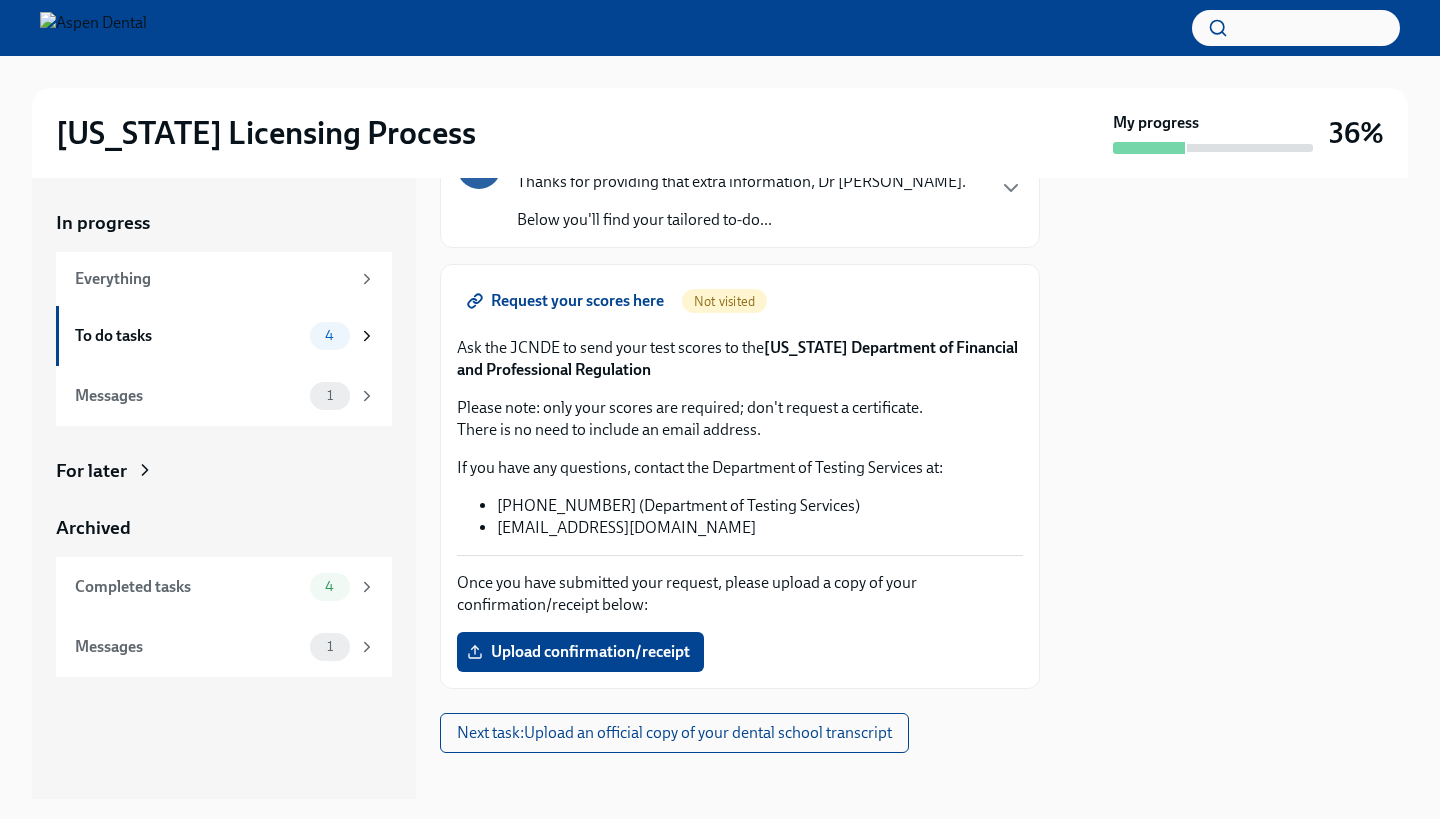 drag, startPoint x: 767, startPoint y: 343, endPoint x: 793, endPoint y: 367, distance: 35.383614 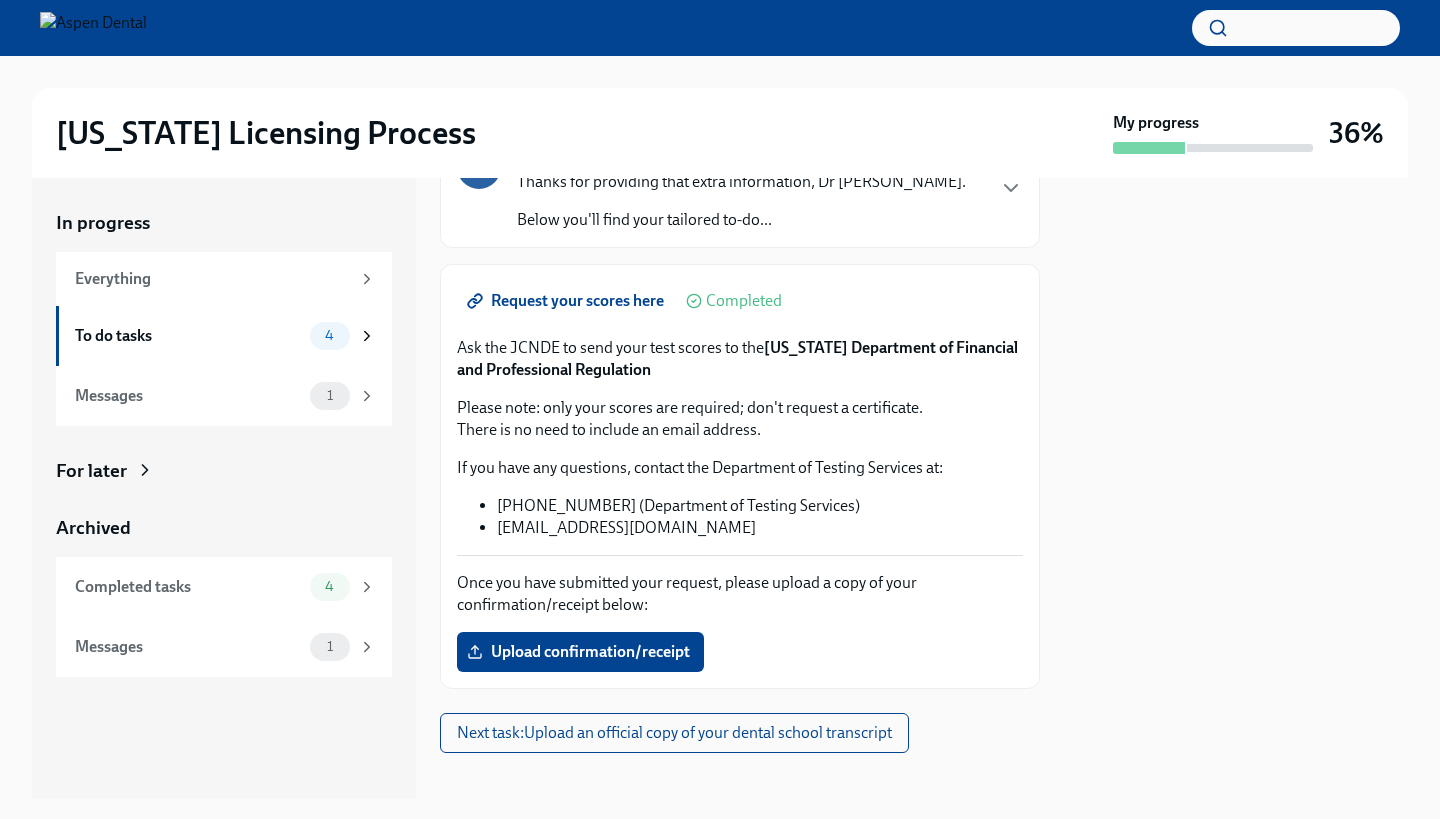 click on "Ask the JCNDE to send your test scores to the  Illinois Department of Financial and Professional Regulation" at bounding box center [740, 359] 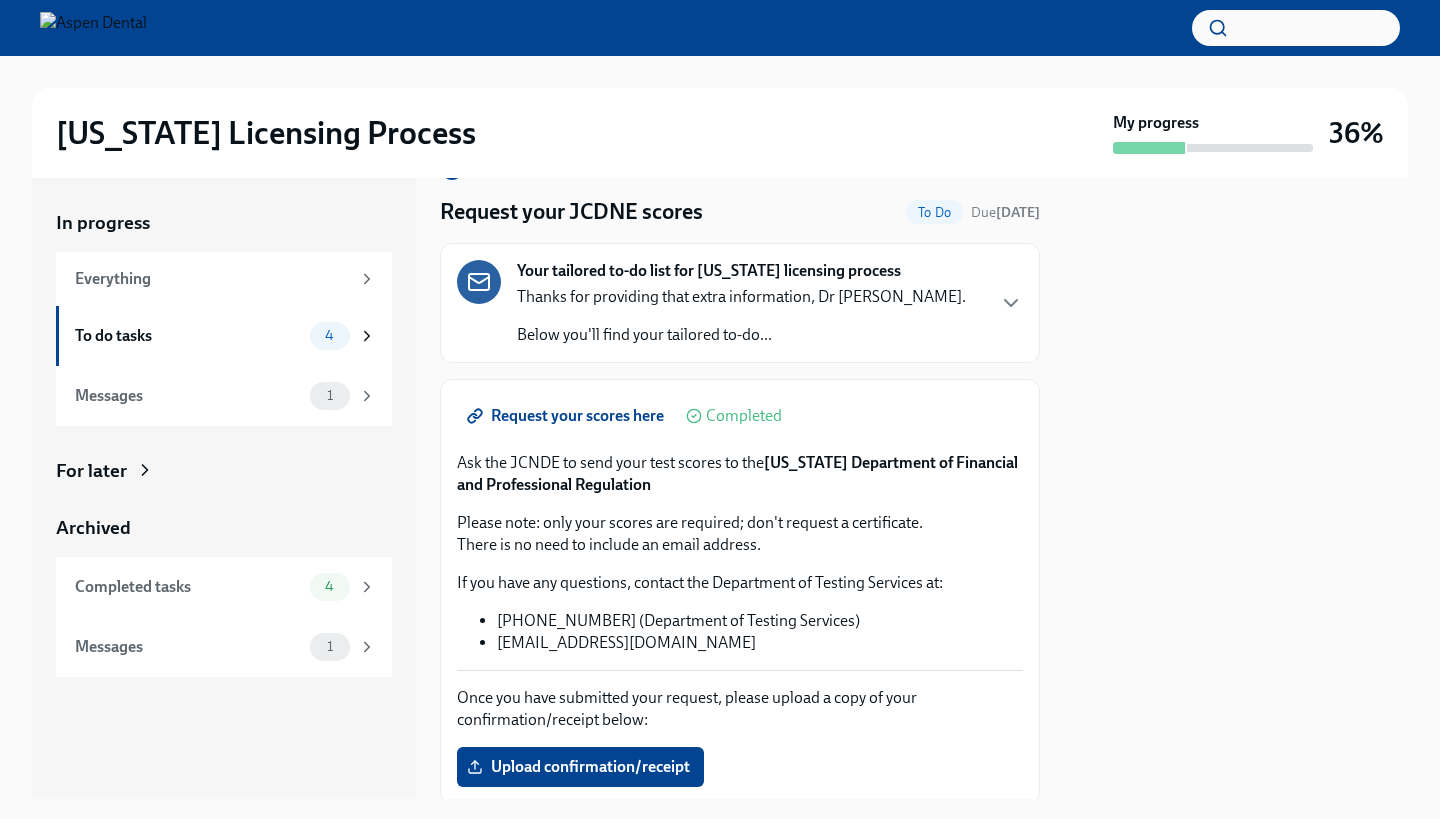 scroll, scrollTop: 55, scrollLeft: 0, axis: vertical 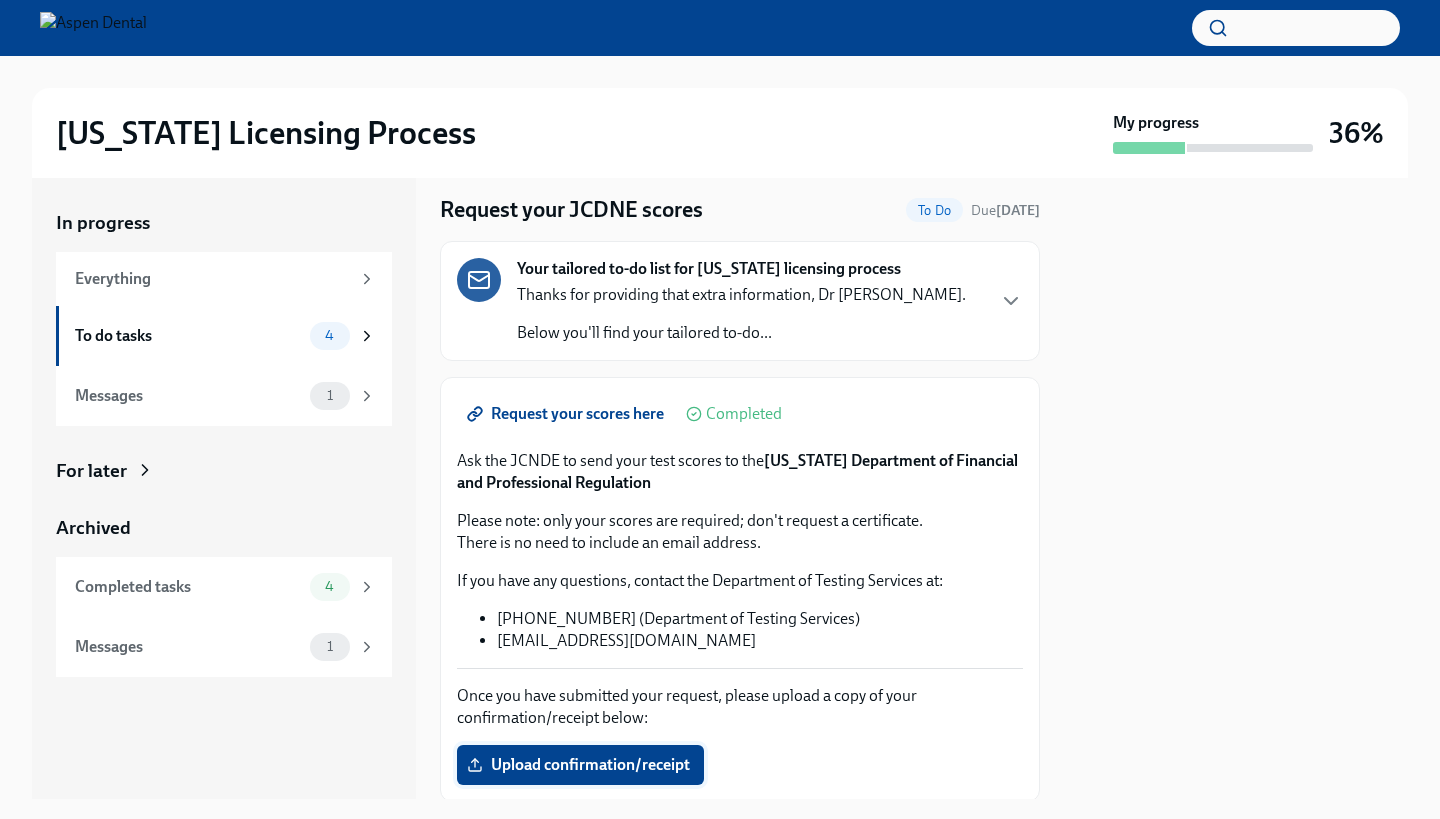 click on "Upload confirmation/receipt" at bounding box center (580, 765) 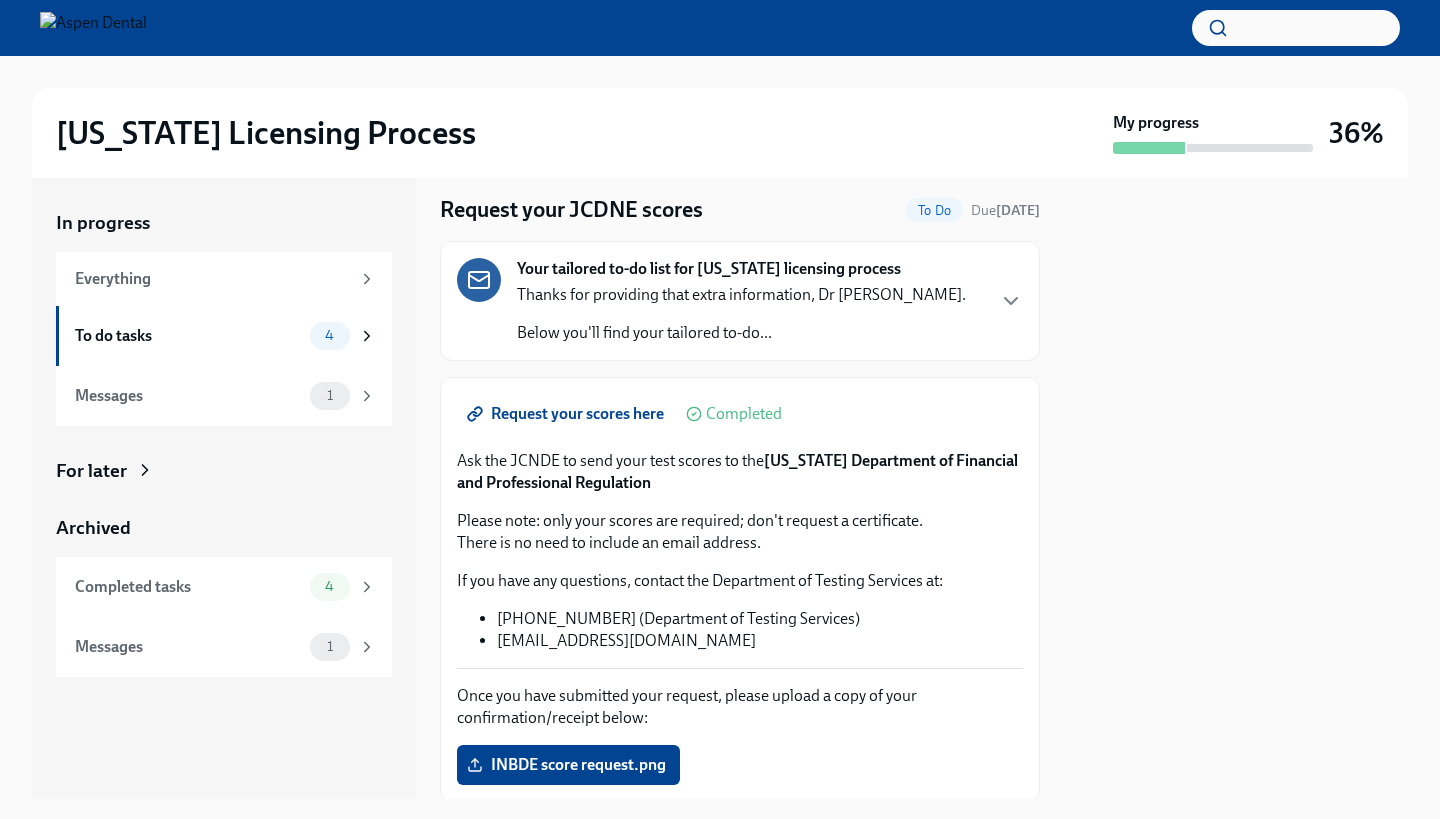 scroll, scrollTop: 0, scrollLeft: 0, axis: both 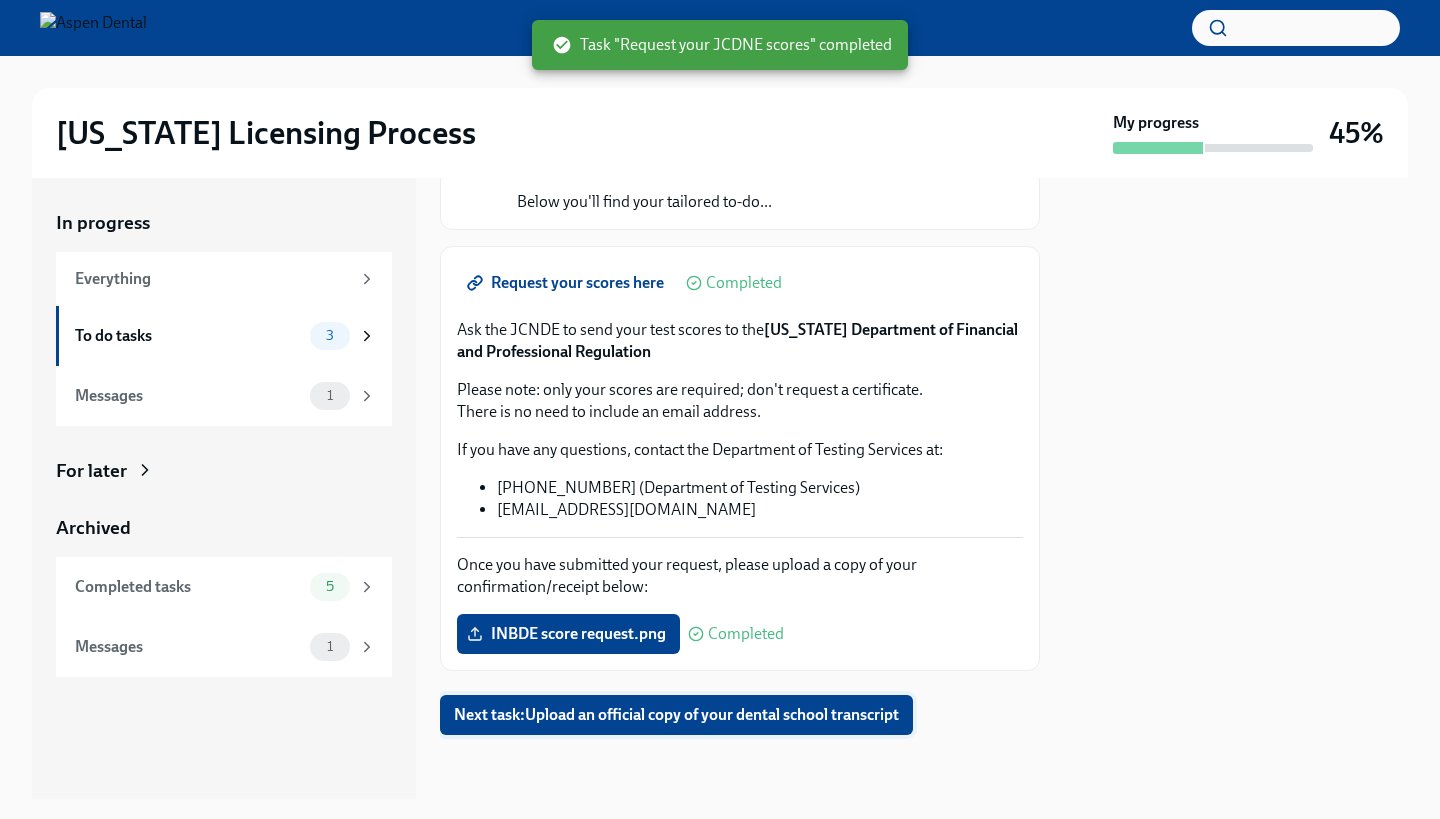 click on "Next task :  Upload an official copy of your dental school transcript" at bounding box center (676, 715) 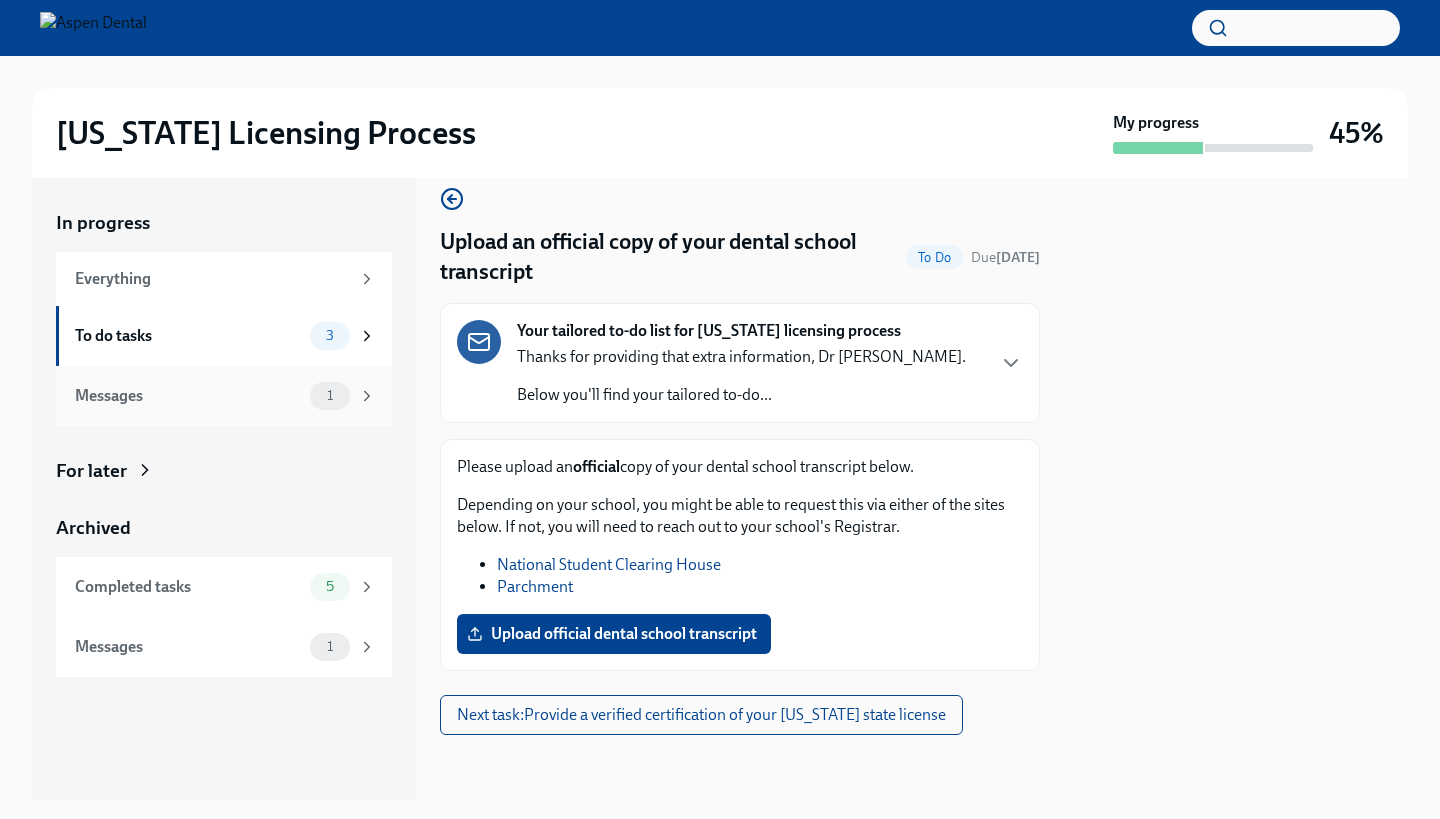 scroll, scrollTop: 23, scrollLeft: 0, axis: vertical 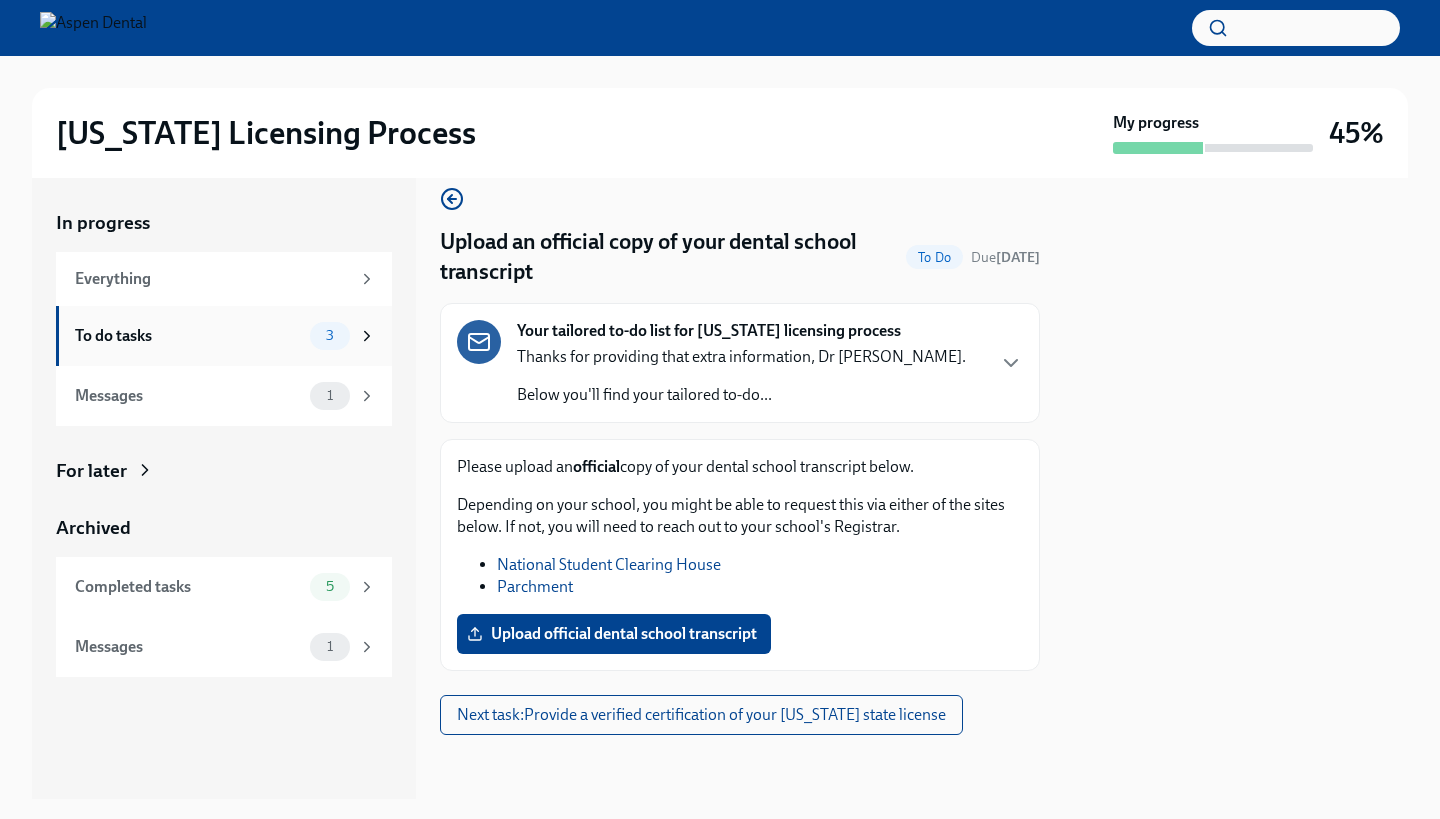 click on "To do tasks" at bounding box center (188, 336) 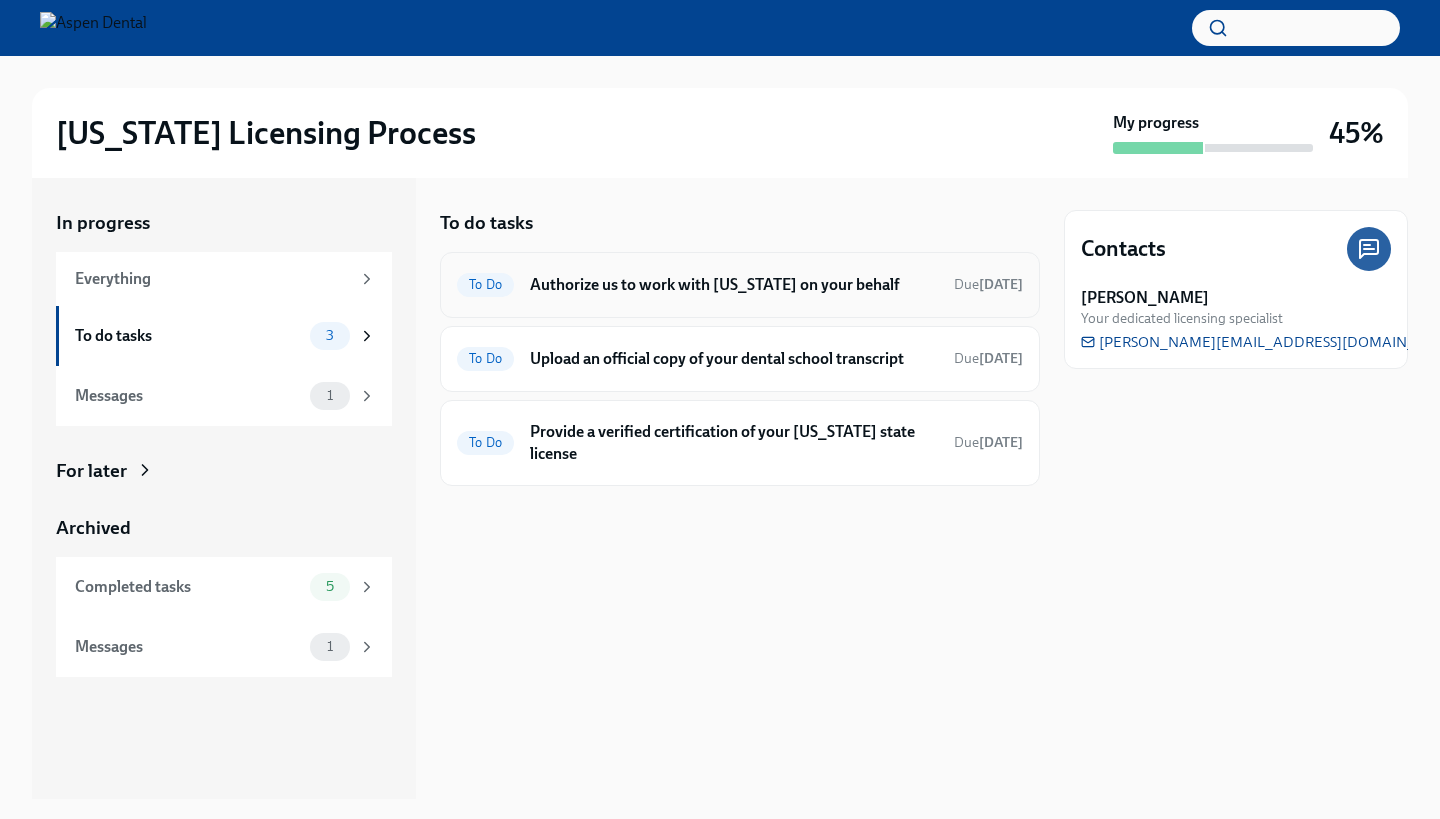 click on "Authorize us to work with [US_STATE] on your behalf" at bounding box center [734, 285] 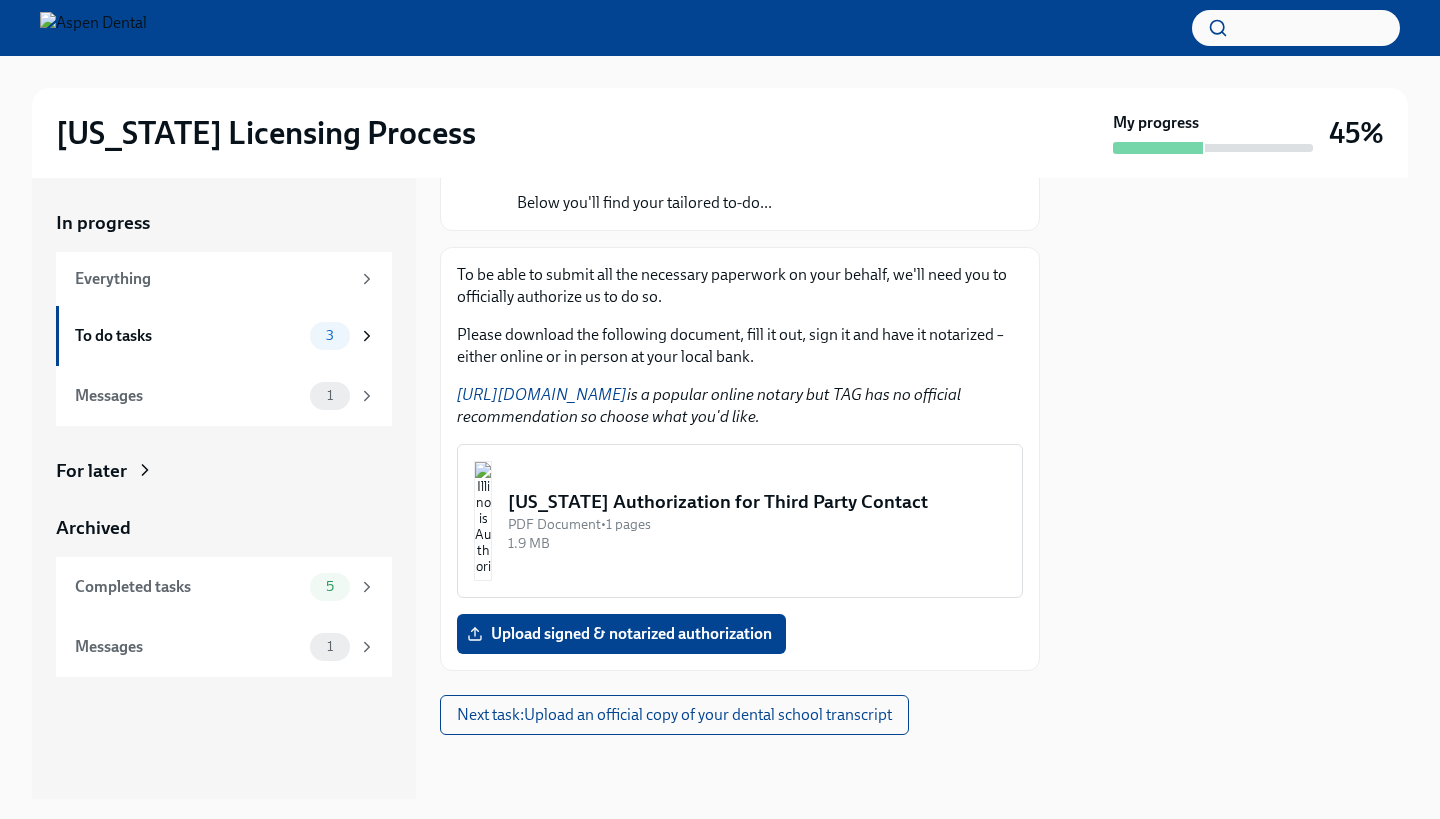 scroll, scrollTop: 215, scrollLeft: 0, axis: vertical 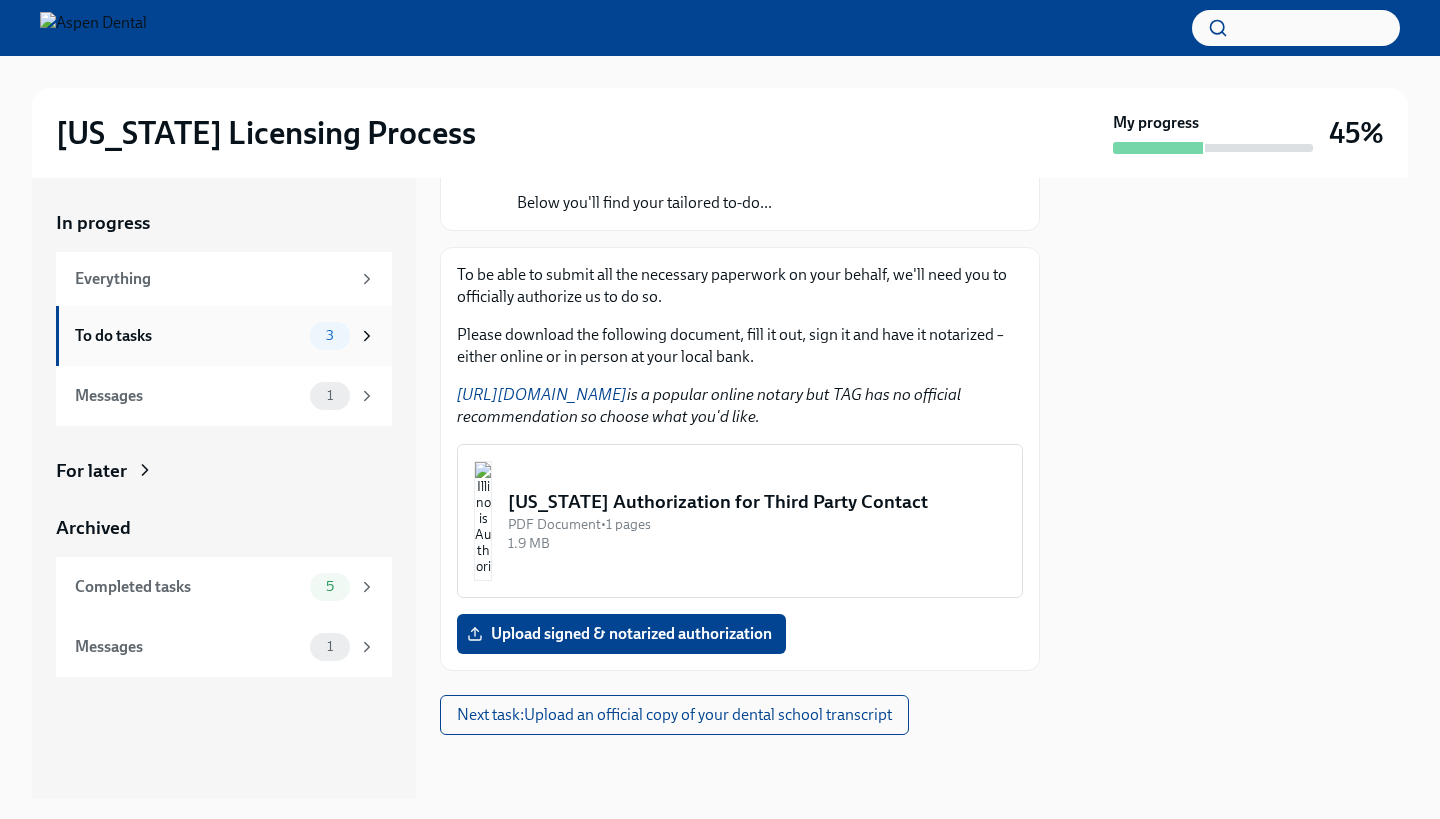 click on "To do tasks 3" at bounding box center (224, 336) 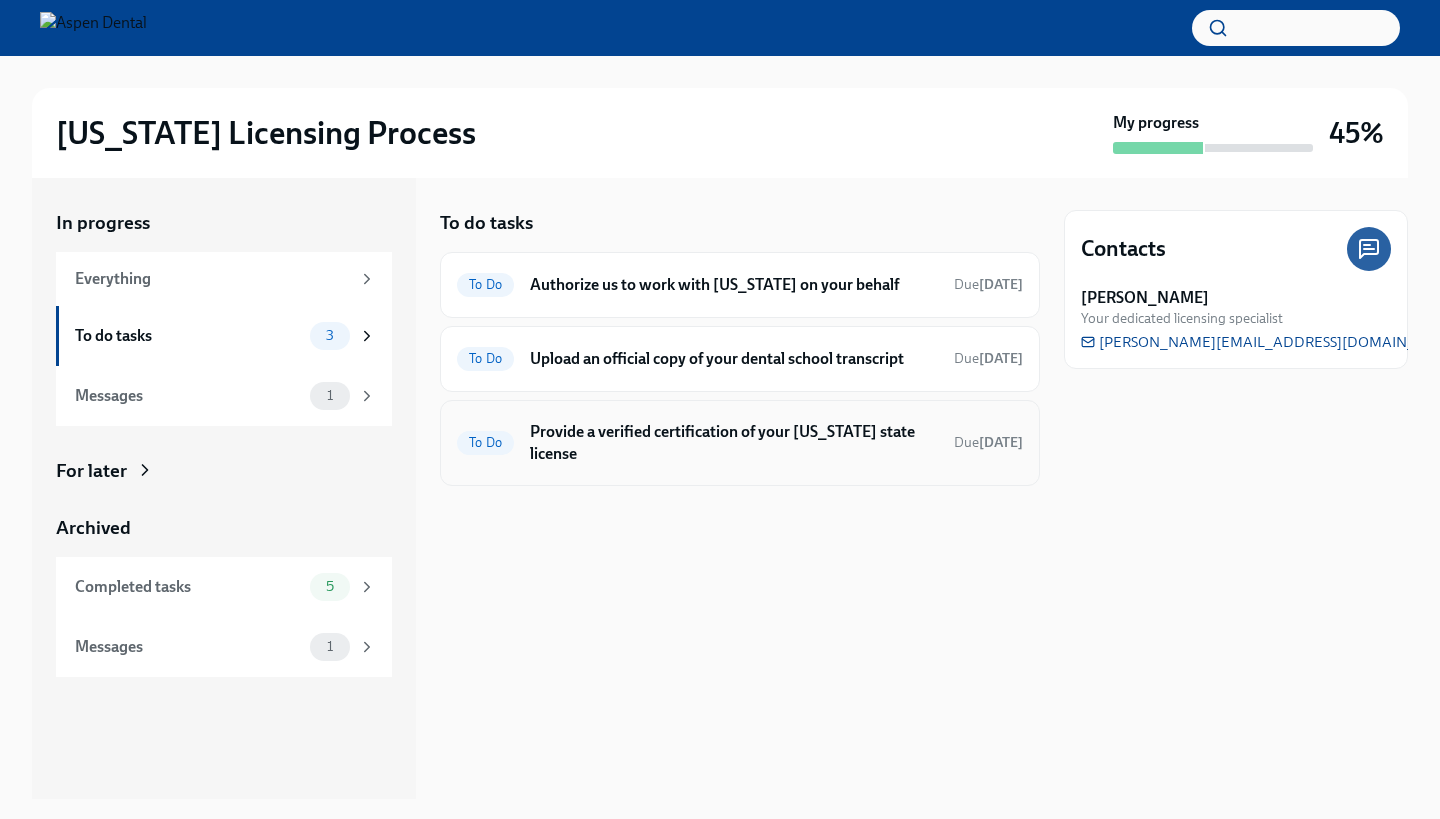 click on "Provide a verified certification of your Texas state license" at bounding box center (734, 443) 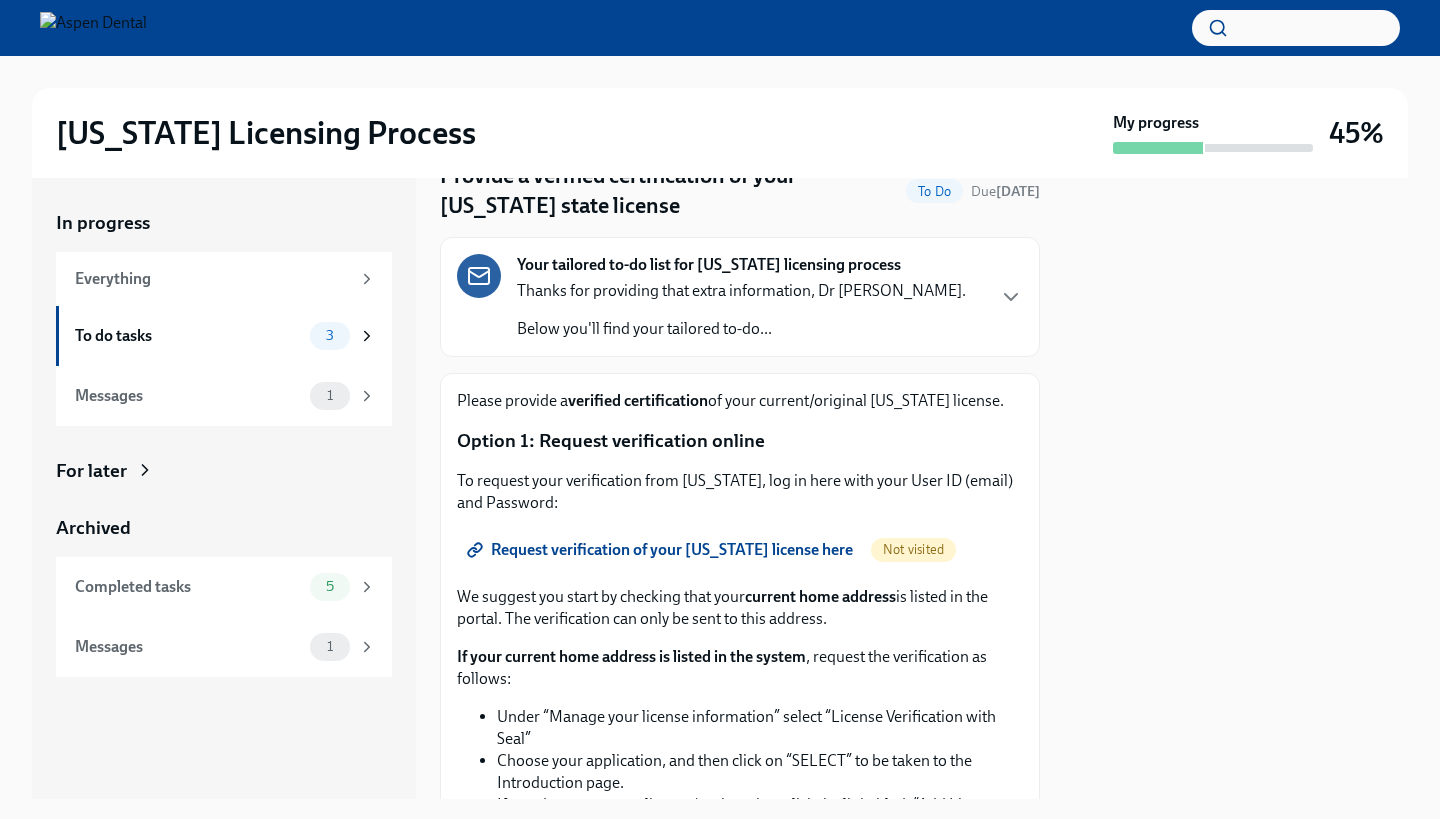 scroll, scrollTop: 251, scrollLeft: 0, axis: vertical 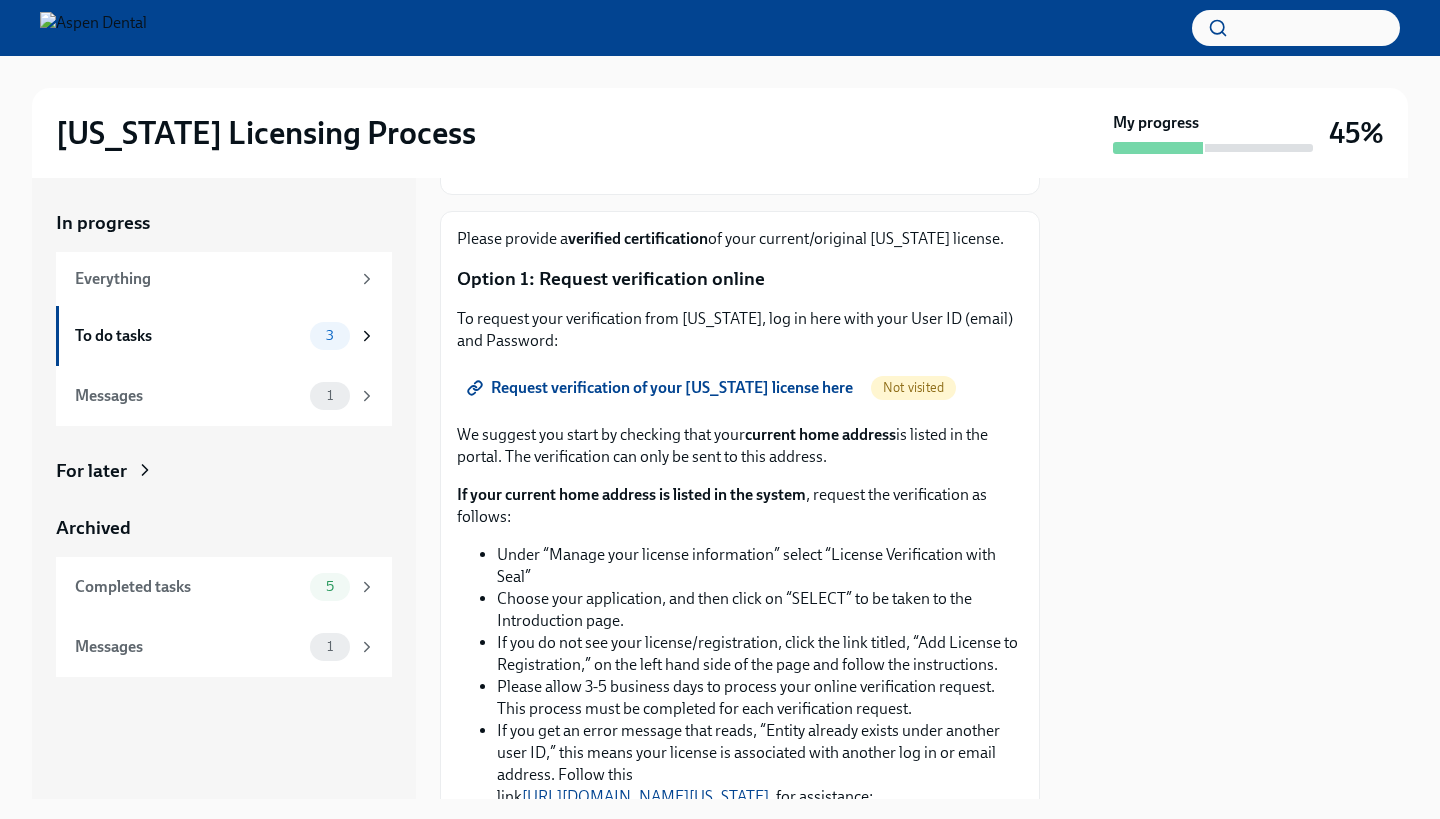 click on "Request verification of your Texas license here" at bounding box center [662, 388] 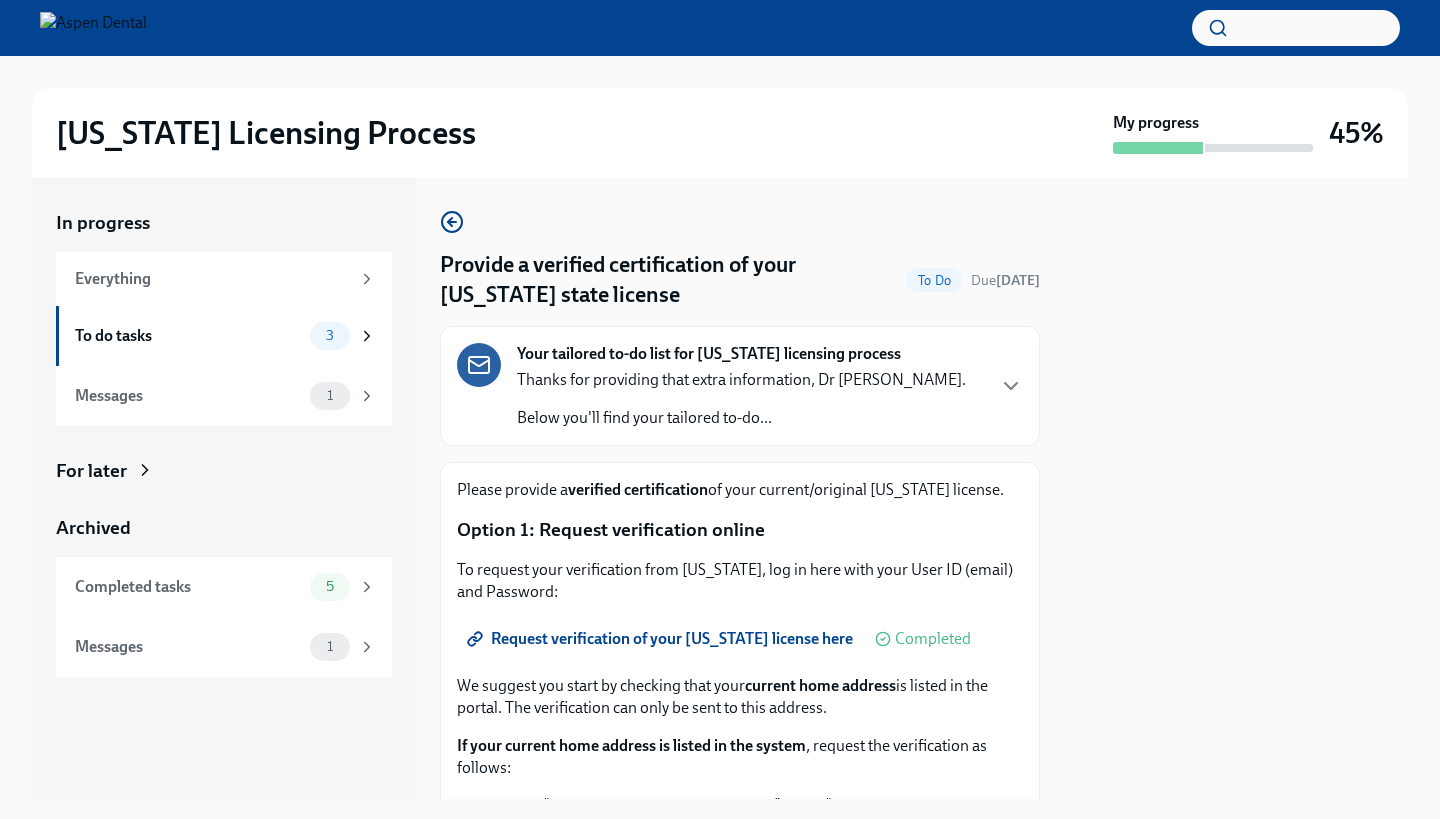 scroll, scrollTop: 0, scrollLeft: 0, axis: both 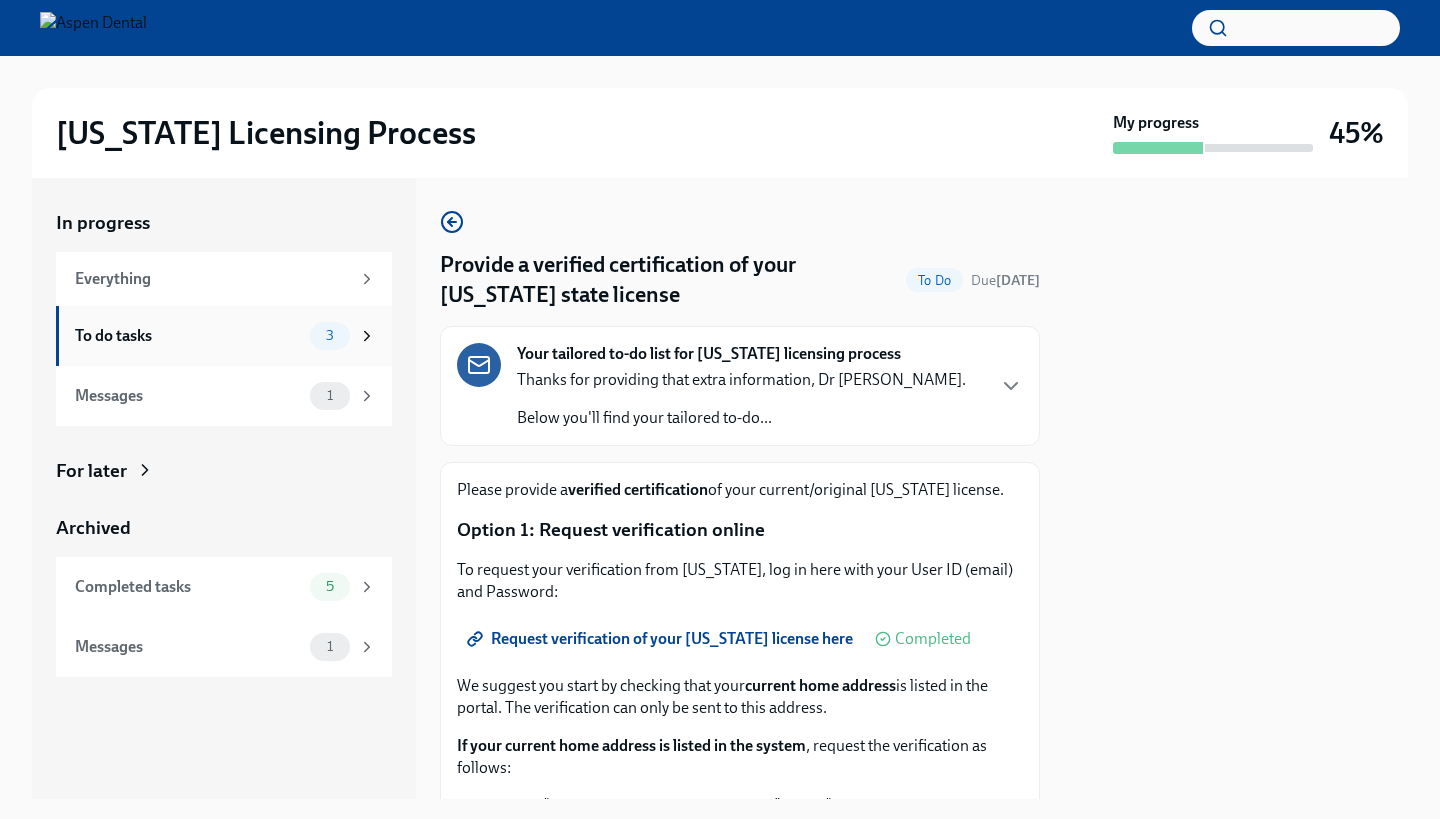 click on "To do tasks" at bounding box center [188, 336] 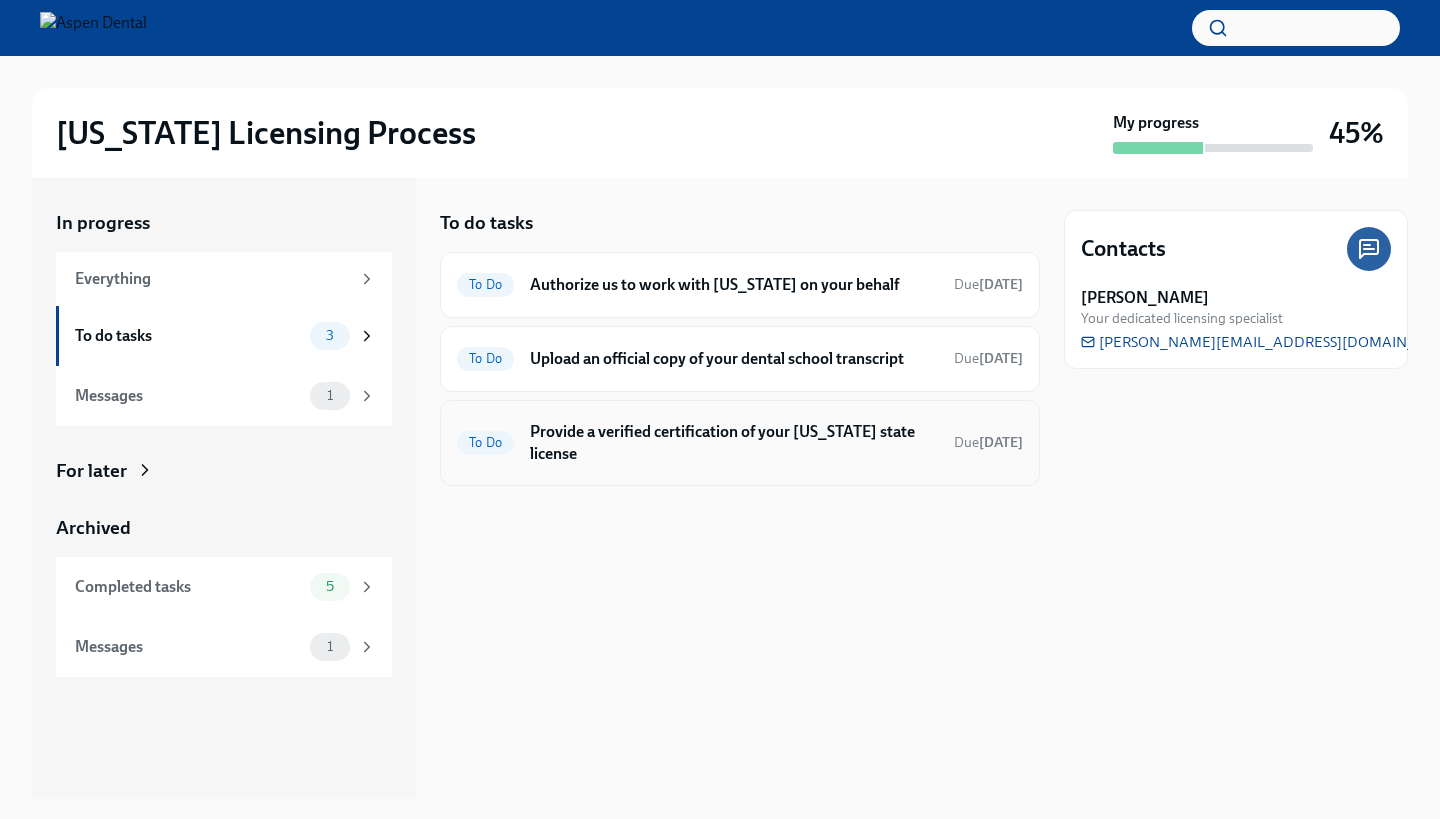 click on "Provide a verified certification of your Texas state license" at bounding box center (734, 443) 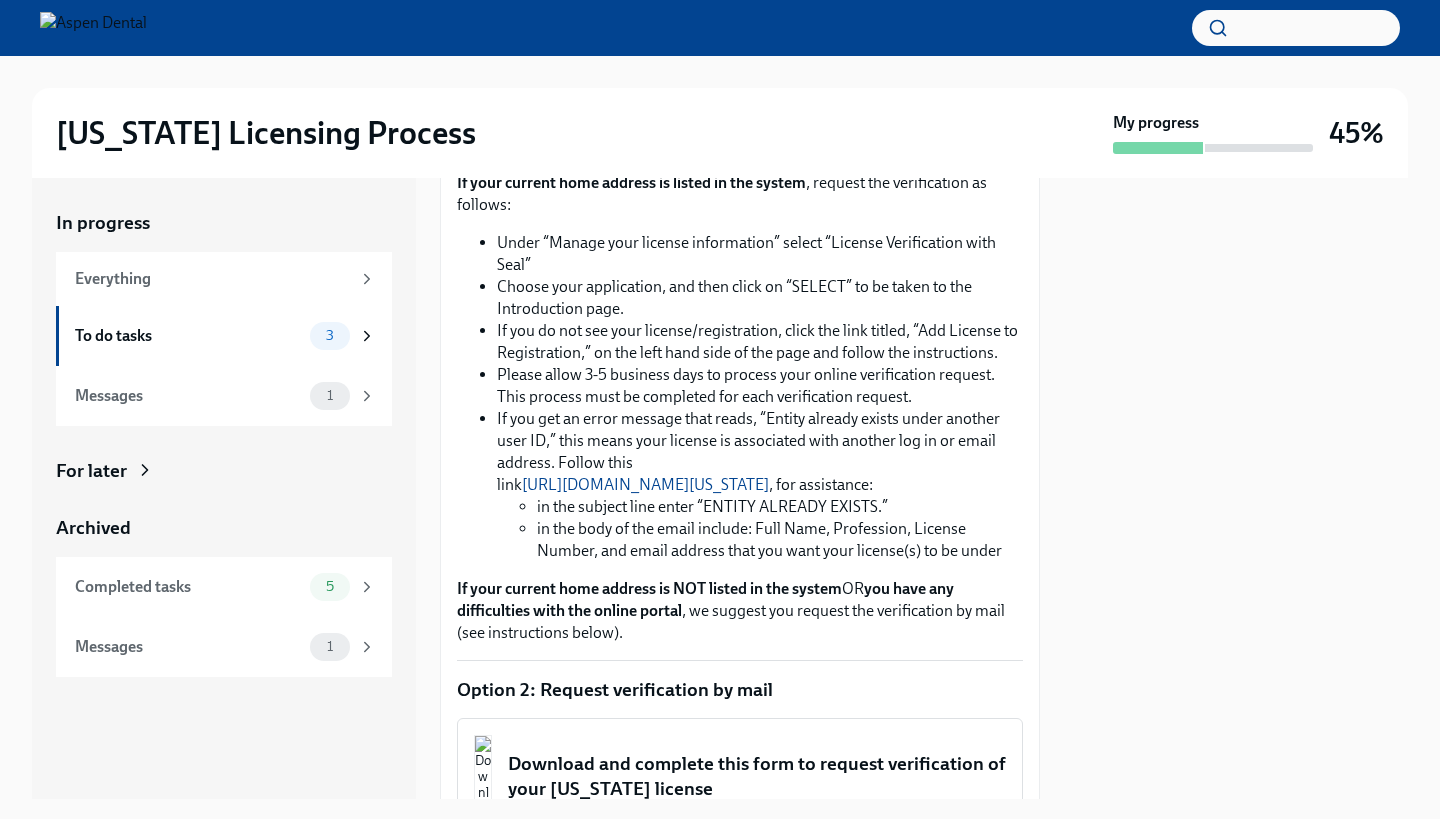 scroll, scrollTop: 572, scrollLeft: 0, axis: vertical 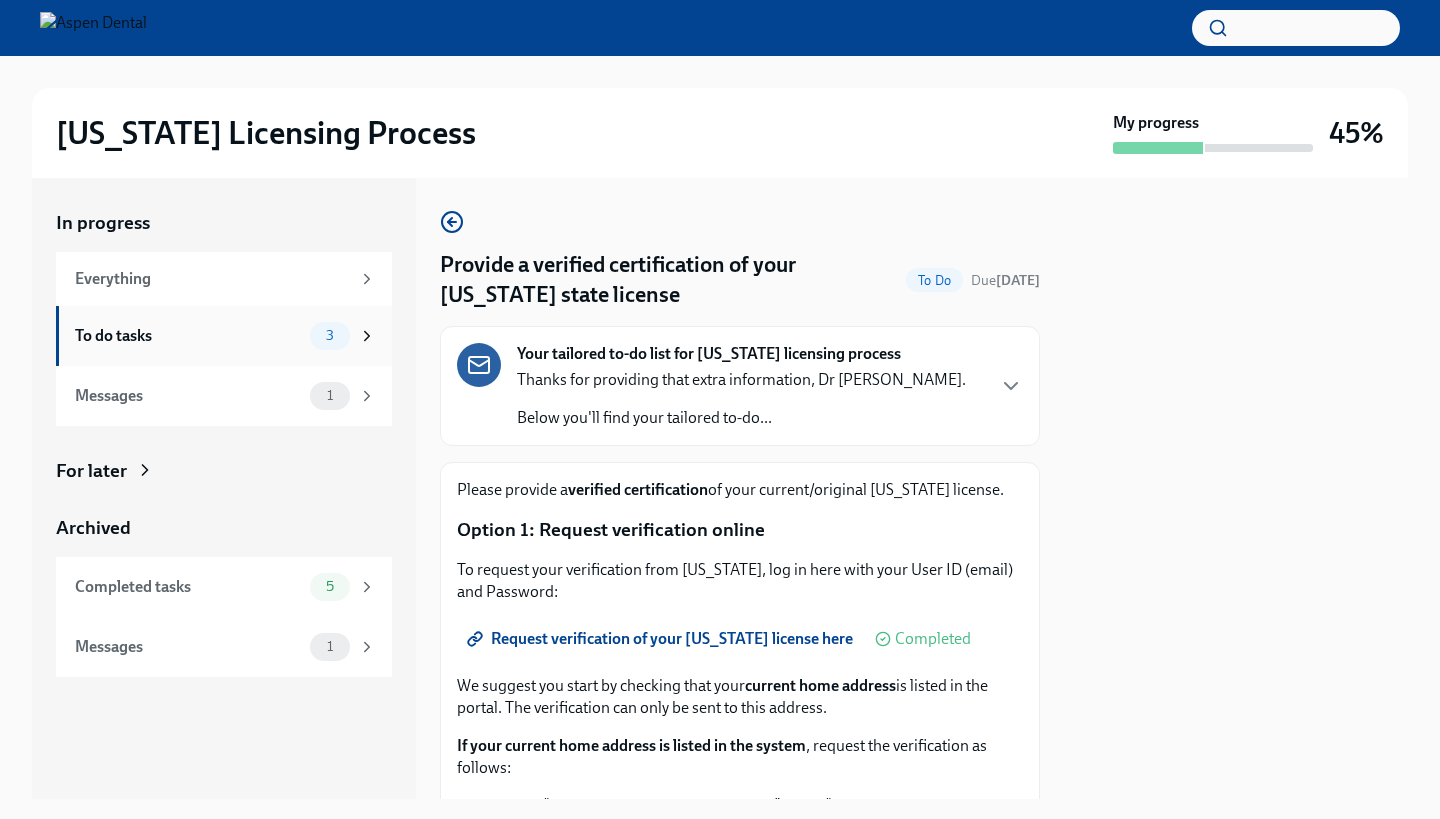 click on "To do tasks" at bounding box center (188, 336) 